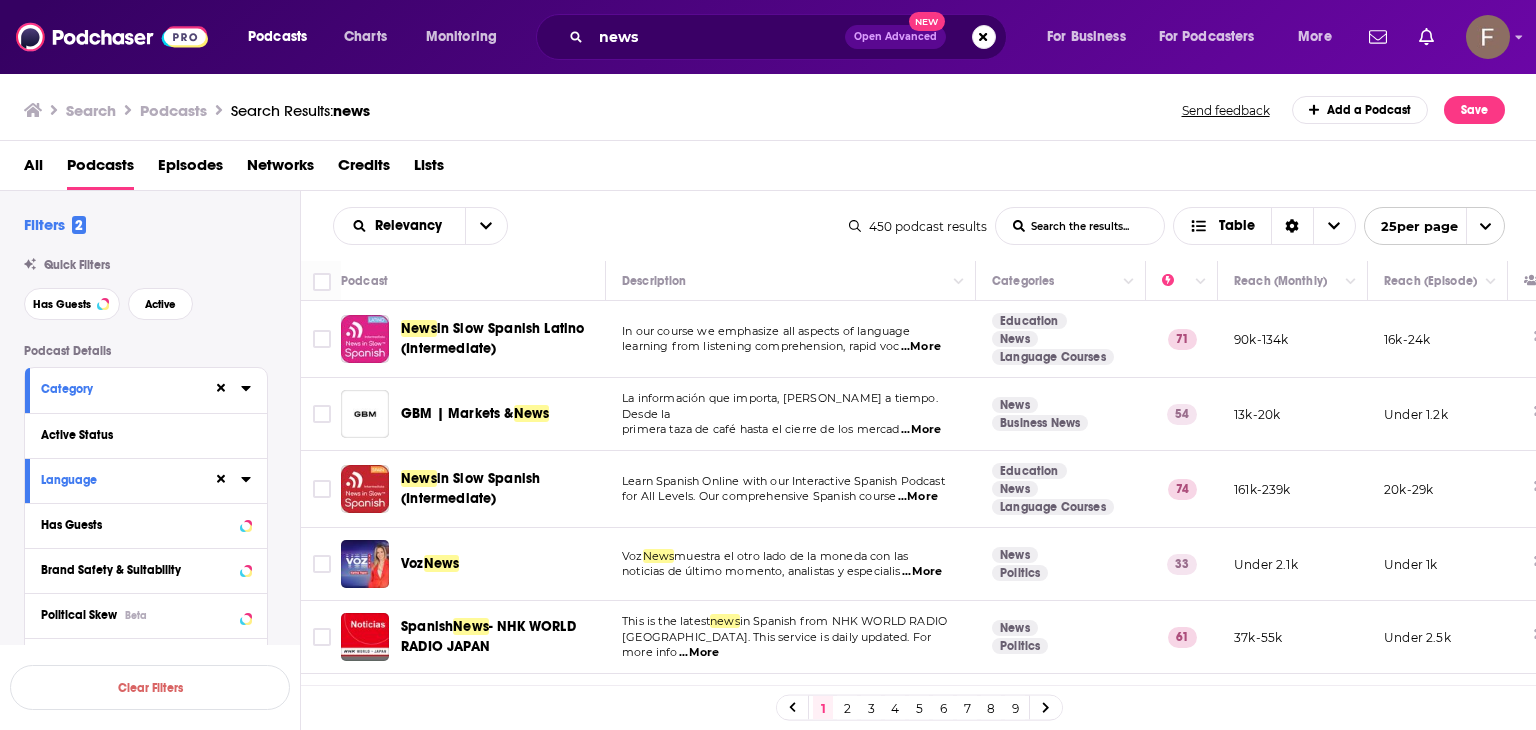 scroll, scrollTop: 0, scrollLeft: 0, axis: both 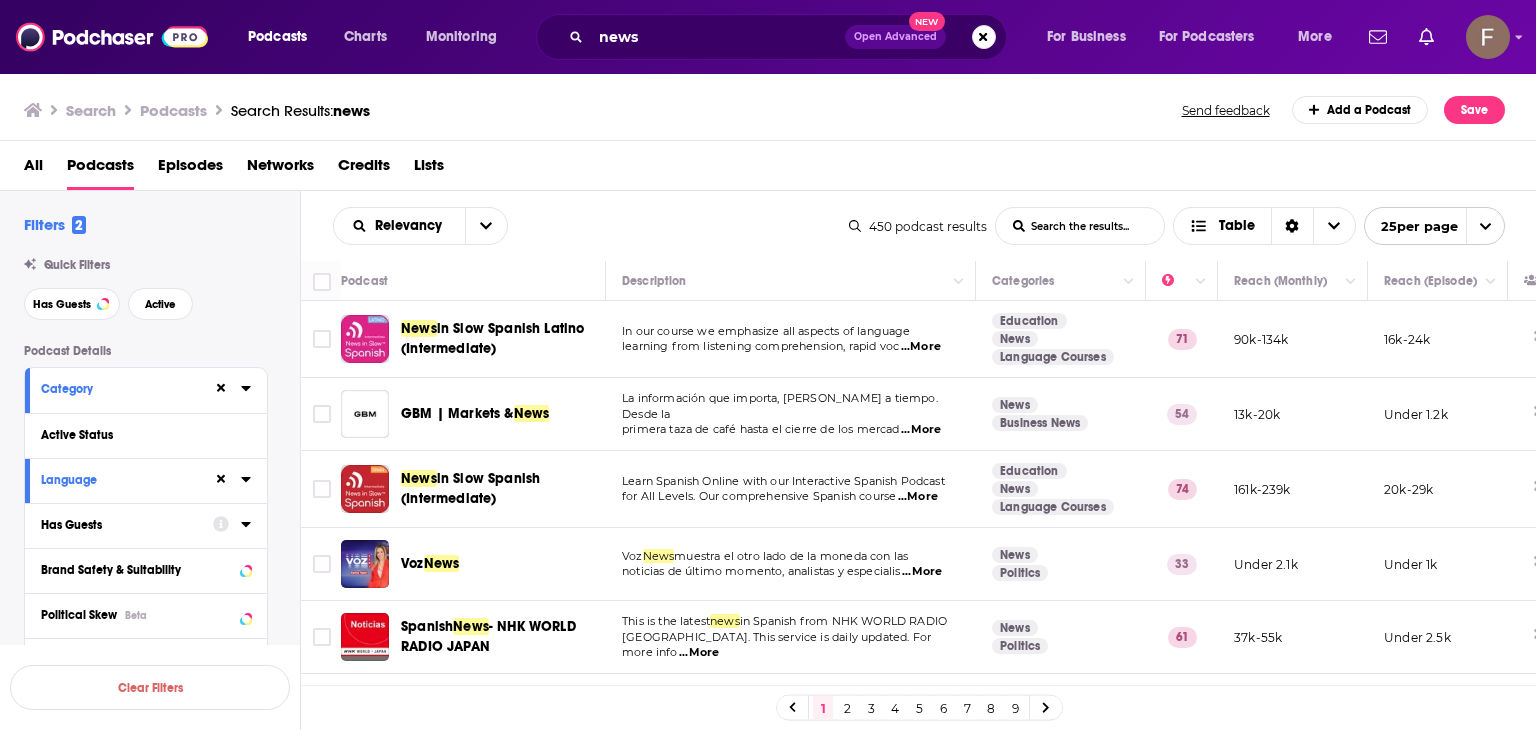 click 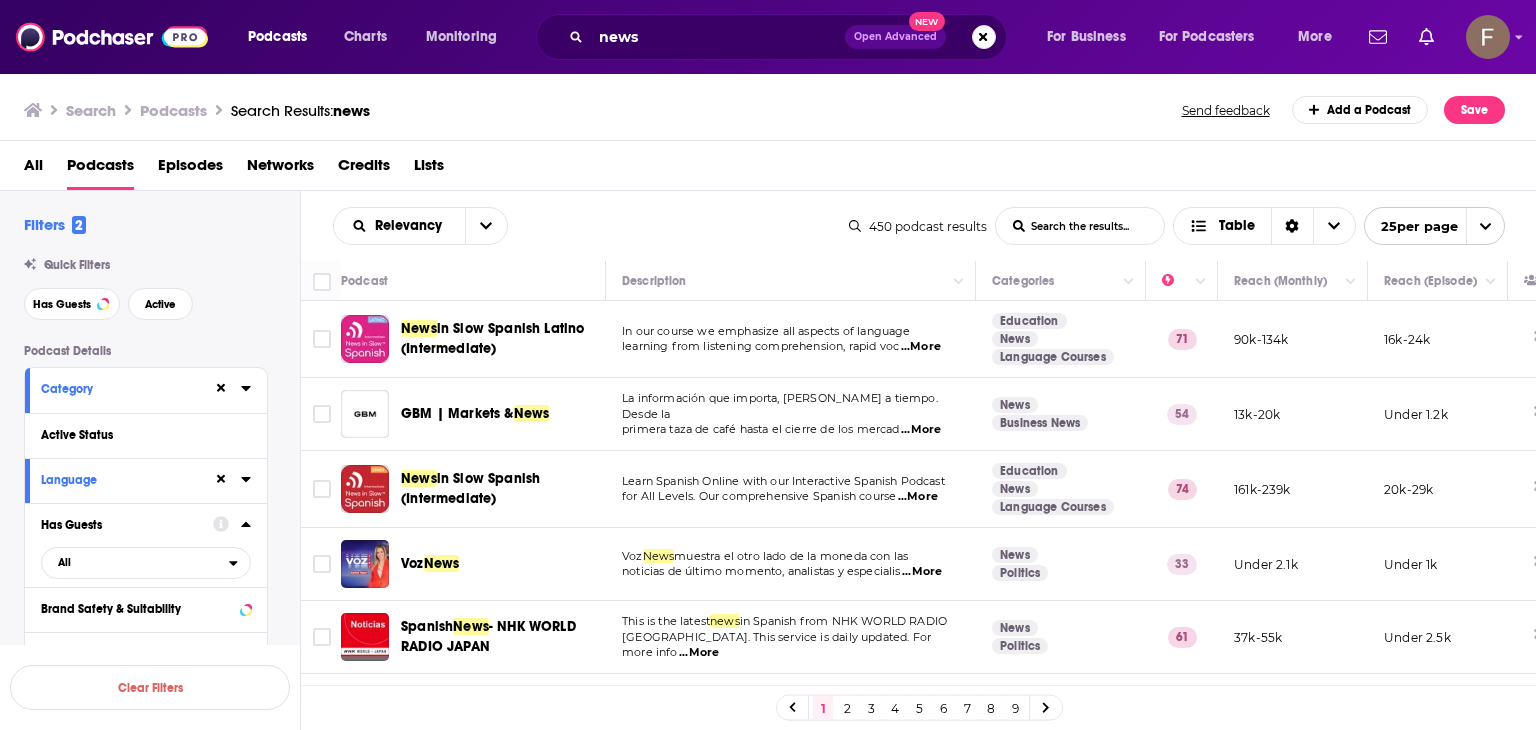 click on "Has Guests All" at bounding box center [146, 545] 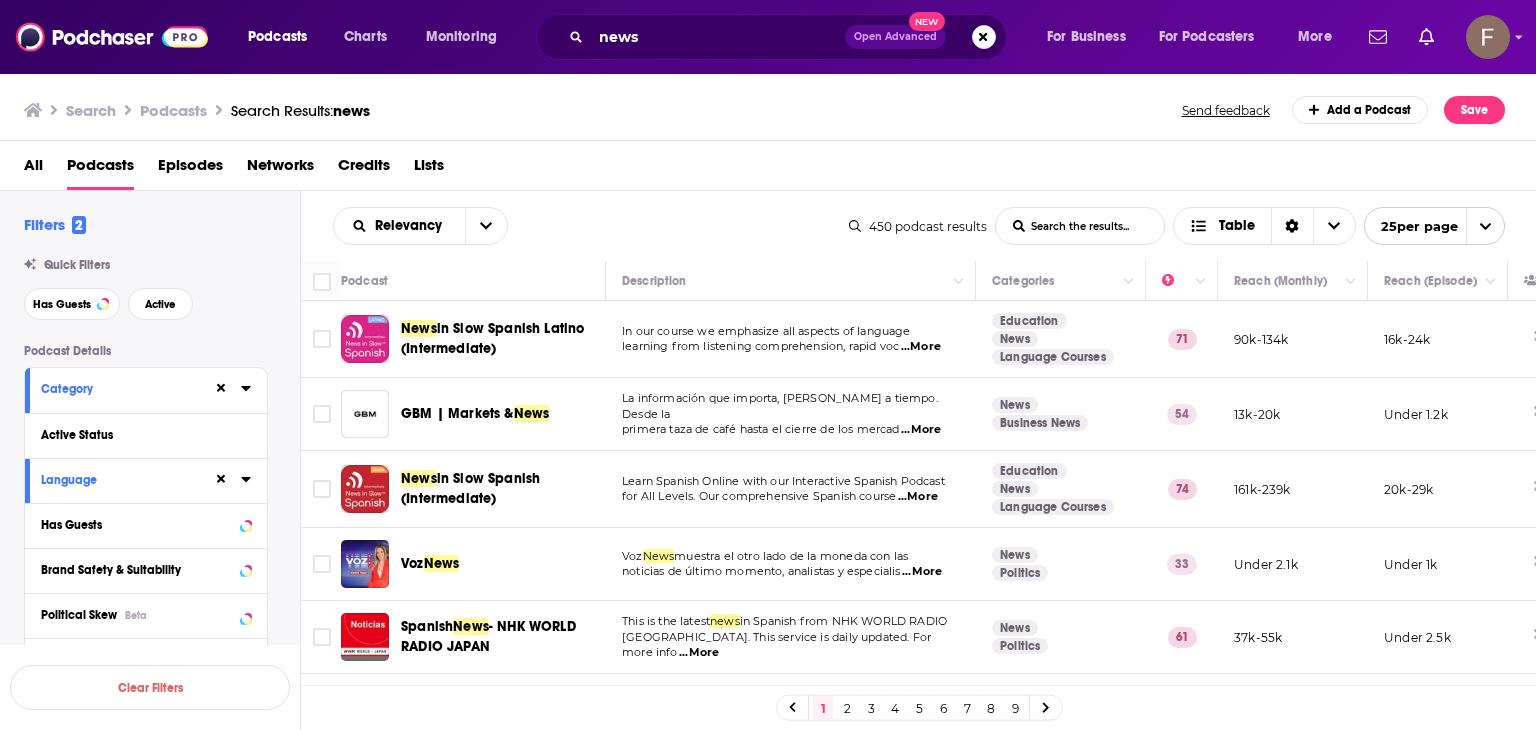 click on "Podcasts Charts Monitoring news Open Advanced New For Business For Podcasters More" at bounding box center (768, 37) 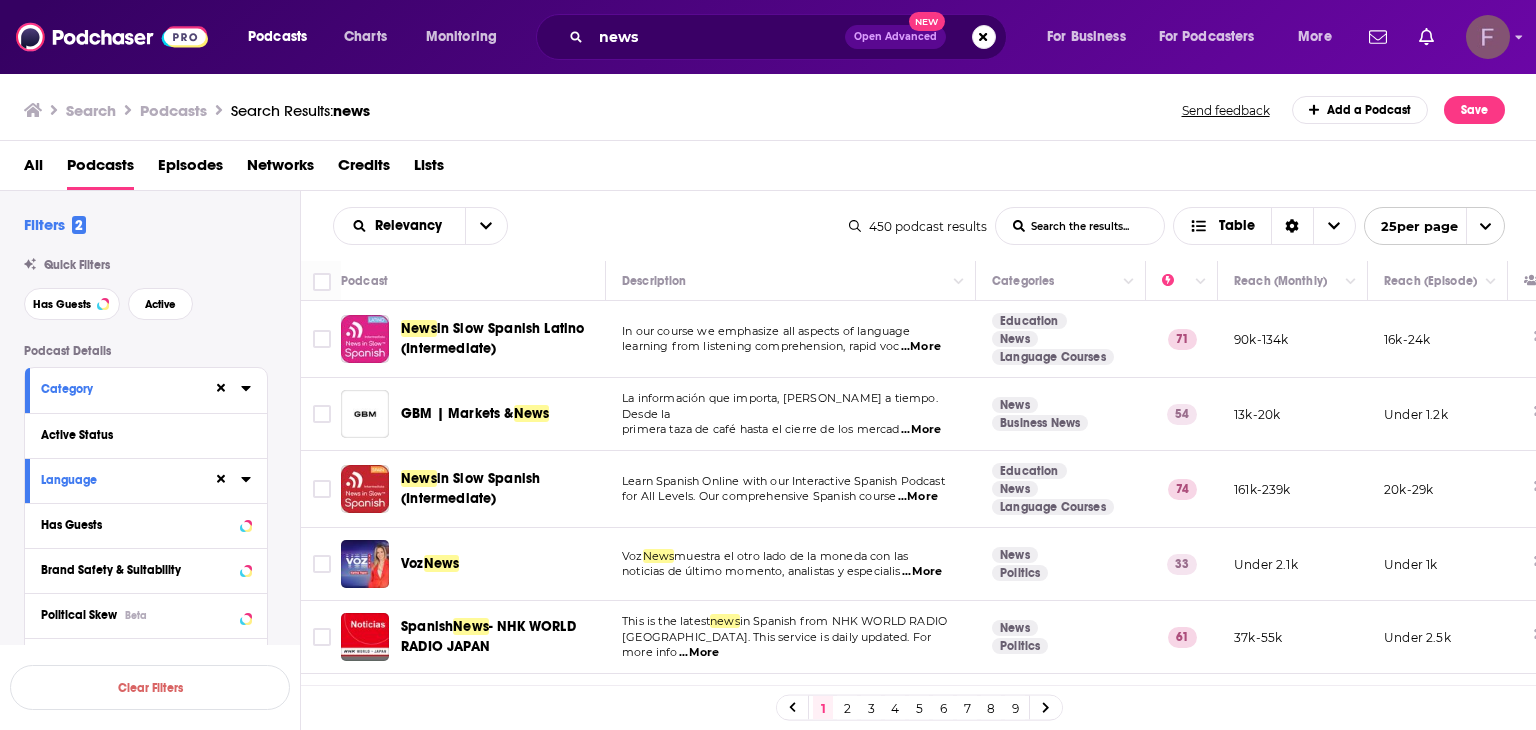 click at bounding box center (1488, 37) 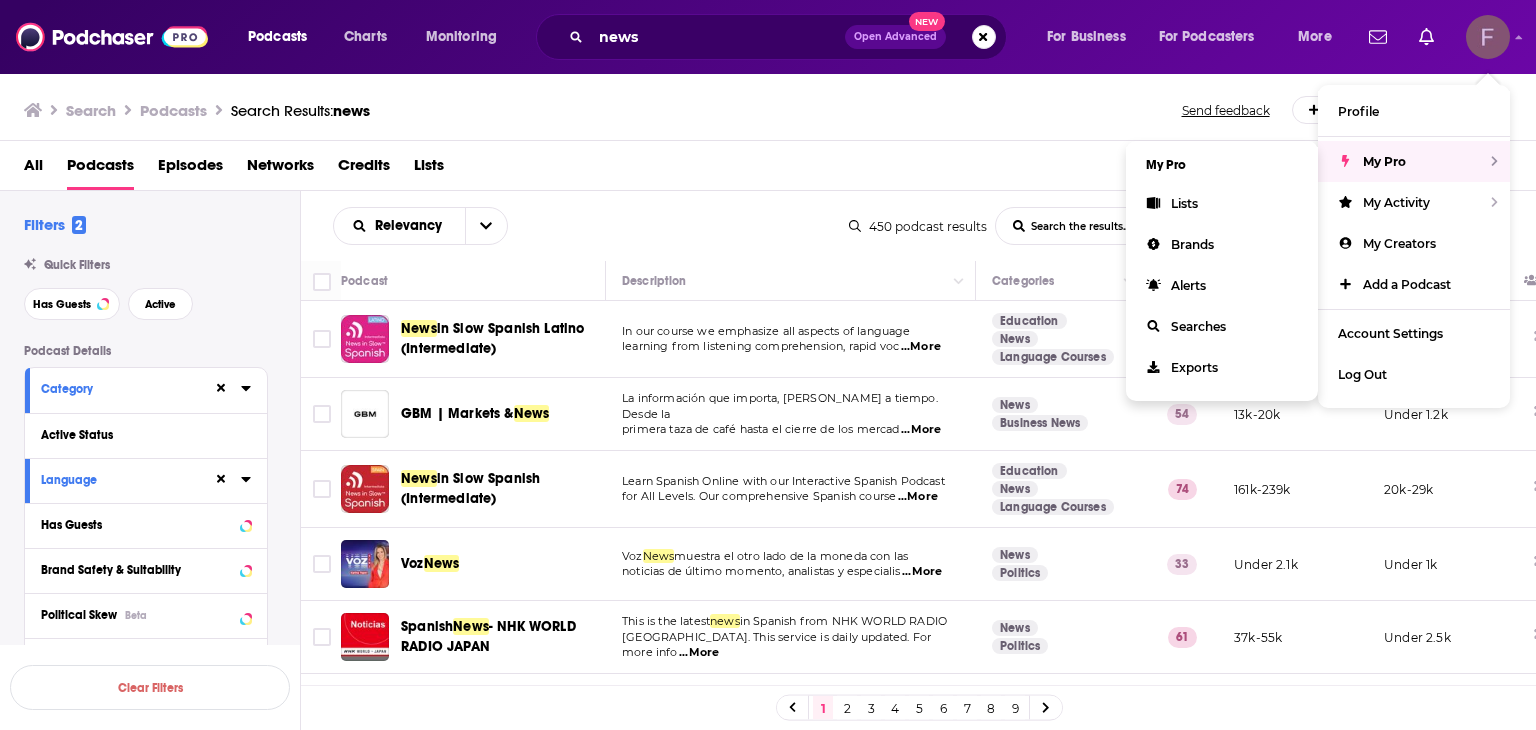 click on "My Pro" at bounding box center (1384, 161) 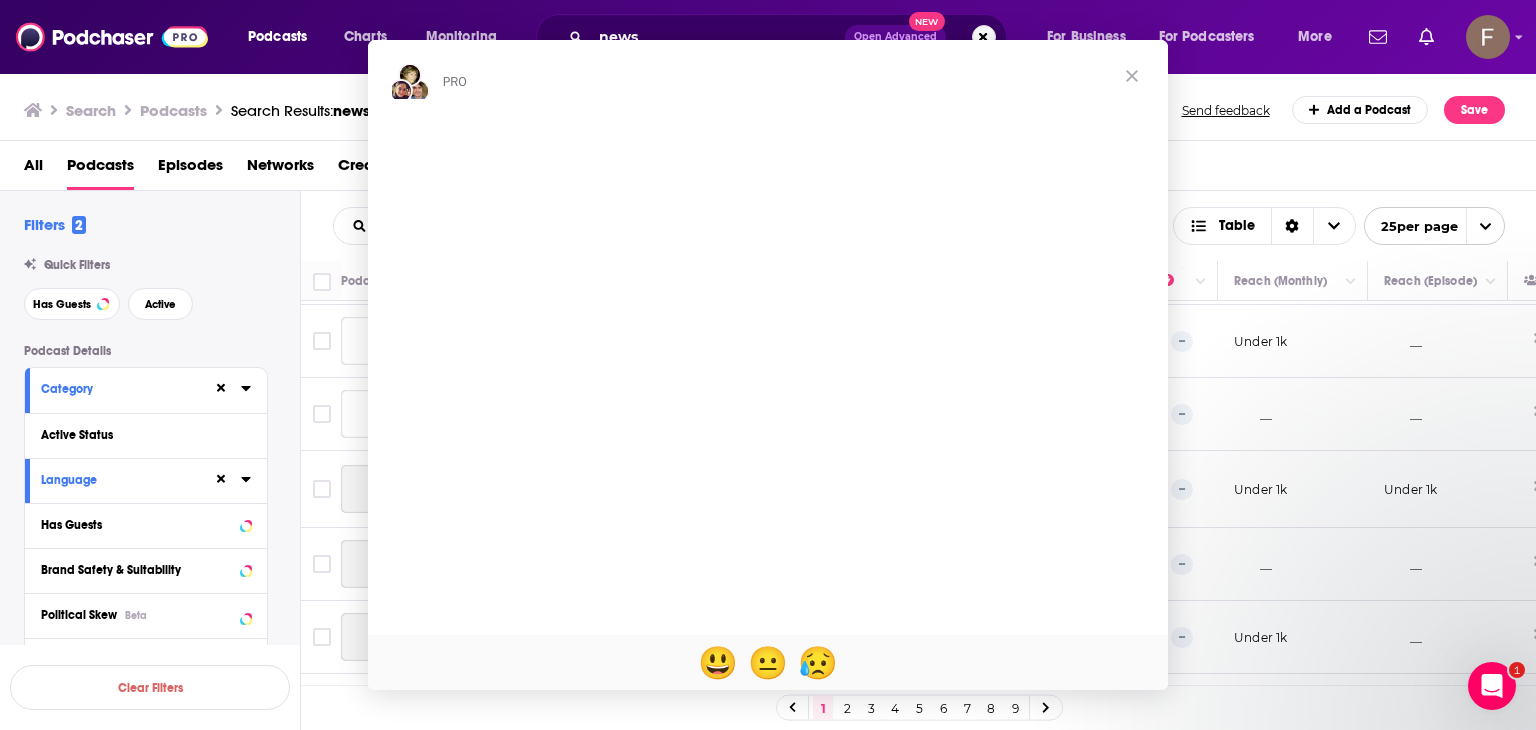 scroll, scrollTop: 0, scrollLeft: 0, axis: both 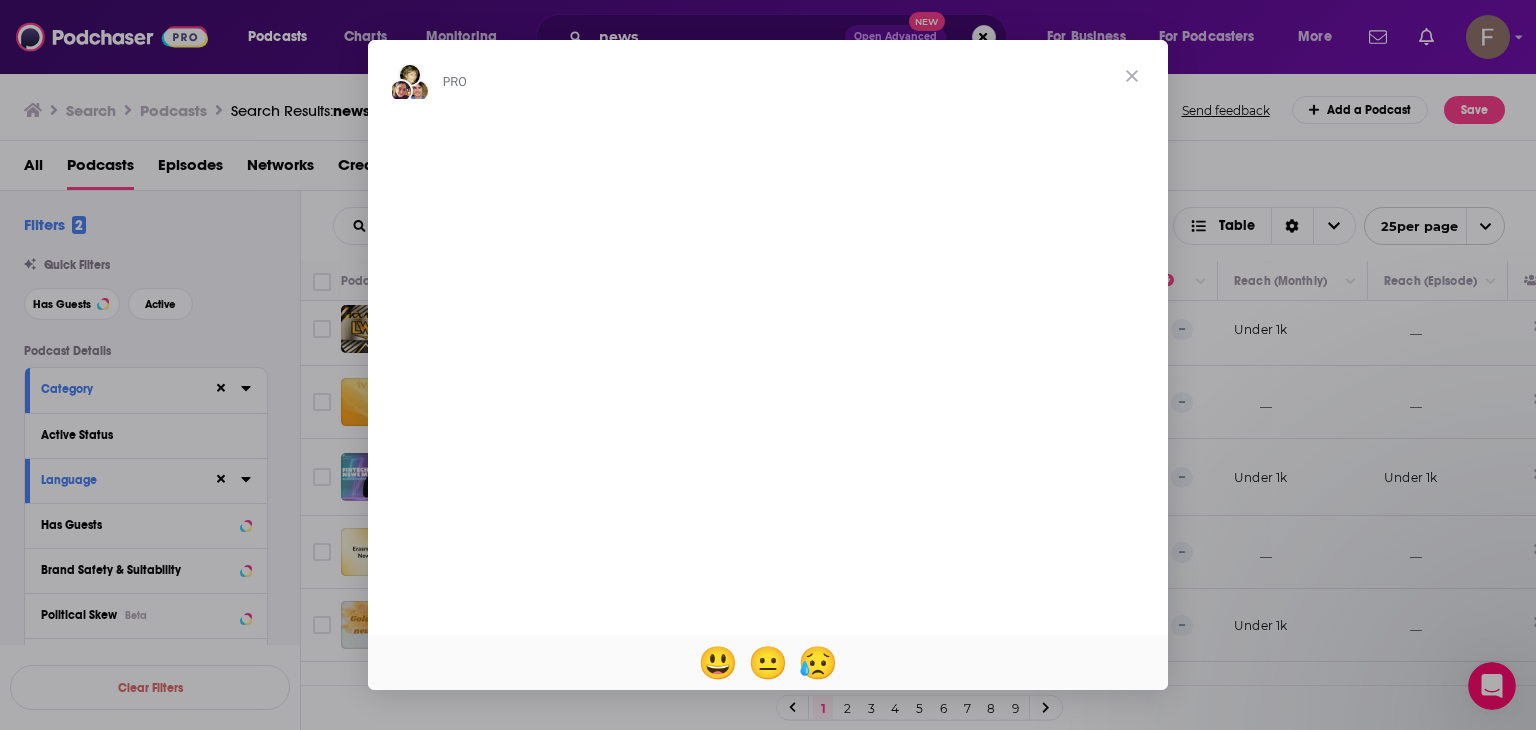 click at bounding box center (1132, 76) 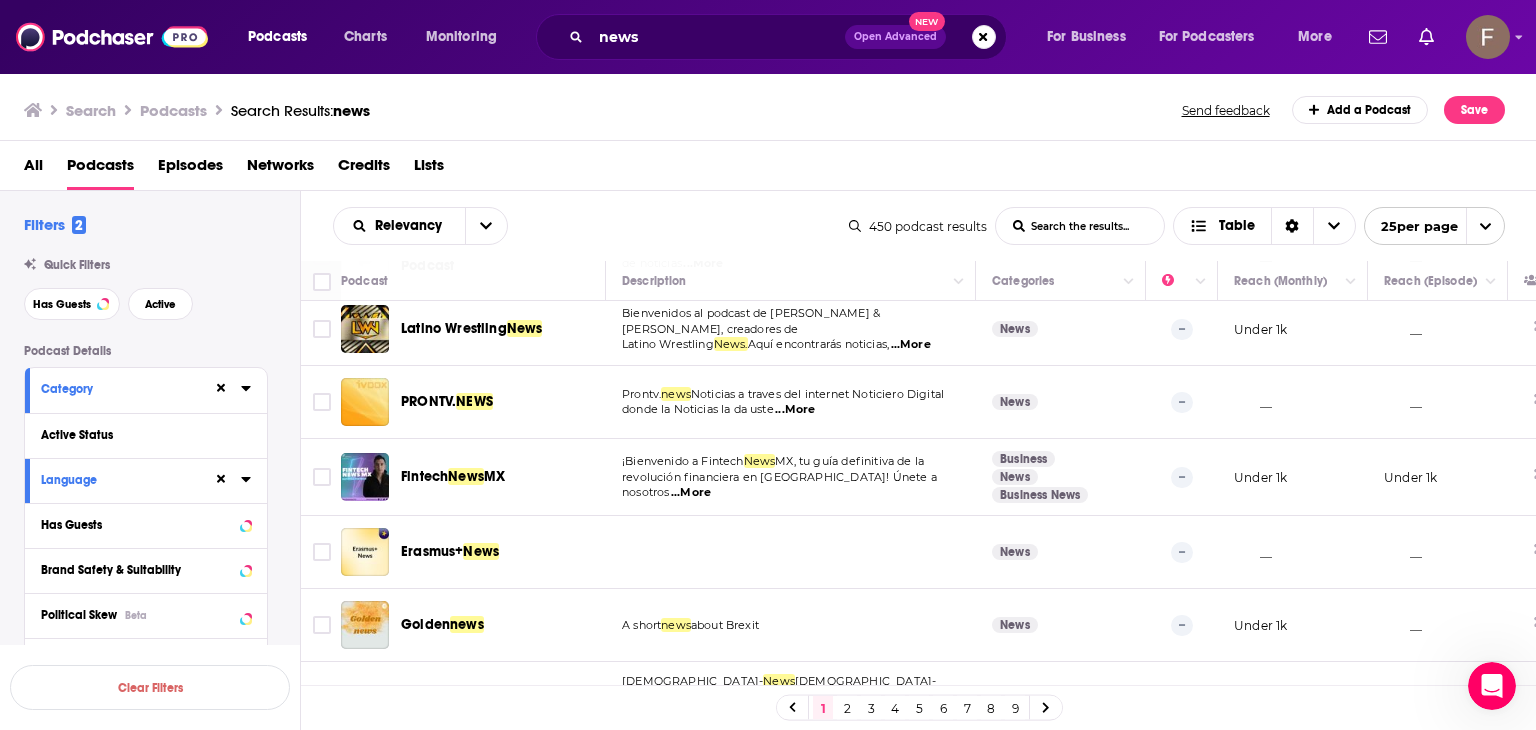 click on "Podcast Details Category Active Status Language Has Guests Brand Safety & Suitability Political Skew Beta Show More Audience & Reach Power Score™ Reach (Monthly) Reach (Episode Average) Gender Age Income Show More" at bounding box center (162, 699) 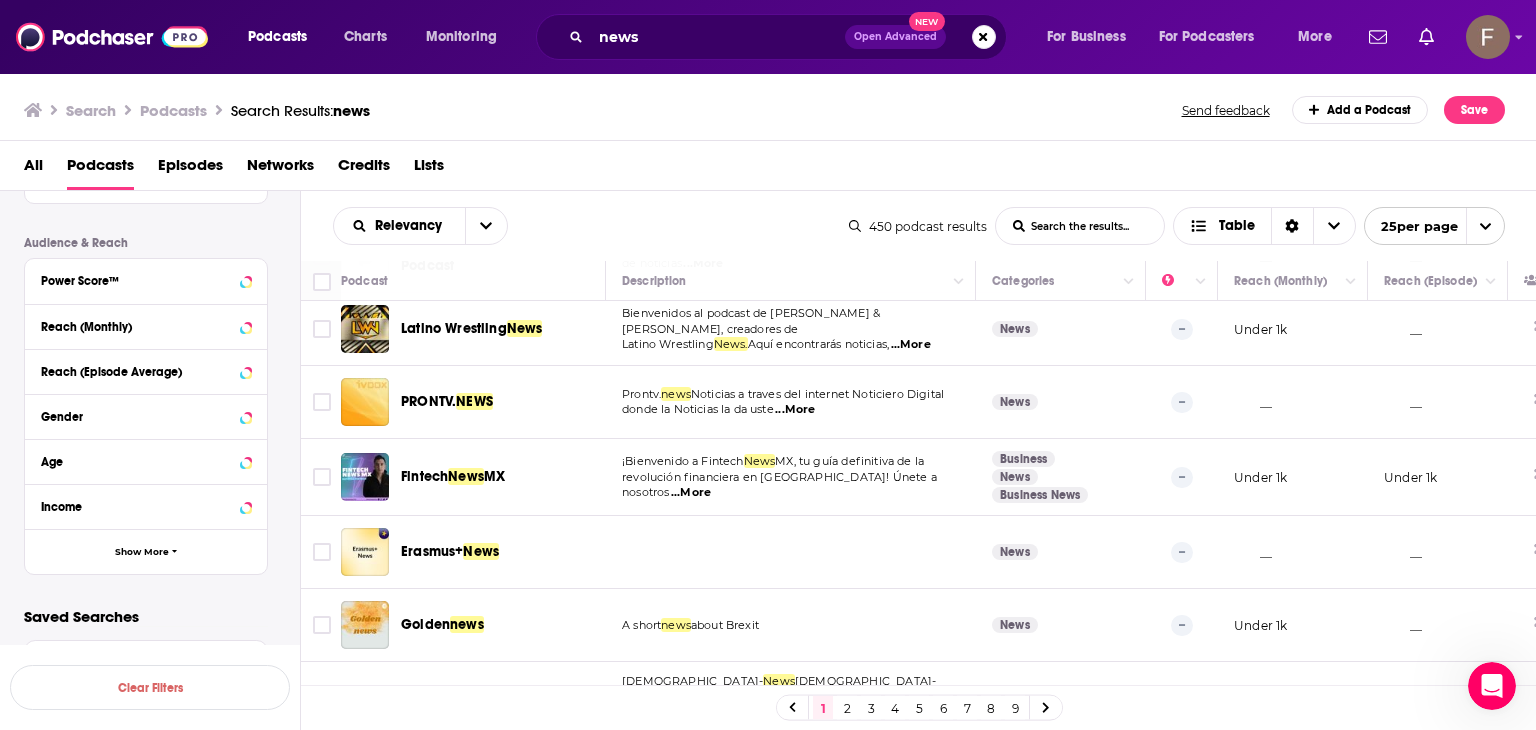 scroll, scrollTop: 481, scrollLeft: 0, axis: vertical 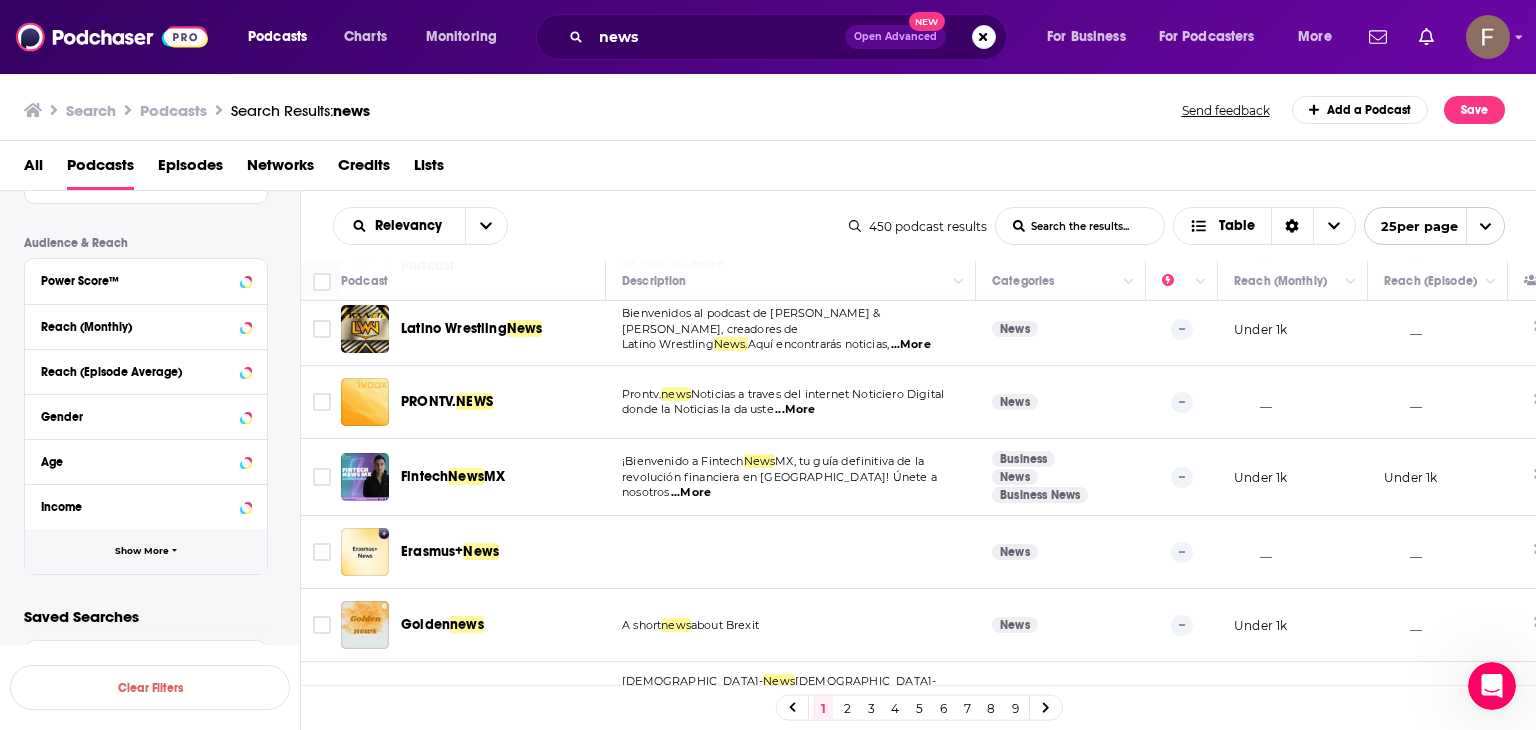 click on "Show More" at bounding box center [146, 551] 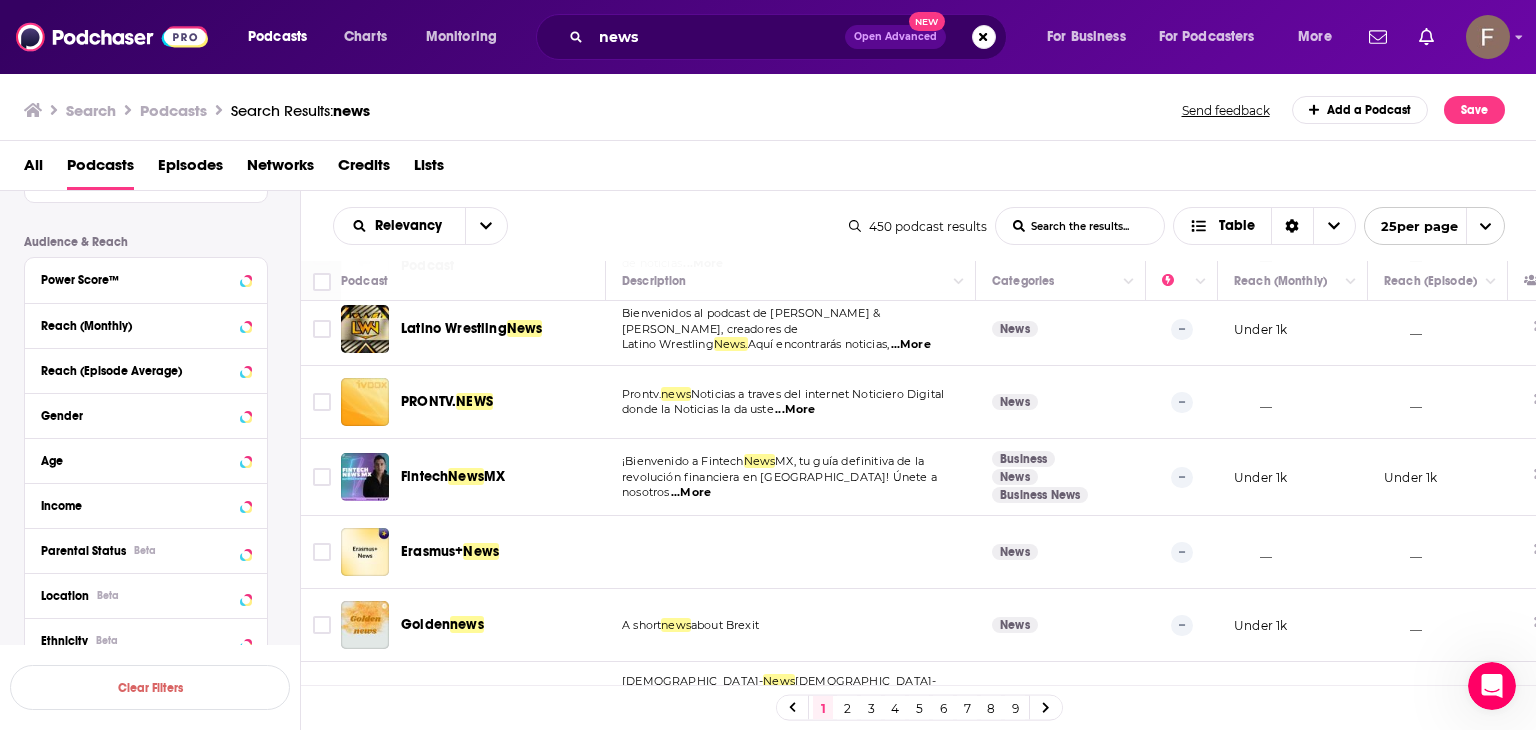 click on "Podcast Details Category Active Status Language Has Guests Brand Safety & Suitability Political Skew Beta Show More Audience & Reach Power Score™ Reach (Monthly) Reach (Episode Average) Gender Age Income Parental Status Beta Location Beta Ethnicity Beta Jobs Beta Interests Beta Verified Partner YouTube Subscriber Count Show Less" at bounding box center (162, 376) 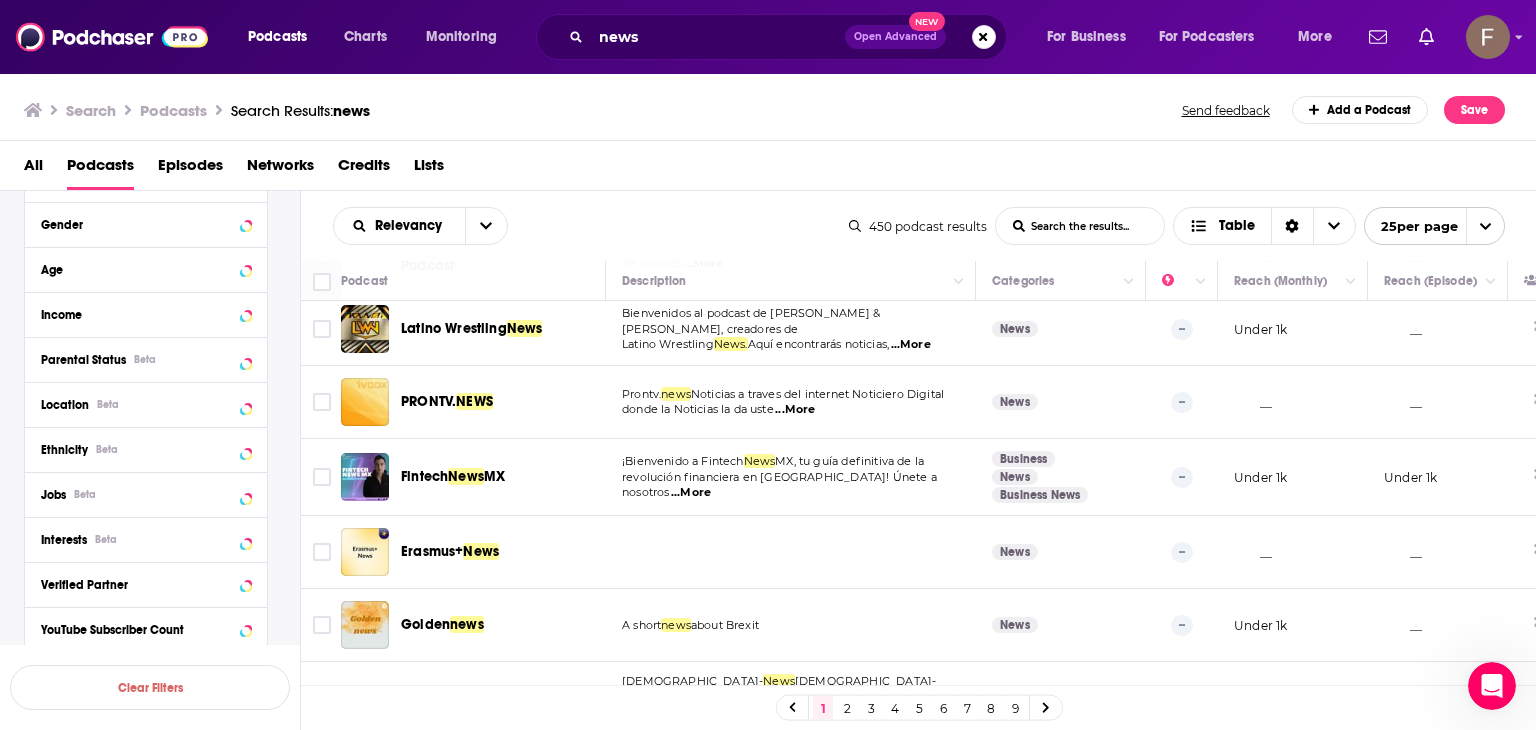 scroll, scrollTop: 681, scrollLeft: 0, axis: vertical 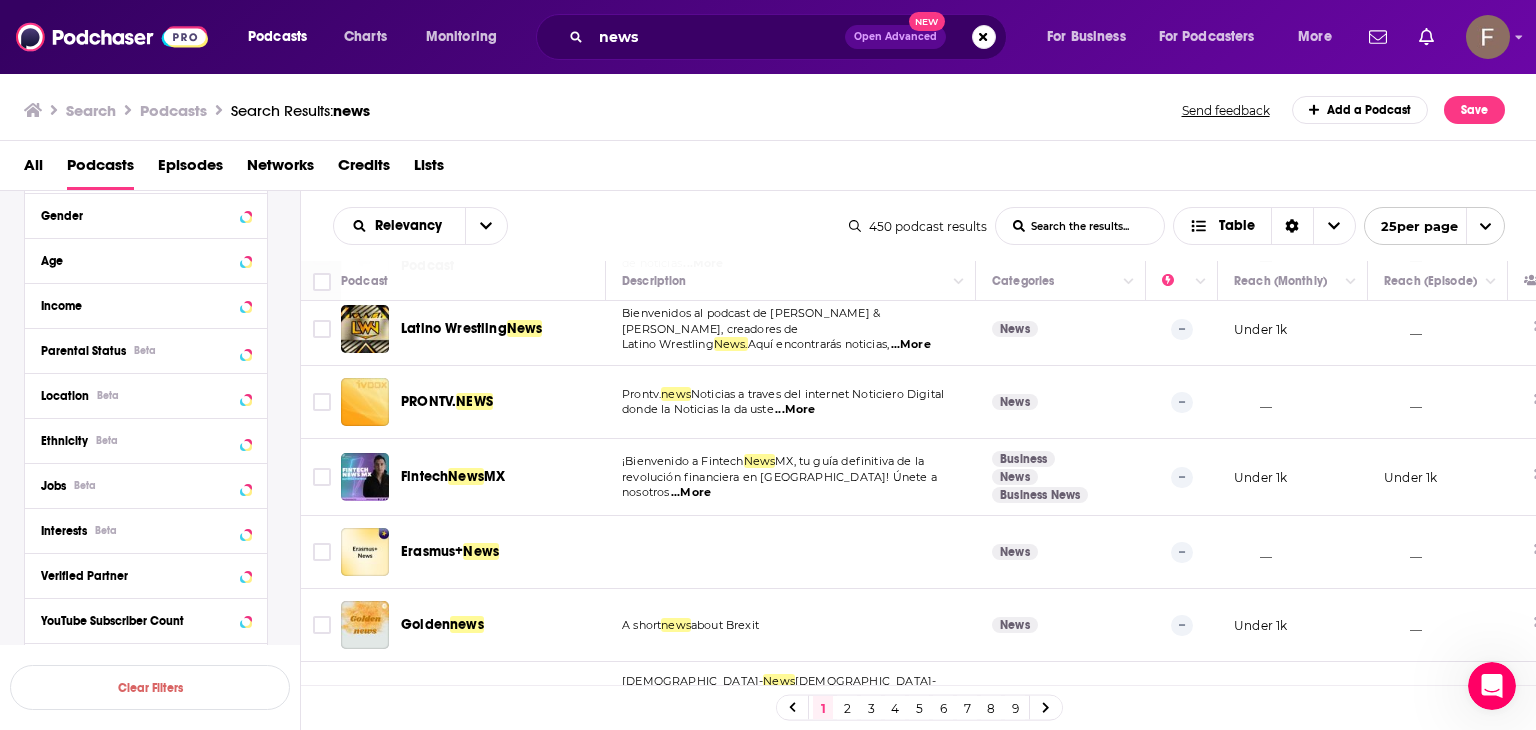 click on "Ethnicity Beta" at bounding box center (146, 440) 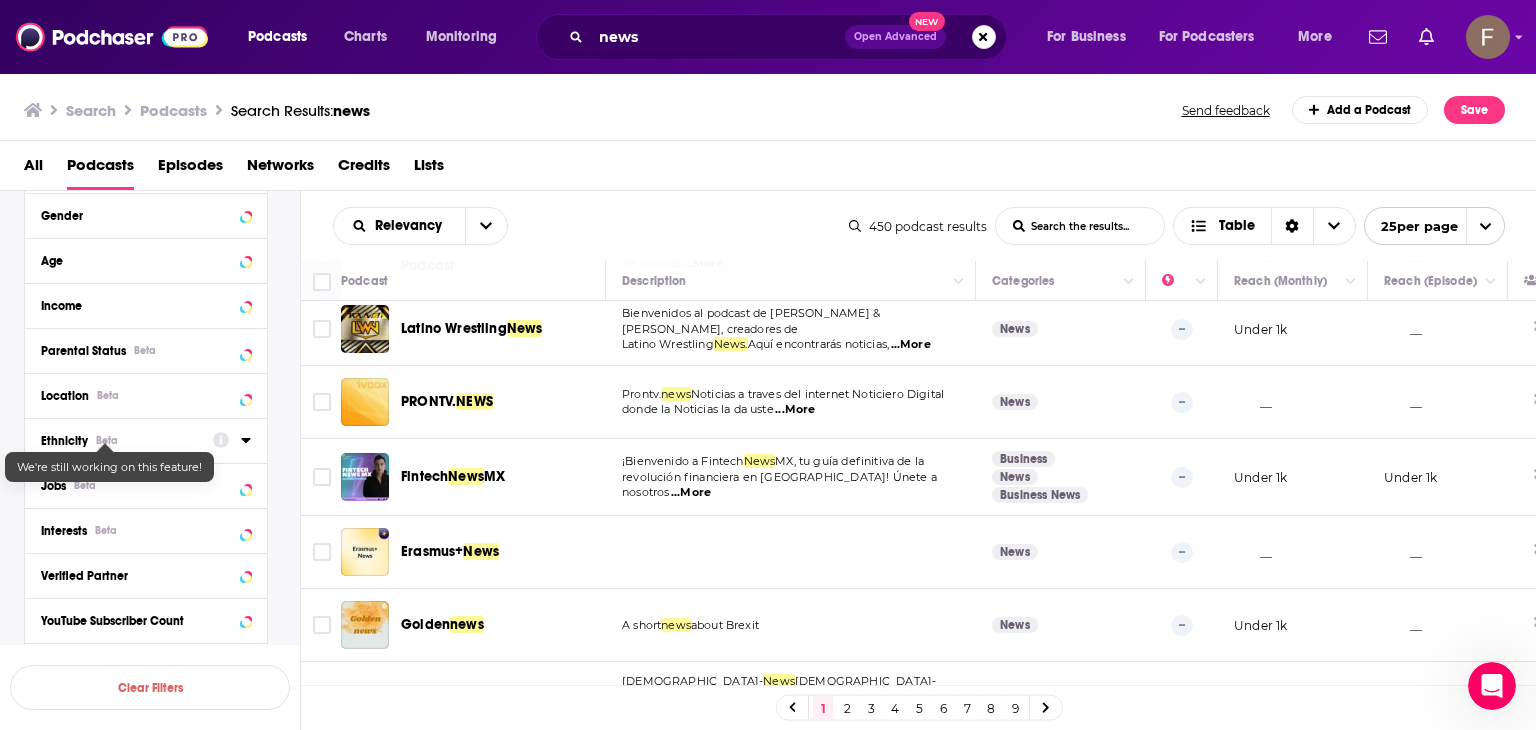 click on "Ethnicity Beta" at bounding box center [120, 441] 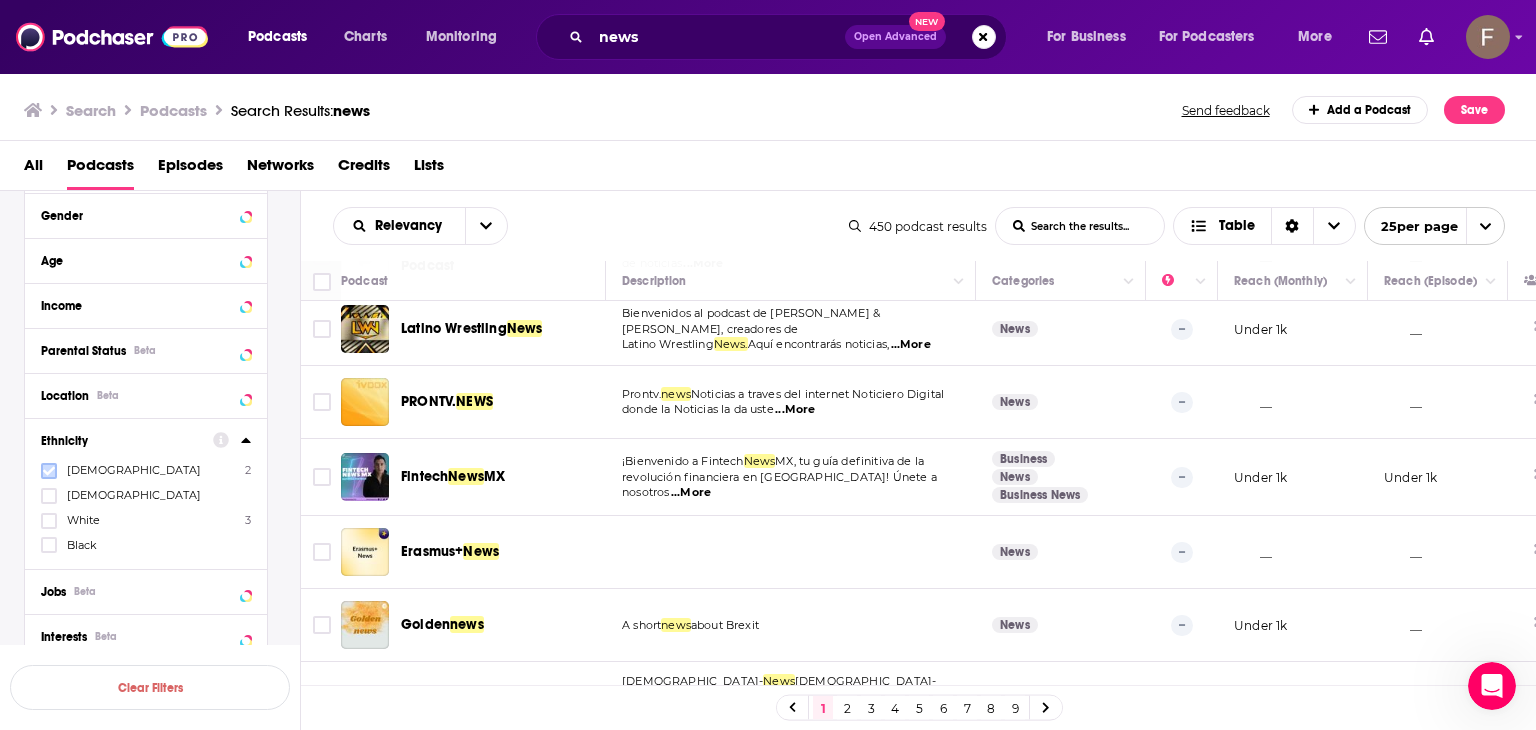 click 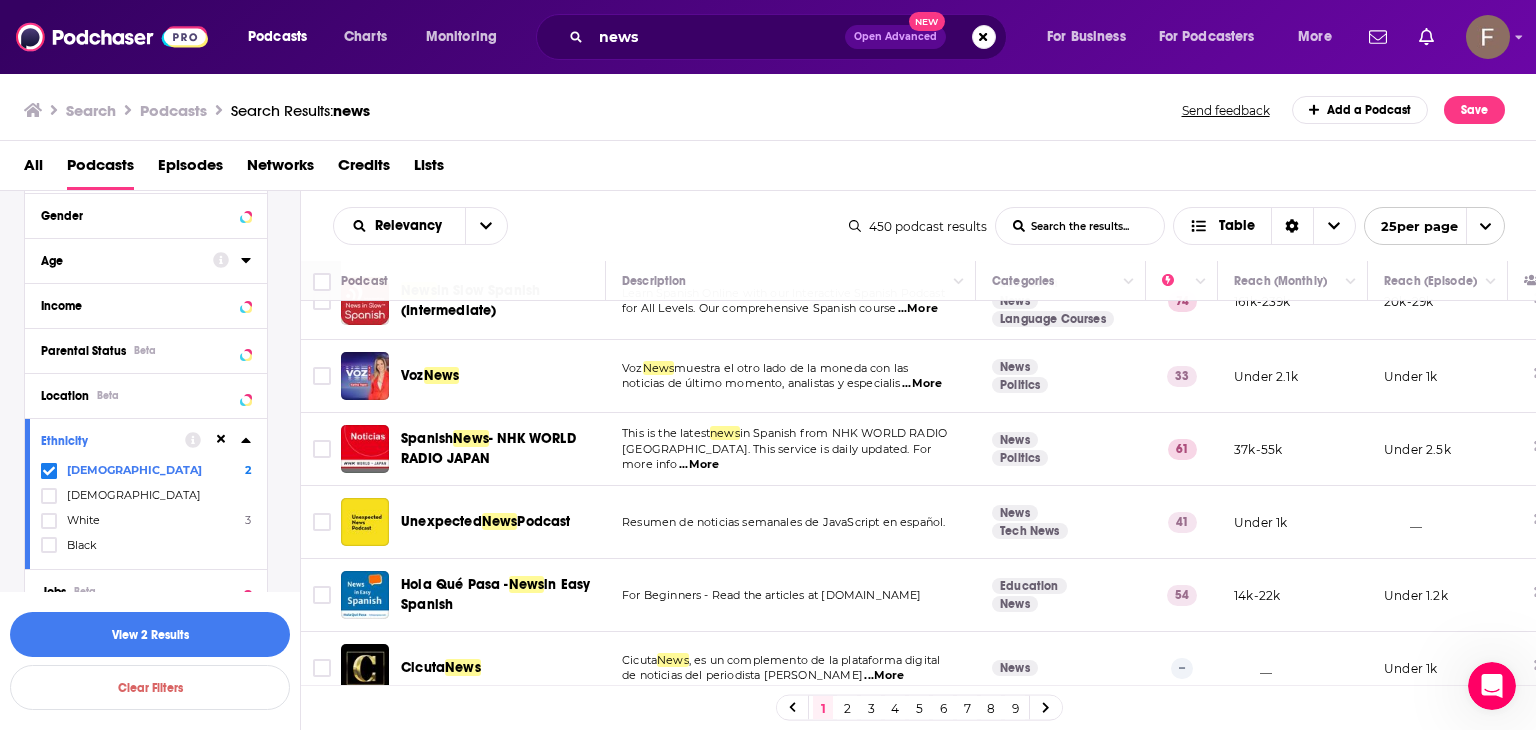 scroll, scrollTop: 0, scrollLeft: 0, axis: both 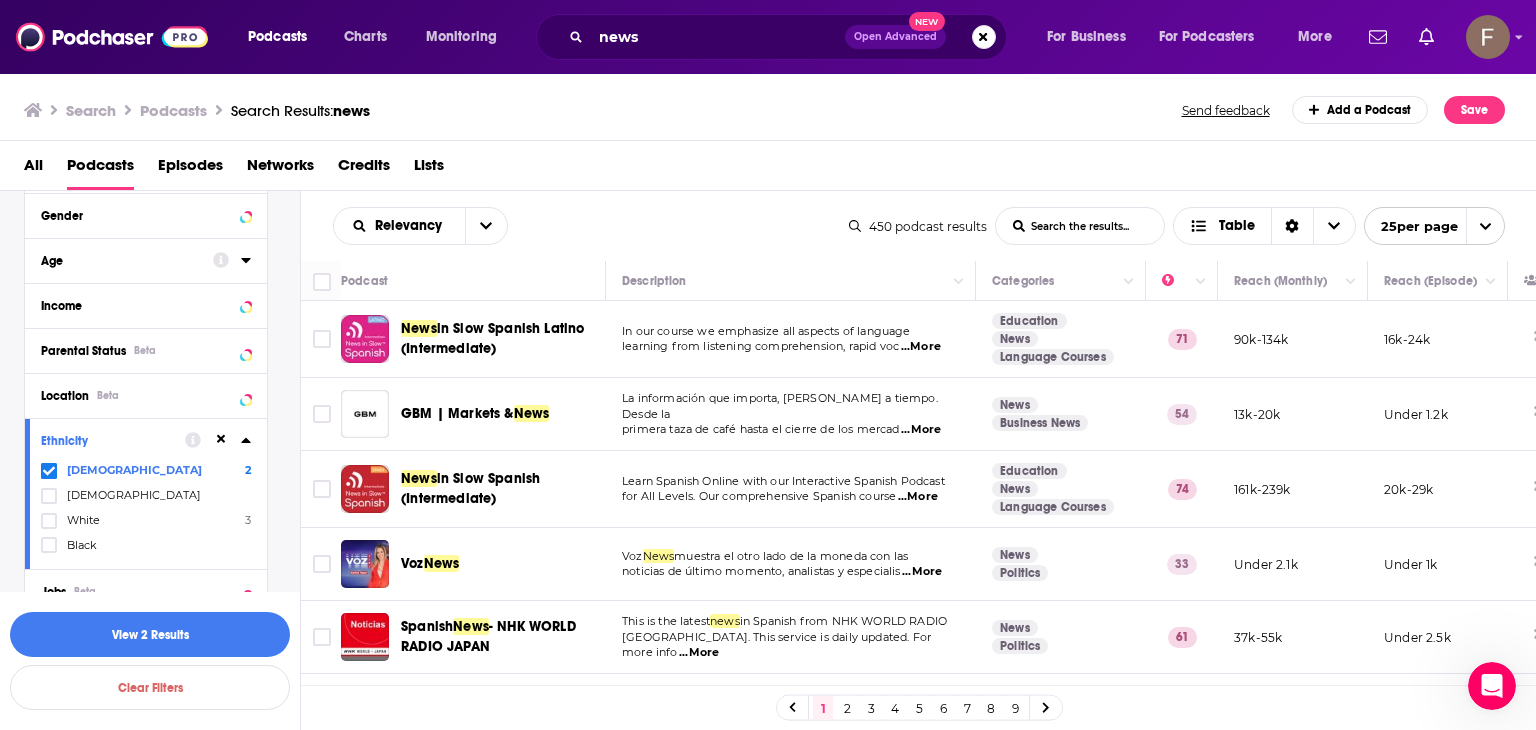 click on "Podcast Details Category Active Status Language Has Guests Brand Safety & Suitability Political Skew Beta Show More Audience & Reach Power Score™ Reach (Monthly) Reach (Episode Average) Gender Age Income Parental Status Beta Location Beta Ethnicity [DEMOGRAPHIC_DATA] 2 [DEMOGRAPHIC_DATA] 3 Black Jobs Beta Interests Beta Verified Partner YouTube Subscriber Count Show Less" at bounding box center [162, 229] 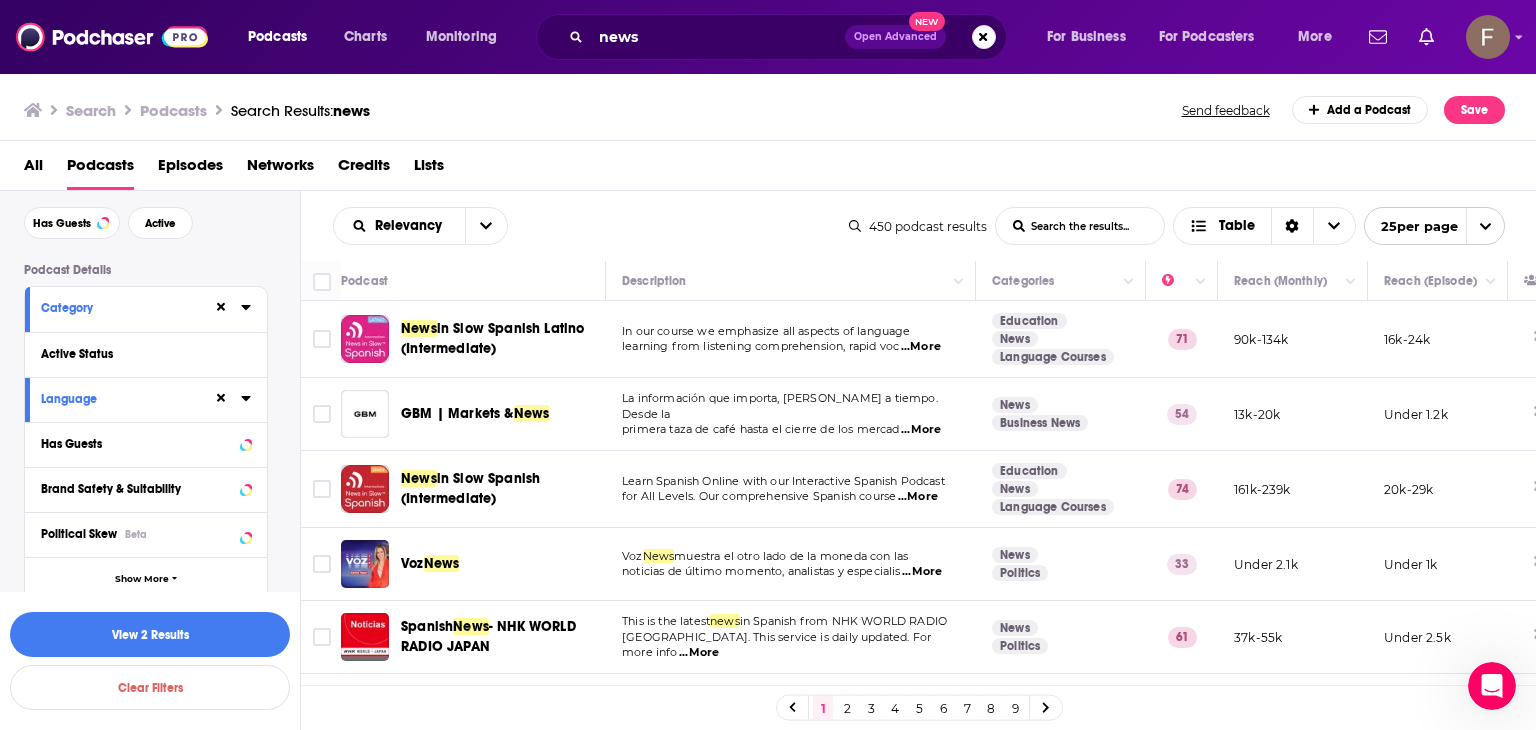 scroll, scrollTop: 0, scrollLeft: 0, axis: both 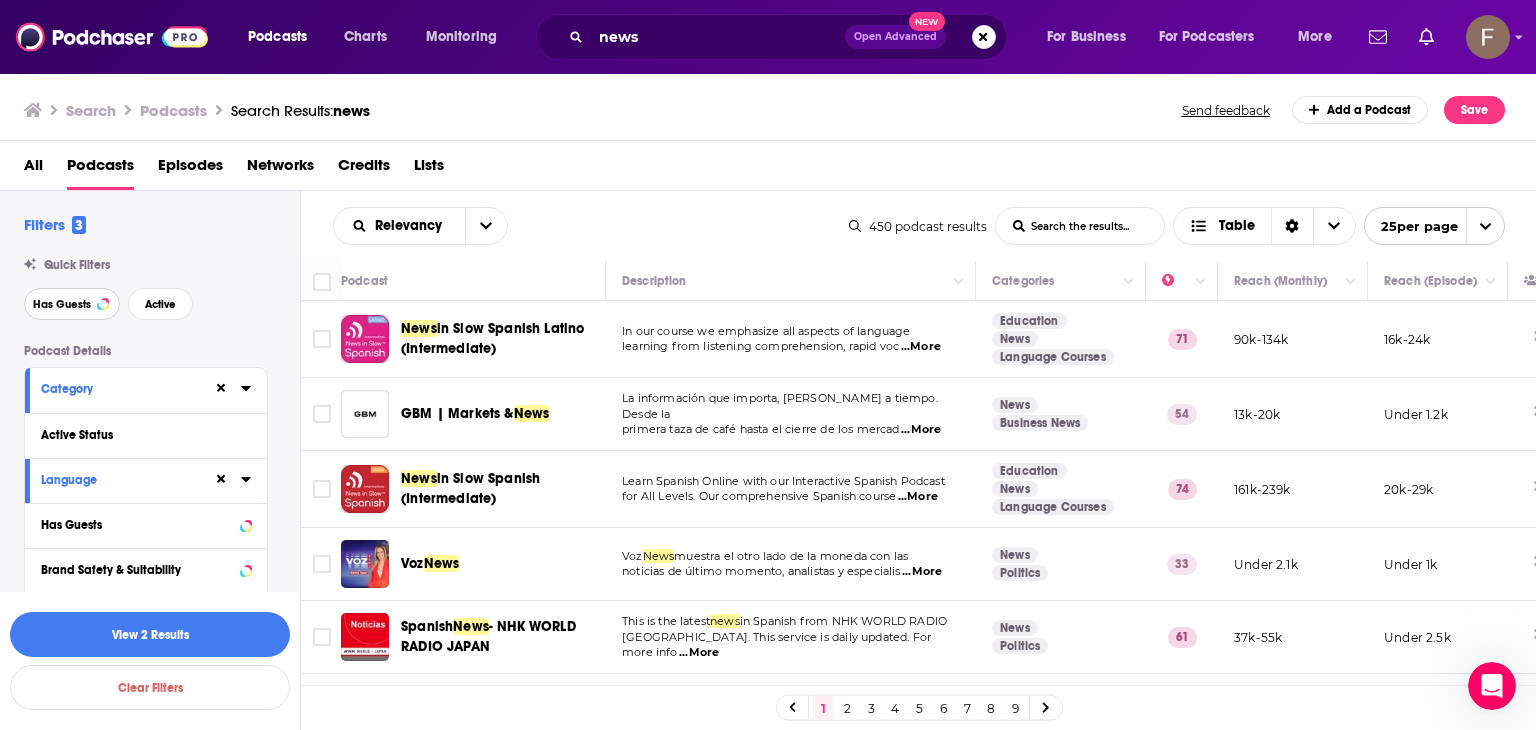 click on "Has Guests" at bounding box center (72, 304) 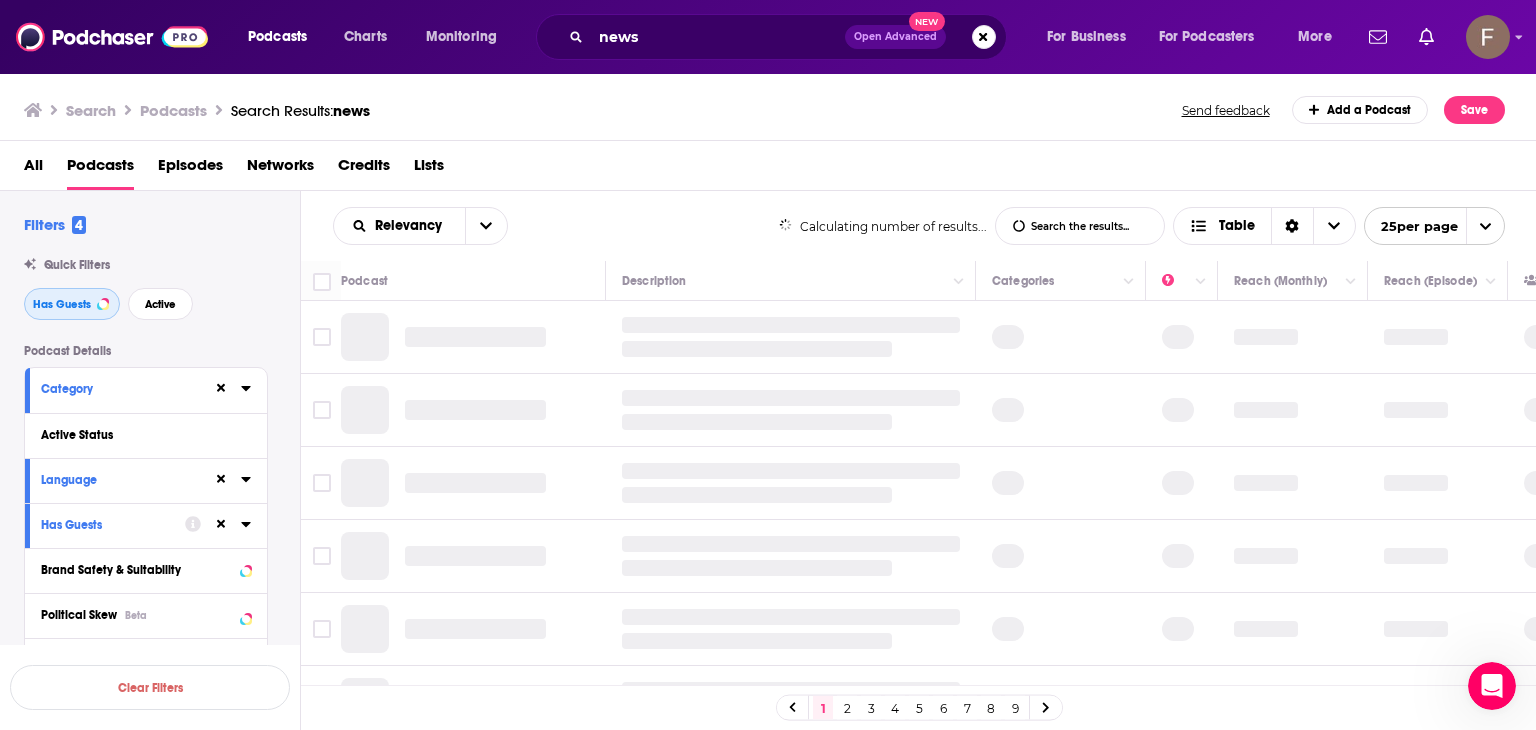 click on "Has Guests" at bounding box center [72, 304] 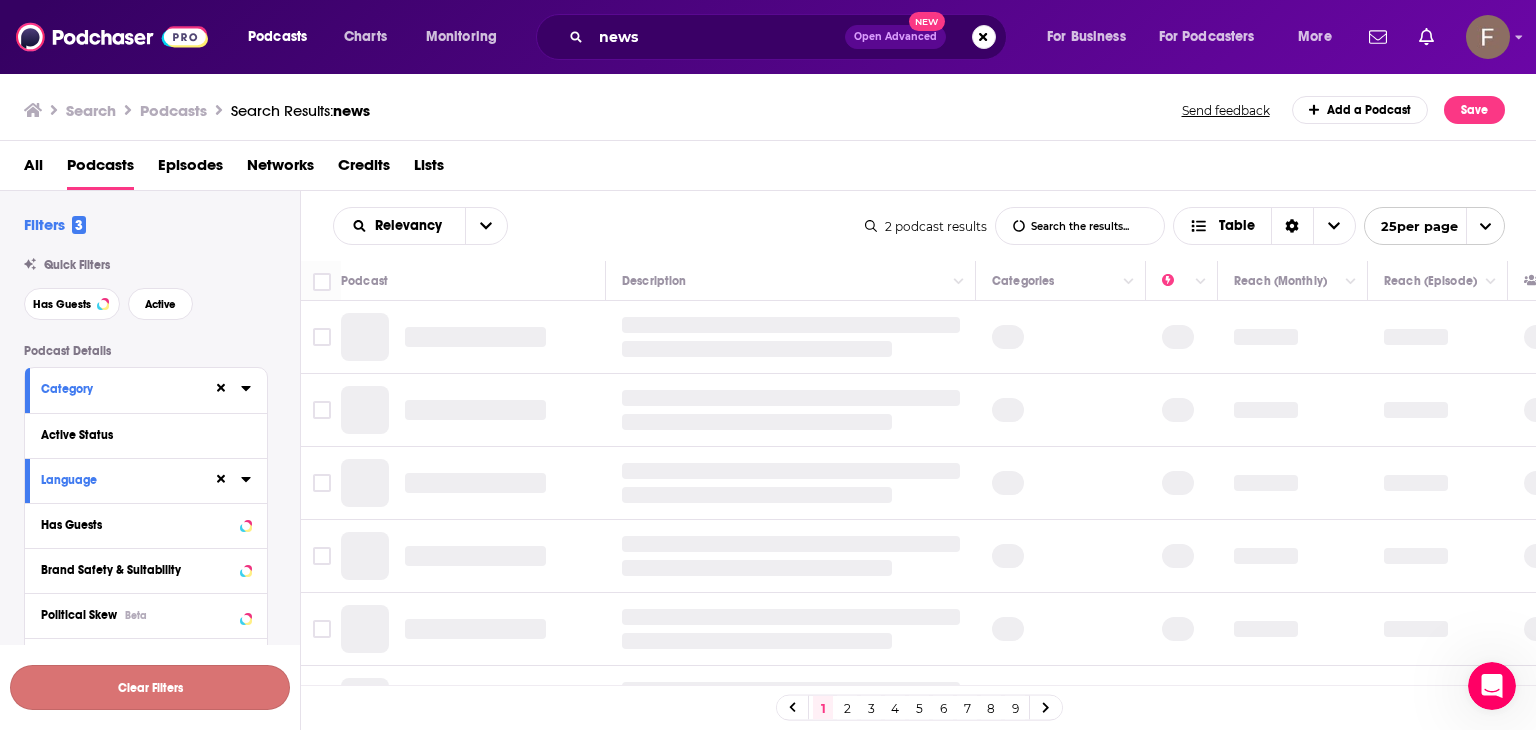 click on "Clear Filters" at bounding box center [150, 687] 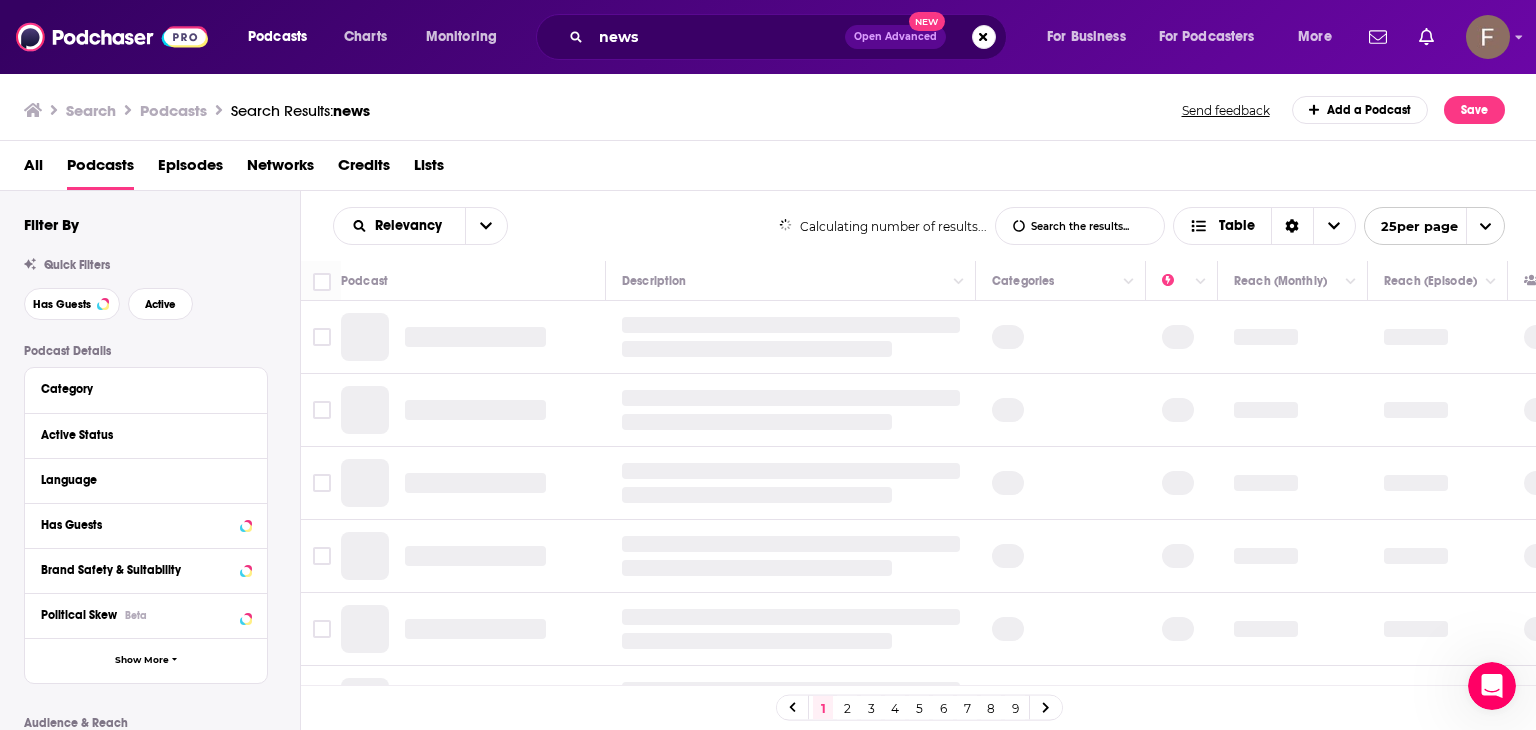 click on "Podcast Details Category Active Status Language Has Guests Brand Safety & Suitability Political Skew Beta Show More Audience & Reach Power Score™ Reach (Monthly) Reach (Episode Average) Gender Age Income Parental Status Beta Location Beta Ethnicity [DEMOGRAPHIC_DATA] 207 [DEMOGRAPHIC_DATA] 181 White 41k Black 700 Jobs Beta Interests Beta Verified Partner YouTube Subscriber Count Show Less" at bounding box center (162, 910) 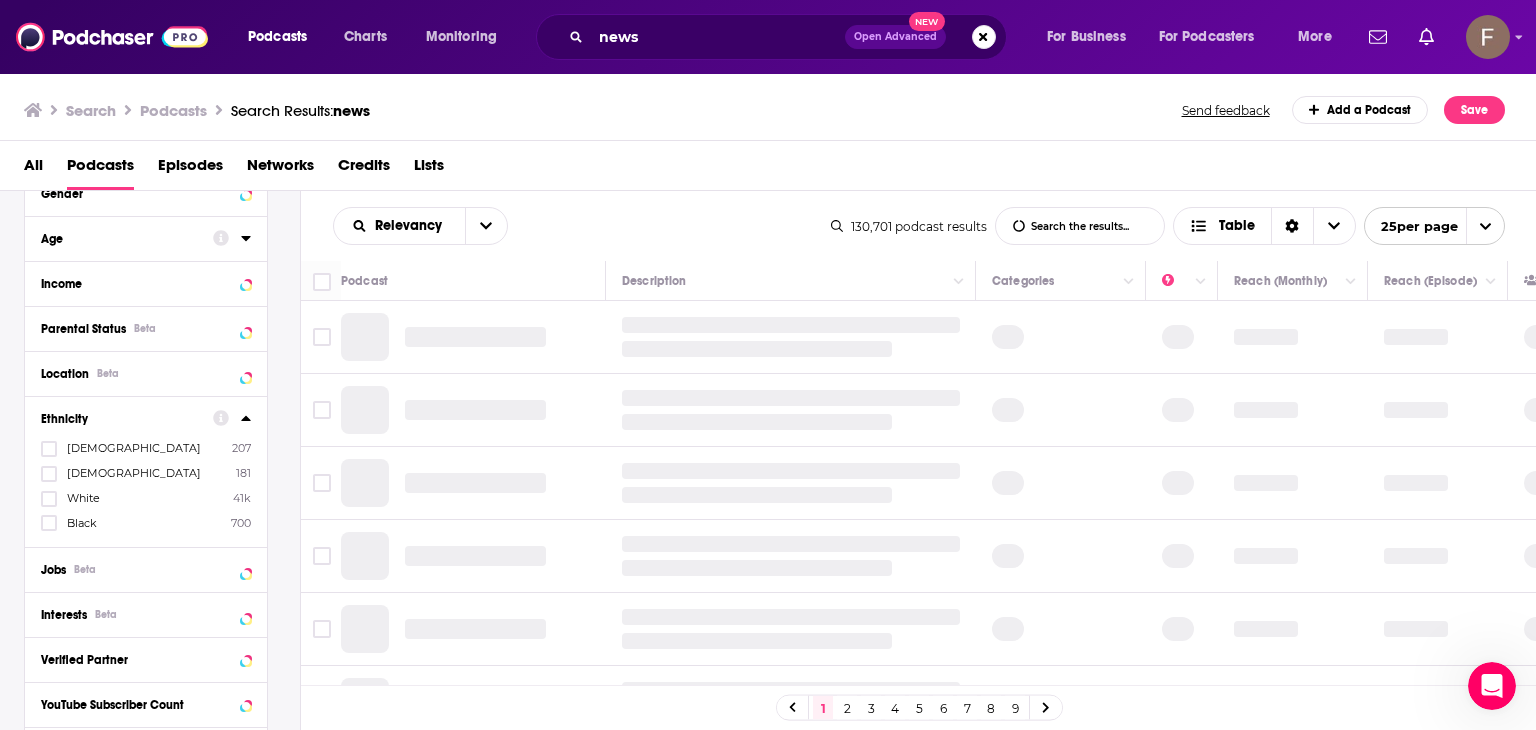 scroll, scrollTop: 902, scrollLeft: 0, axis: vertical 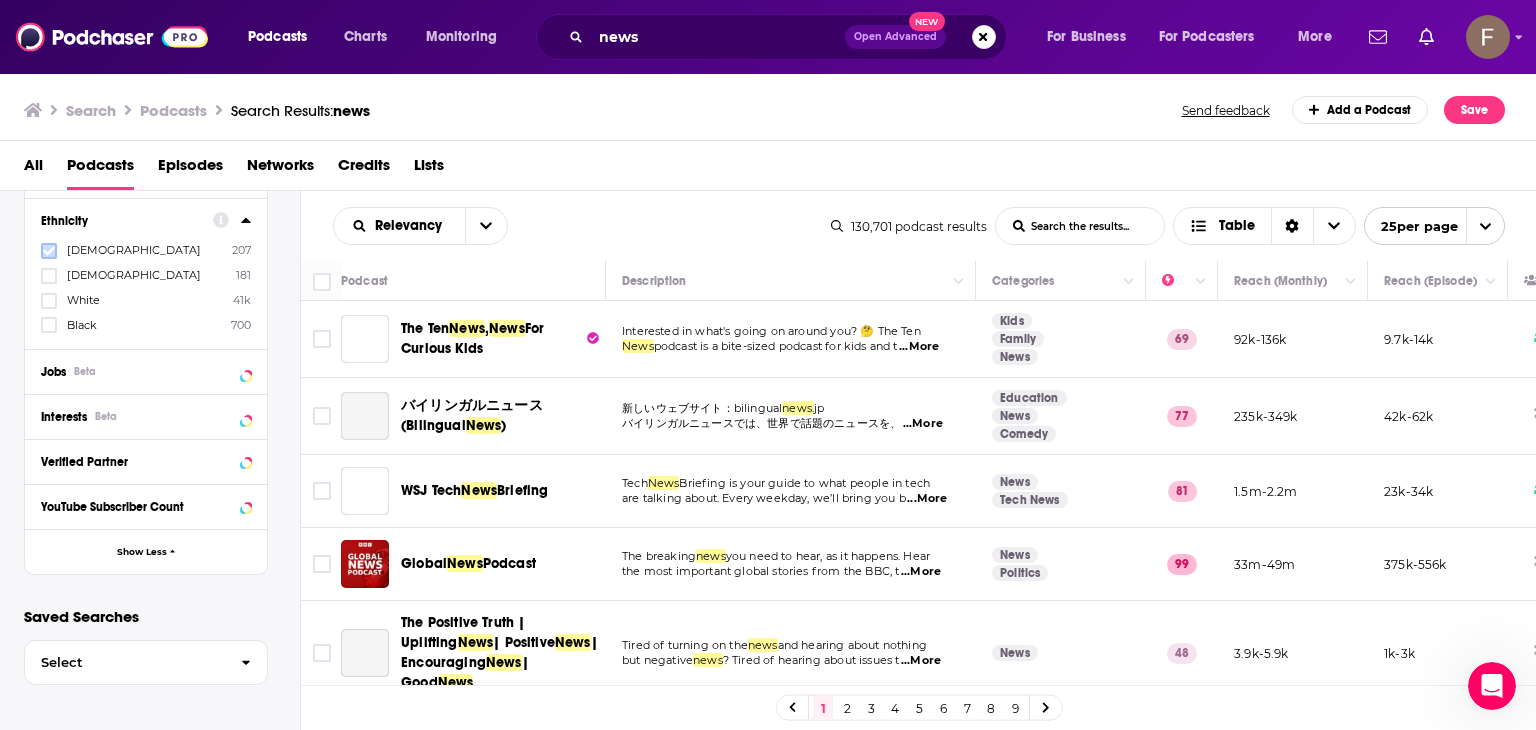 click 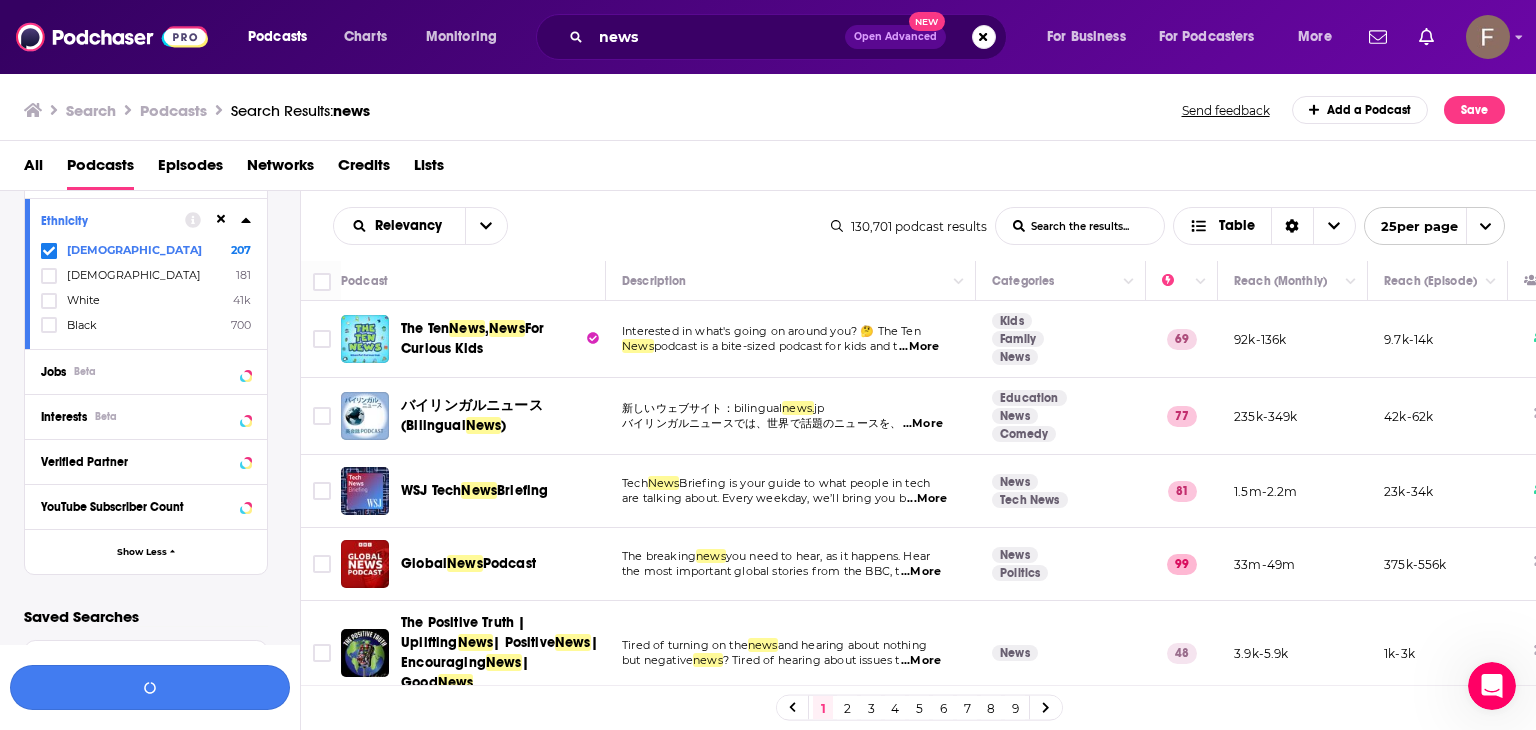 click at bounding box center (150, 687) 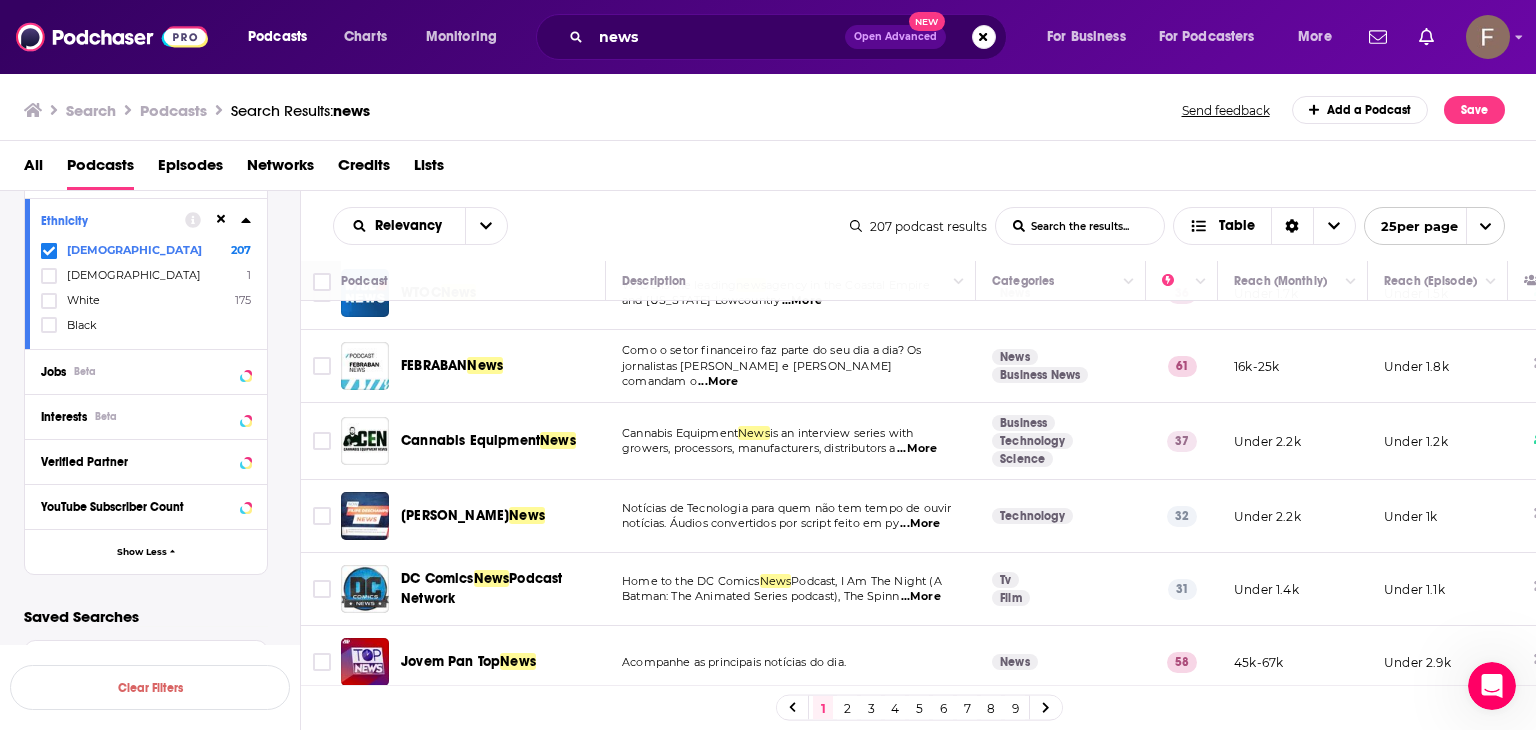 scroll, scrollTop: 0, scrollLeft: 0, axis: both 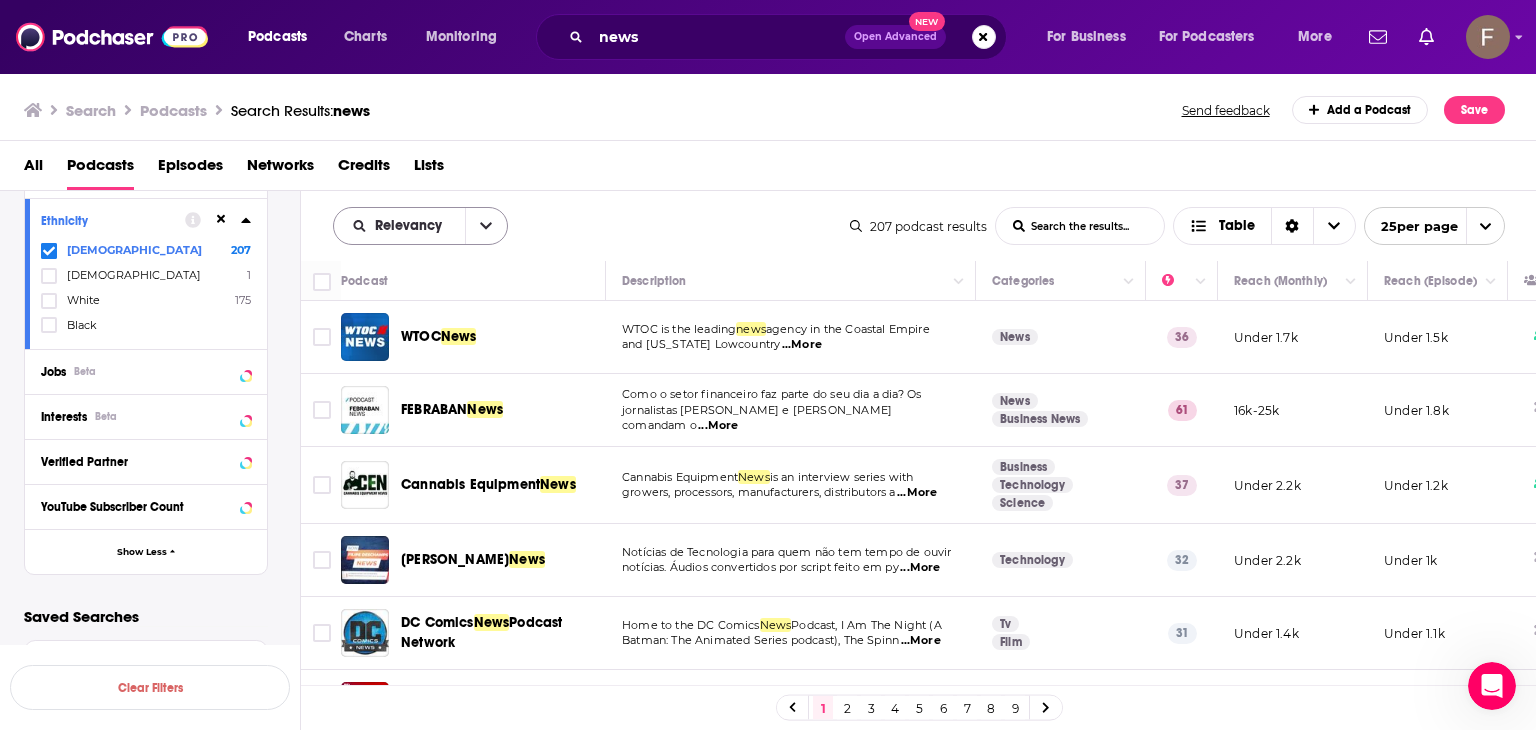 click at bounding box center (486, 226) 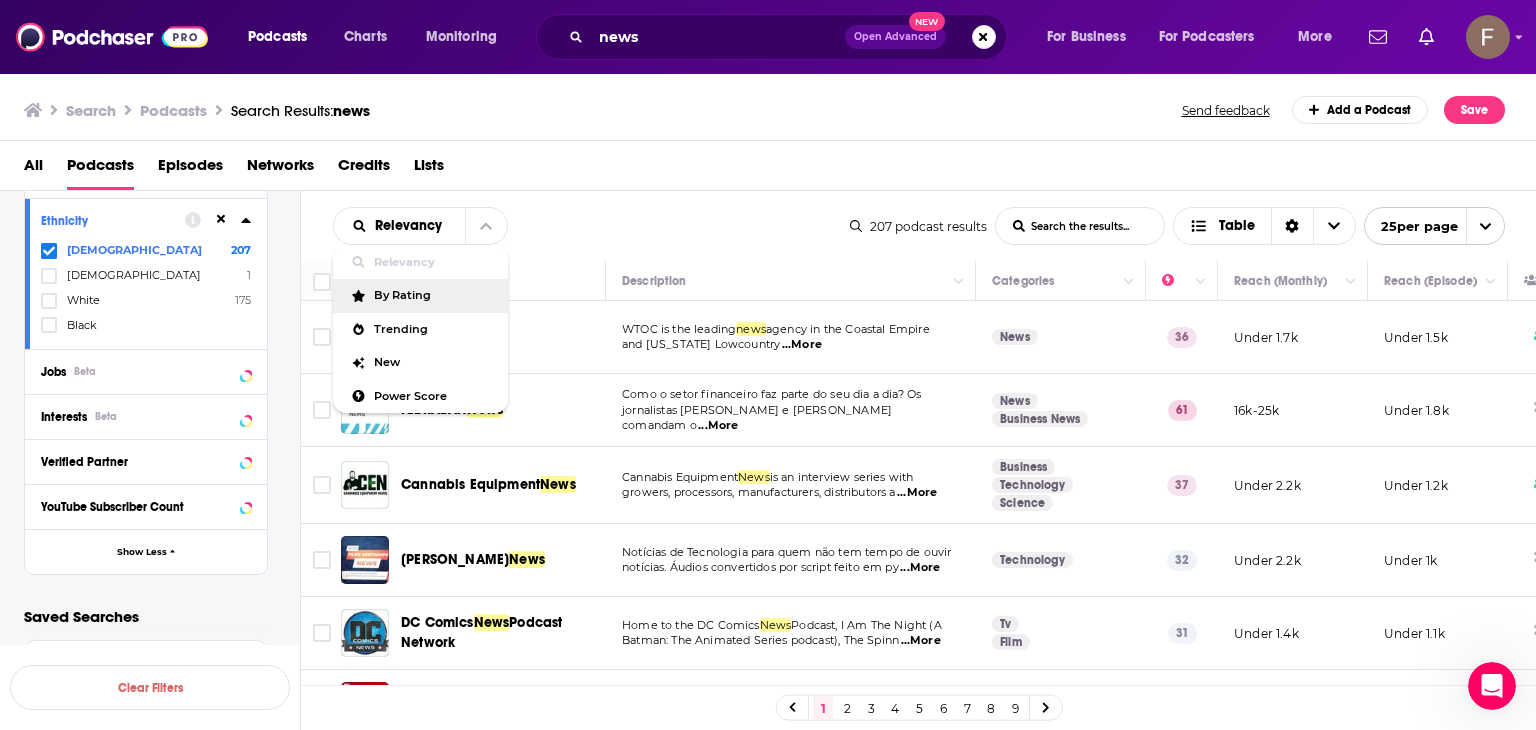 click on "By Rating" at bounding box center (420, 296) 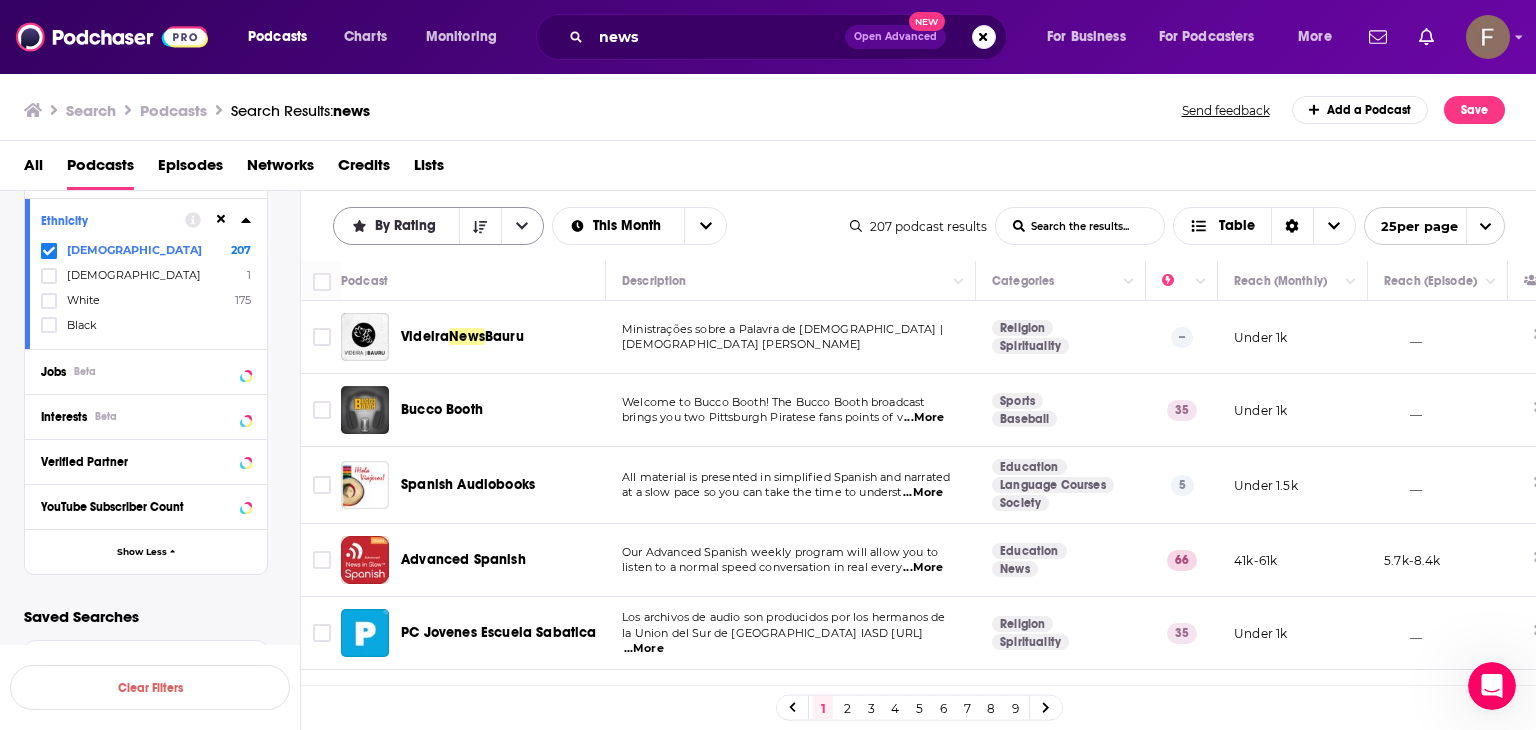 click 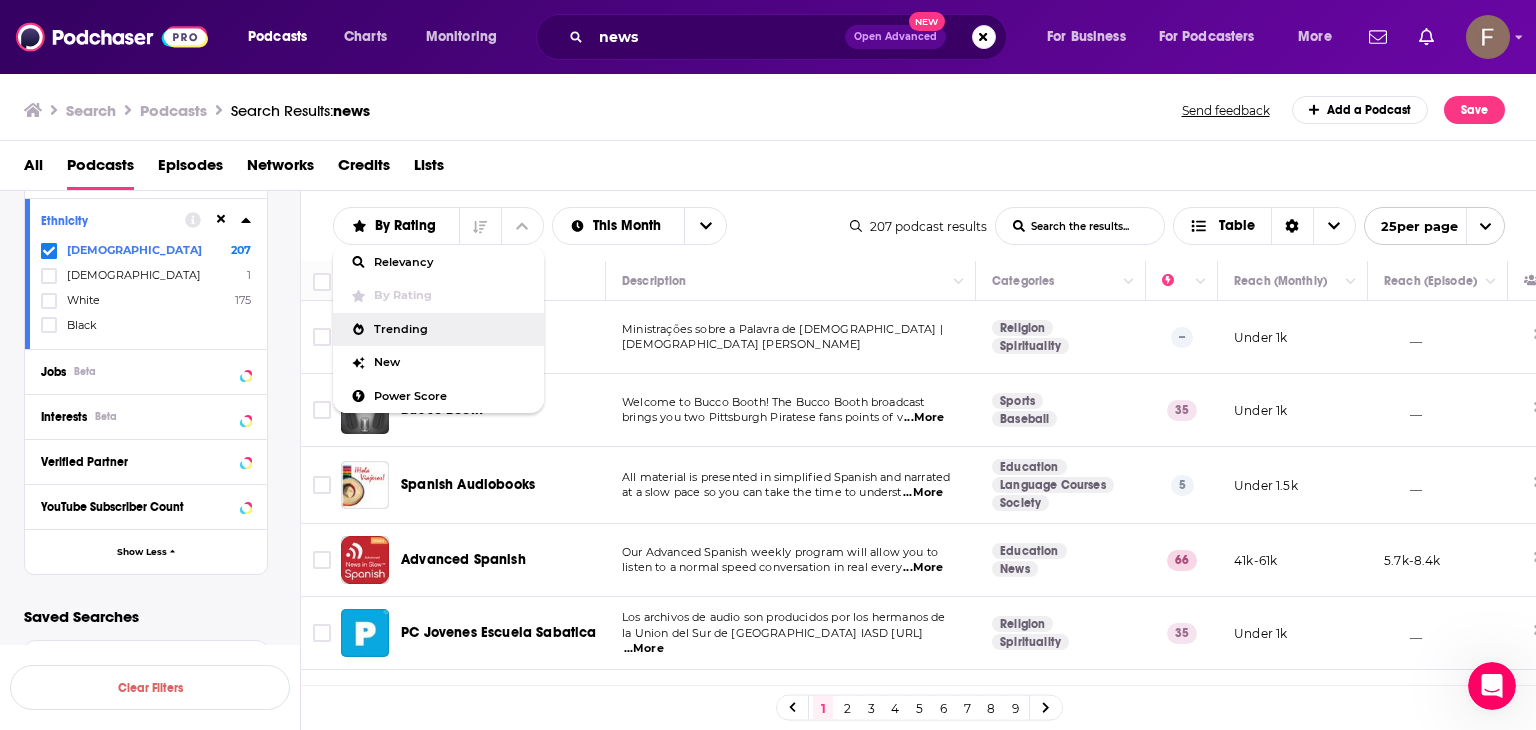 click on "Trending" at bounding box center [451, 329] 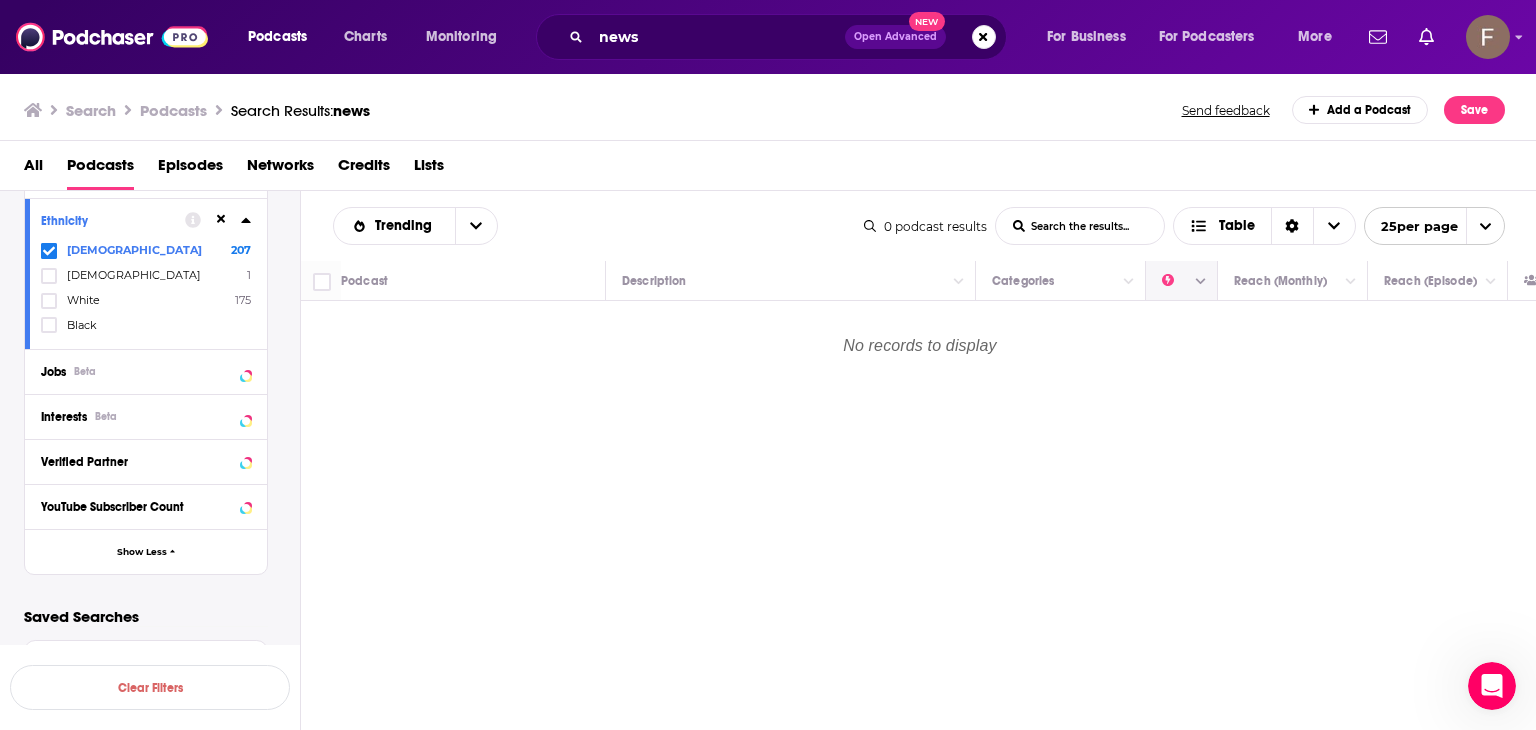 click 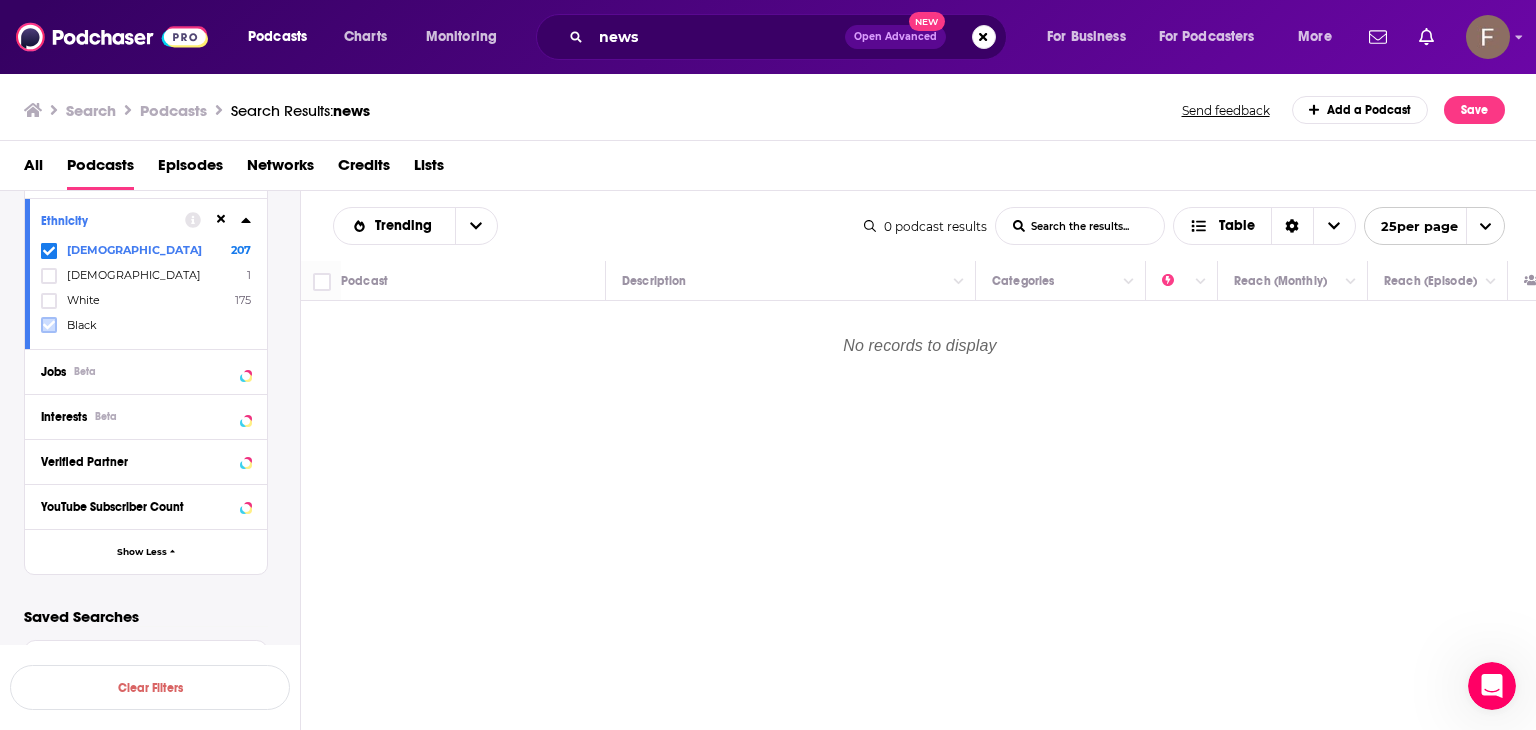 click 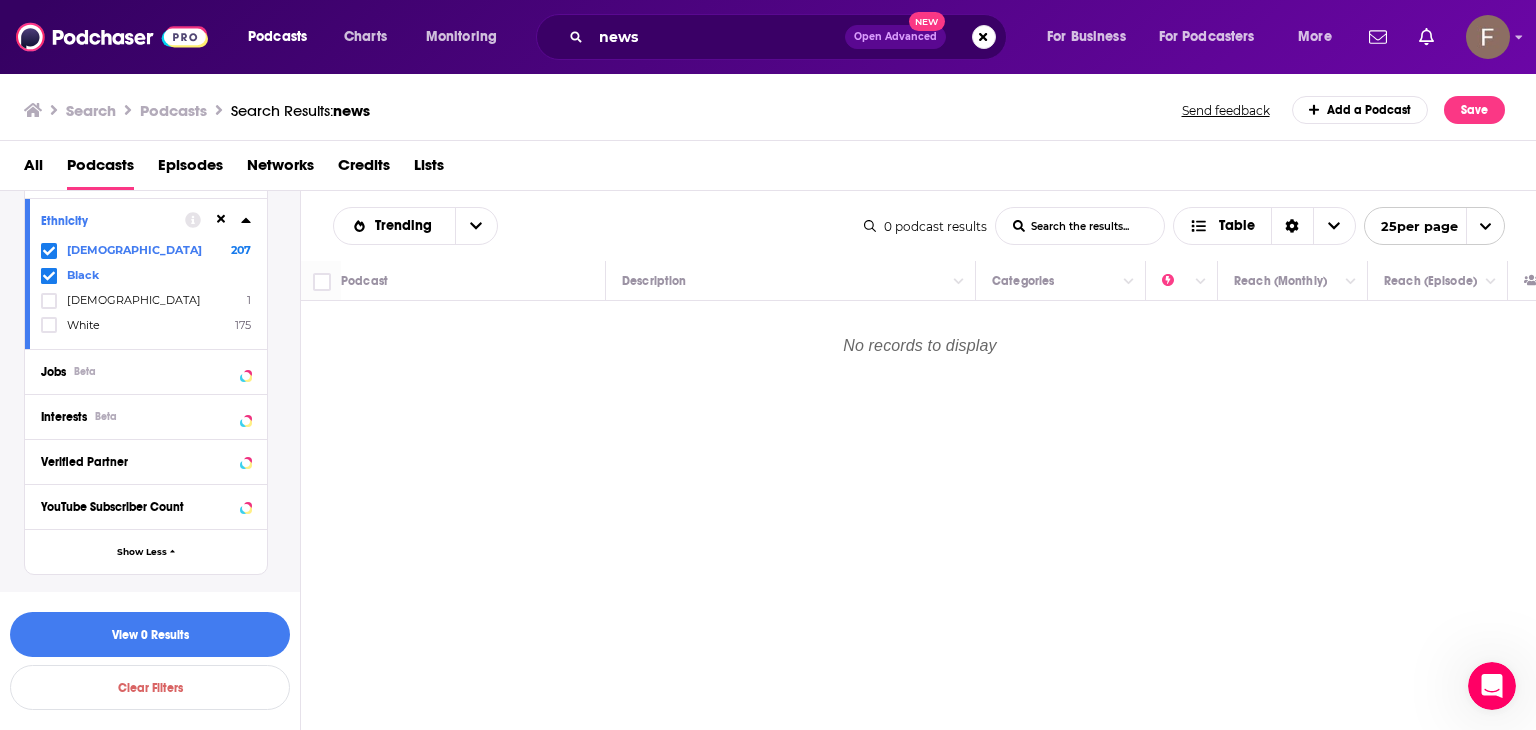 click 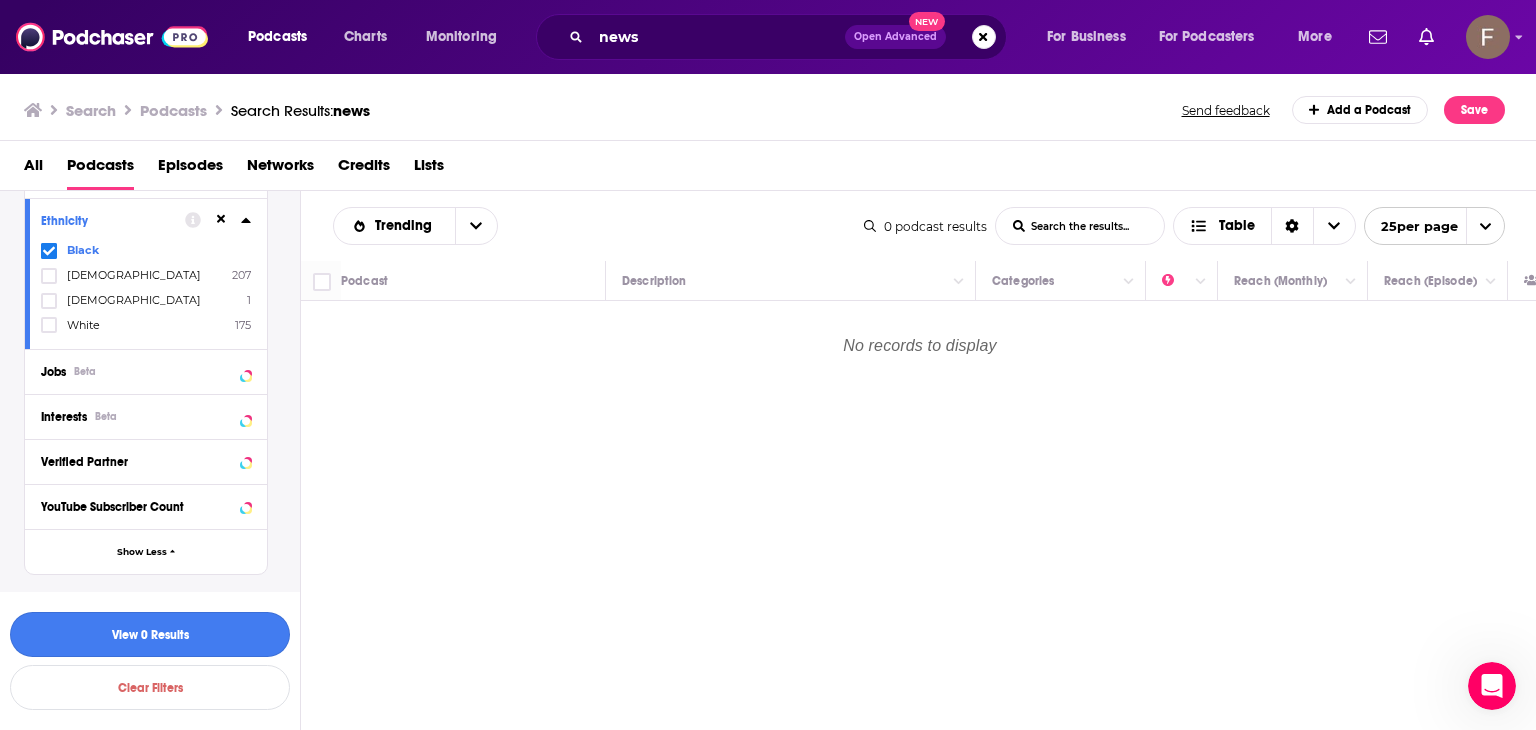 click on "View 0 Results" at bounding box center (150, 634) 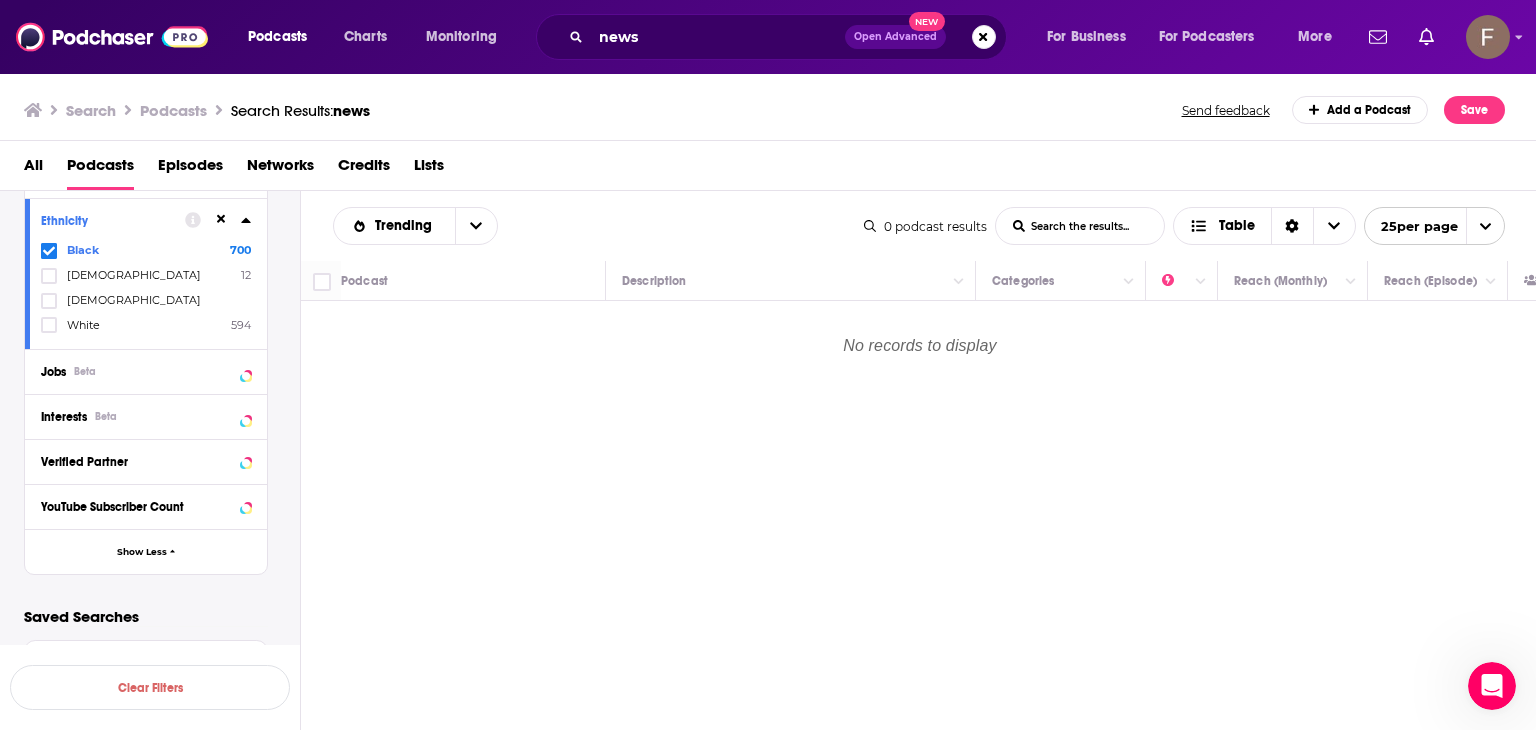 click on "Podcast Details Category Active Status Language Has Guests Brand Safety & Suitability Political Skew Beta Show More Audience & Reach Power Score™ Reach (Monthly) Reach (Episode Average) Gender Age Income Parental Status Beta Location Beta Ethnicity Black 700 [DEMOGRAPHIC_DATA] 12 [DEMOGRAPHIC_DATA] White 594 Jobs Beta Interests Beta Verified Partner YouTube Subscriber Count Show Less" at bounding box center [162, 9] 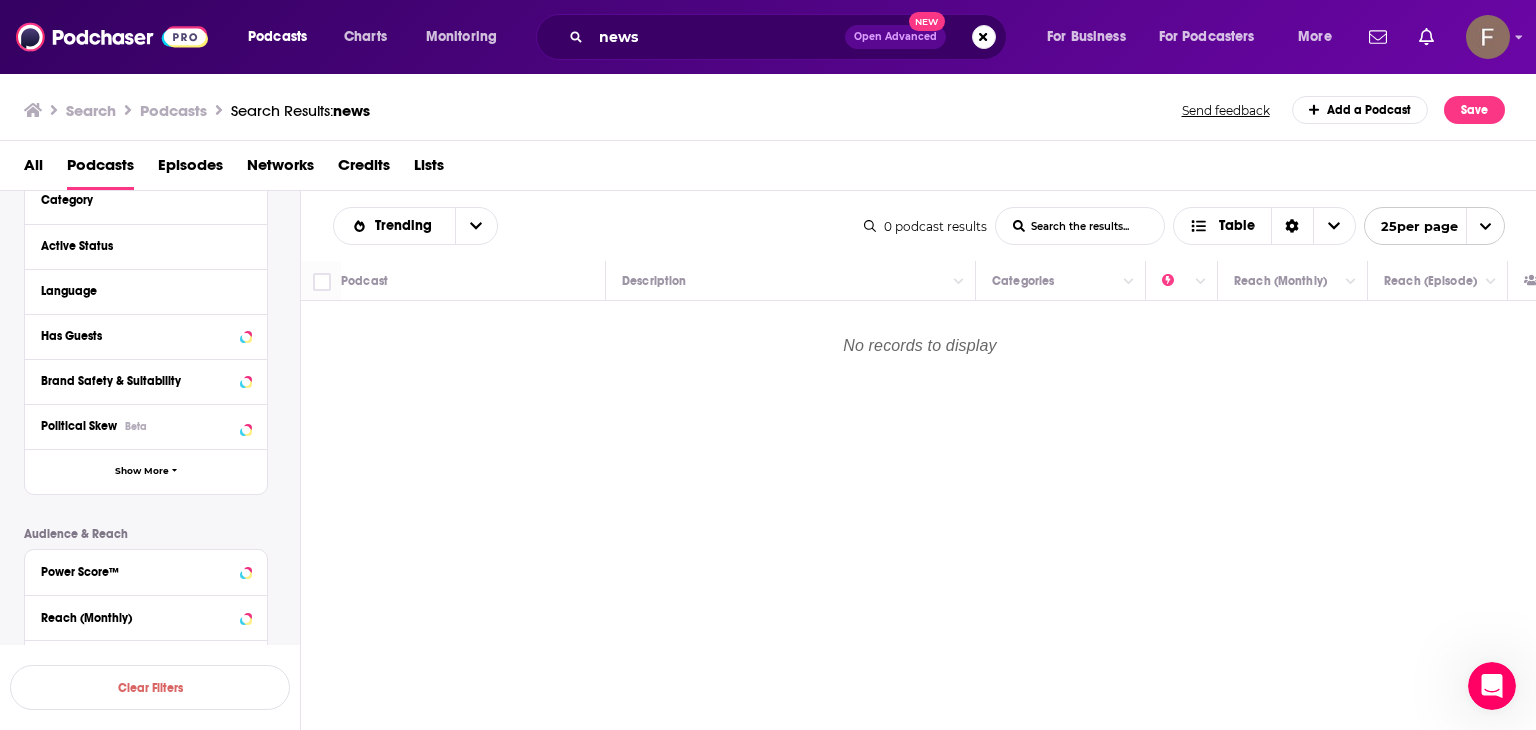 scroll, scrollTop: 22, scrollLeft: 0, axis: vertical 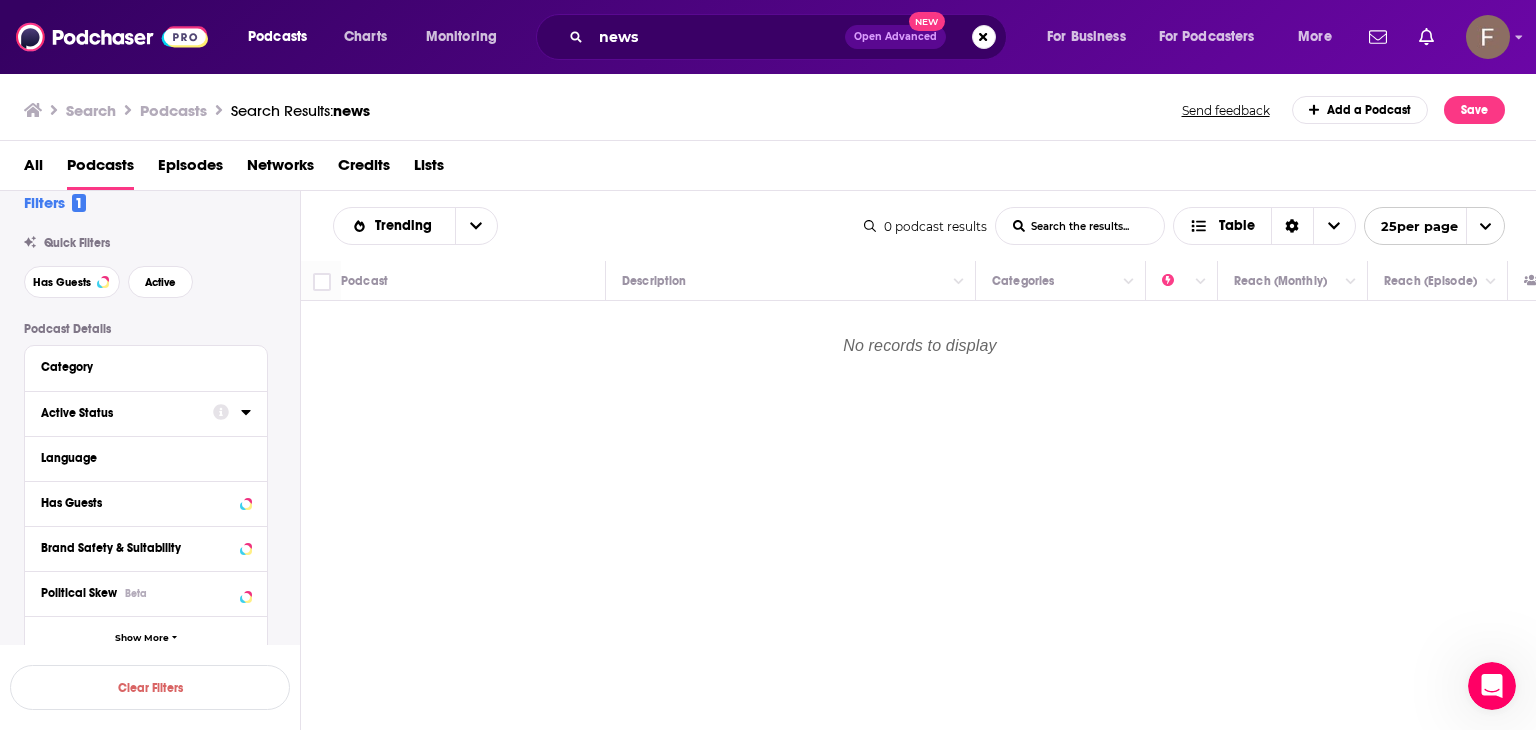 click on "Active Status" at bounding box center (120, 413) 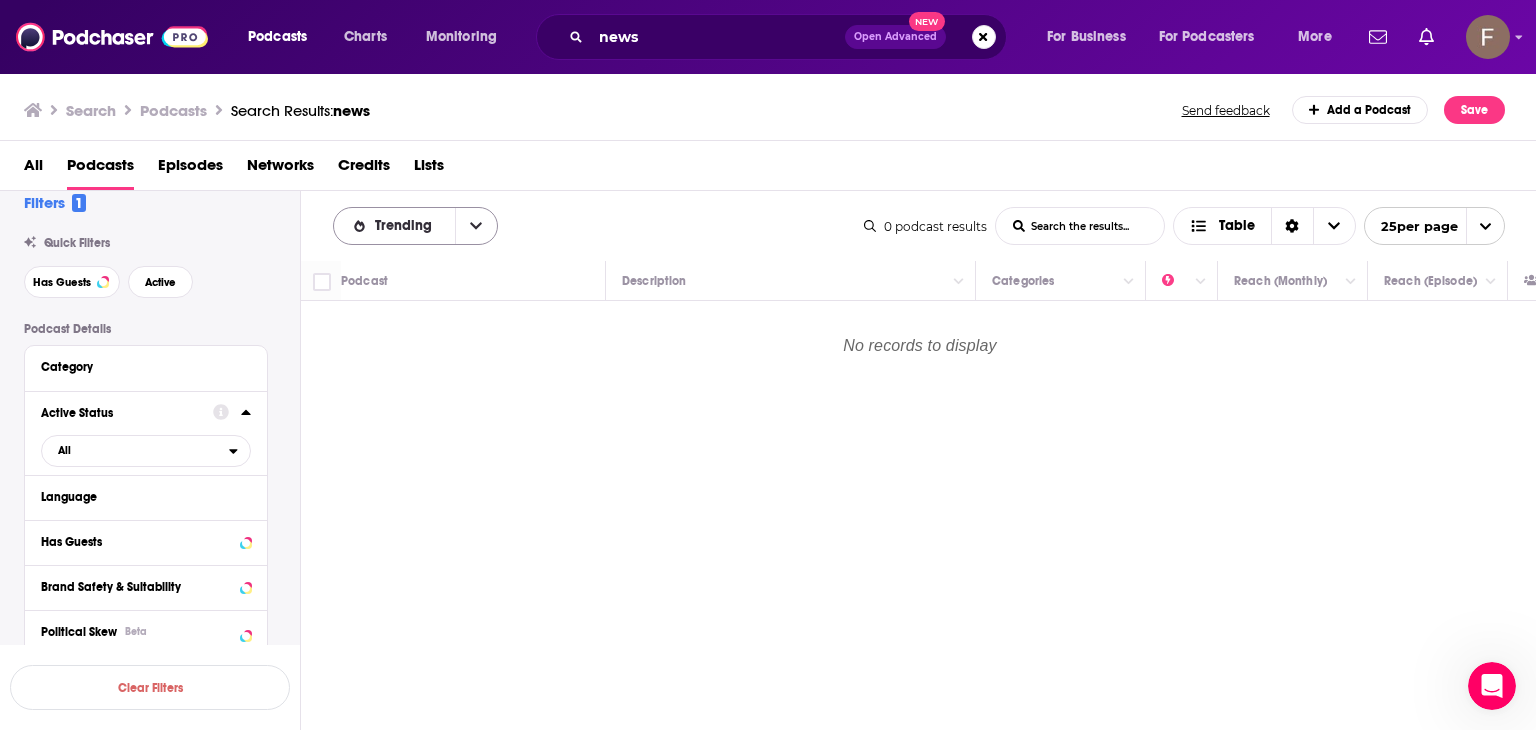 click at bounding box center [476, 226] 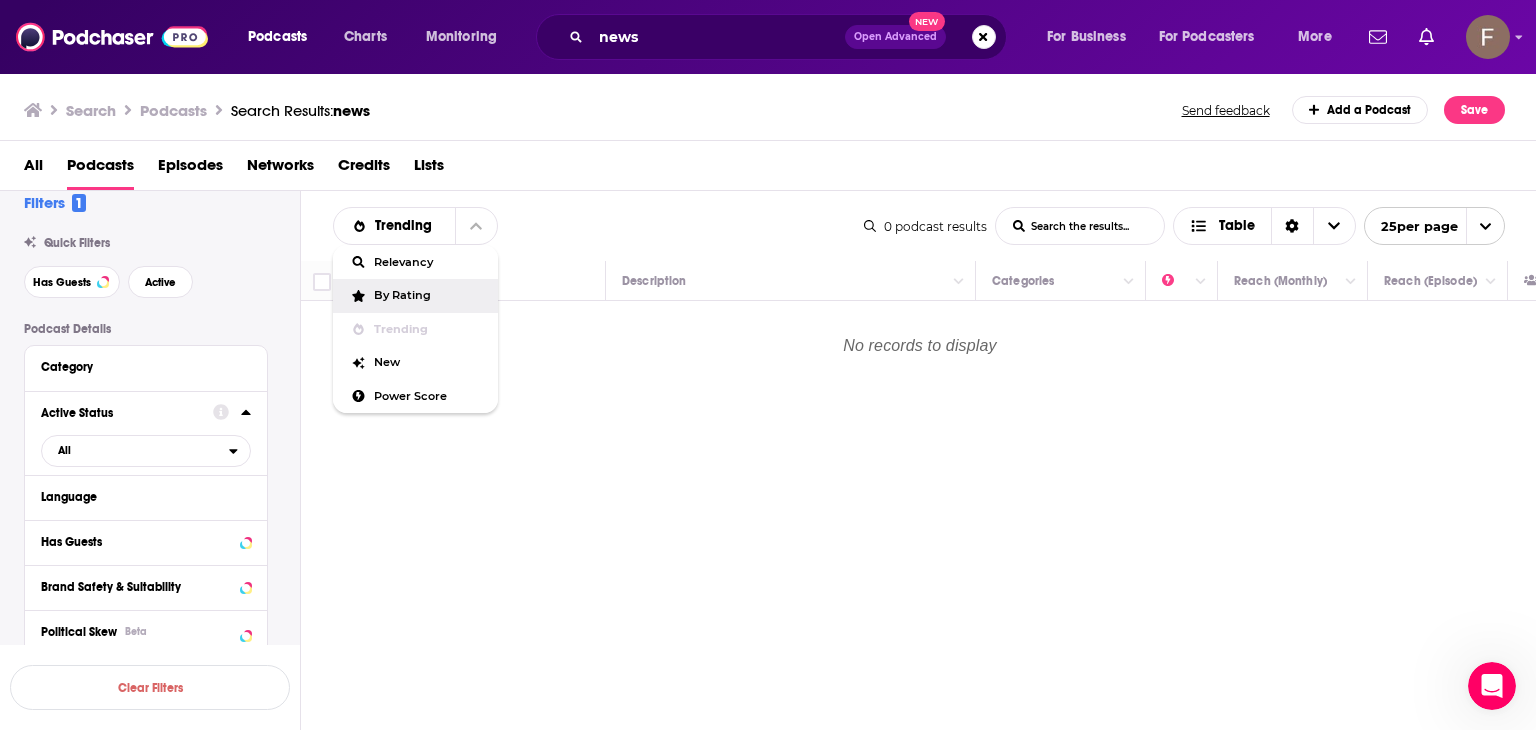 click on "By Rating" at bounding box center (428, 295) 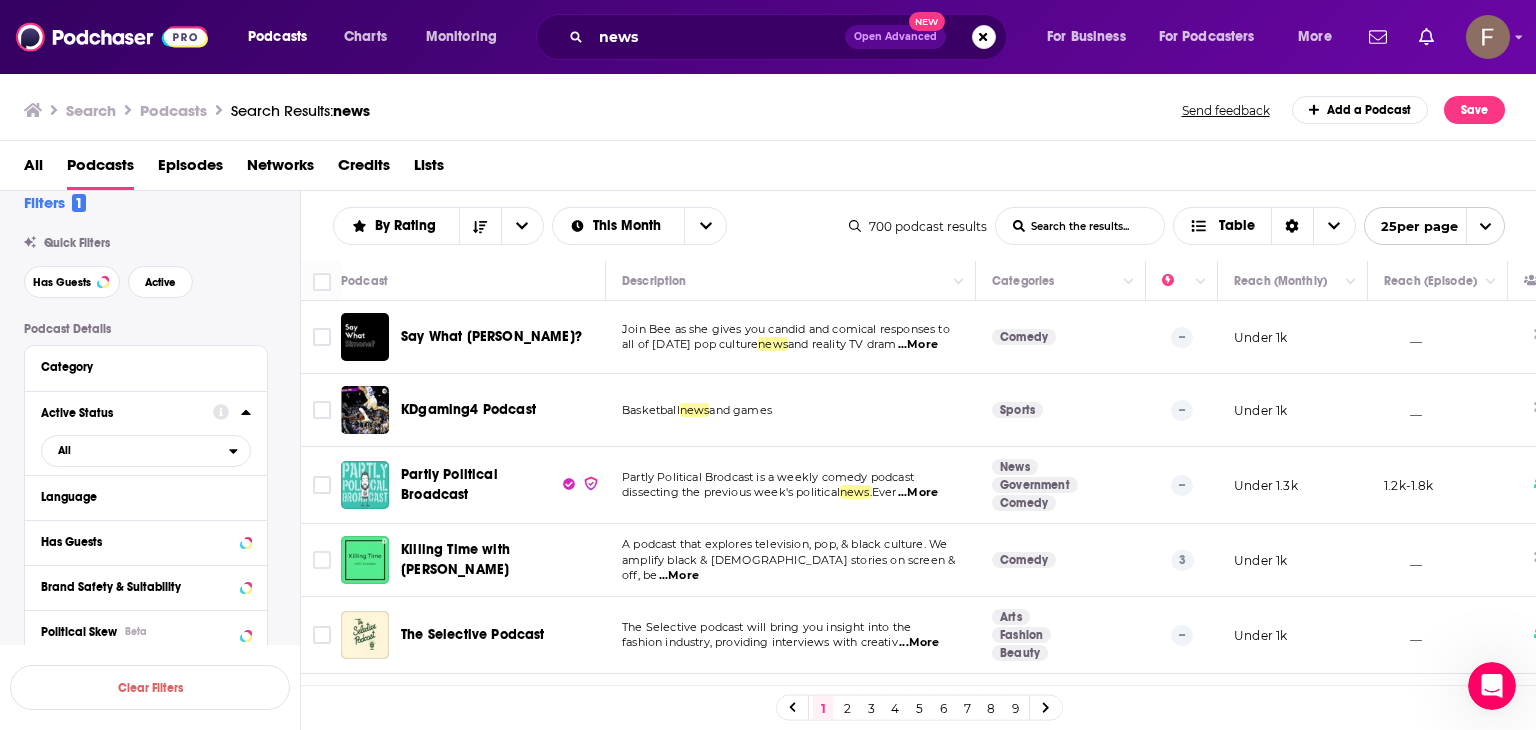 click on "Podcast Details Category Active Status All Language Has Guests Brand Safety & Suitability Political Skew Beta Show More Audience & Reach Power Score™ Reach (Monthly) Reach (Episode Average) Gender Age Income Parental Status Beta Location Beta Ethnicity Black 700 [DEMOGRAPHIC_DATA] 12 Hispanic White 594 Jobs Beta Interests Beta Verified Partner YouTube Subscriber Count Show Less" at bounding box center (162, 907) 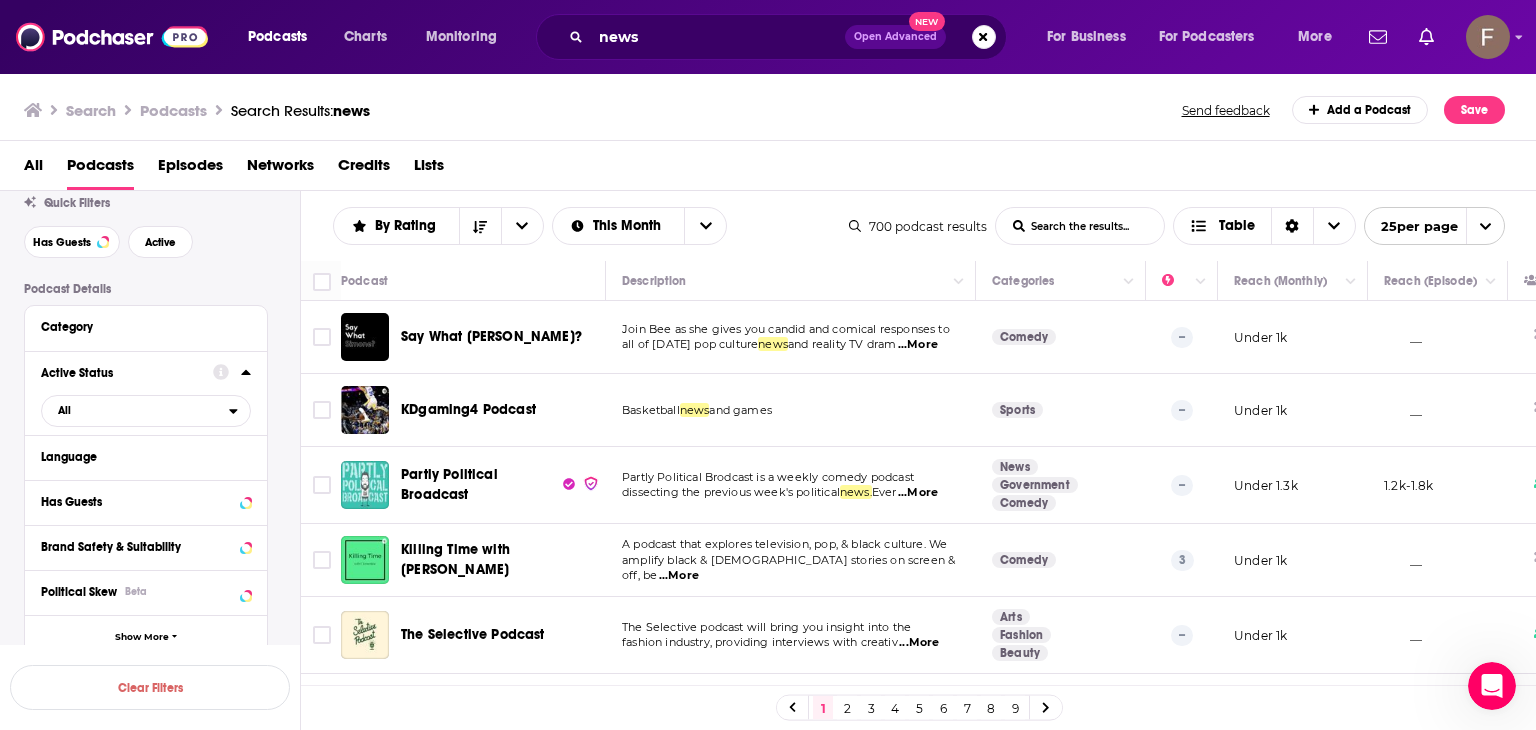 scroll, scrollTop: 142, scrollLeft: 0, axis: vertical 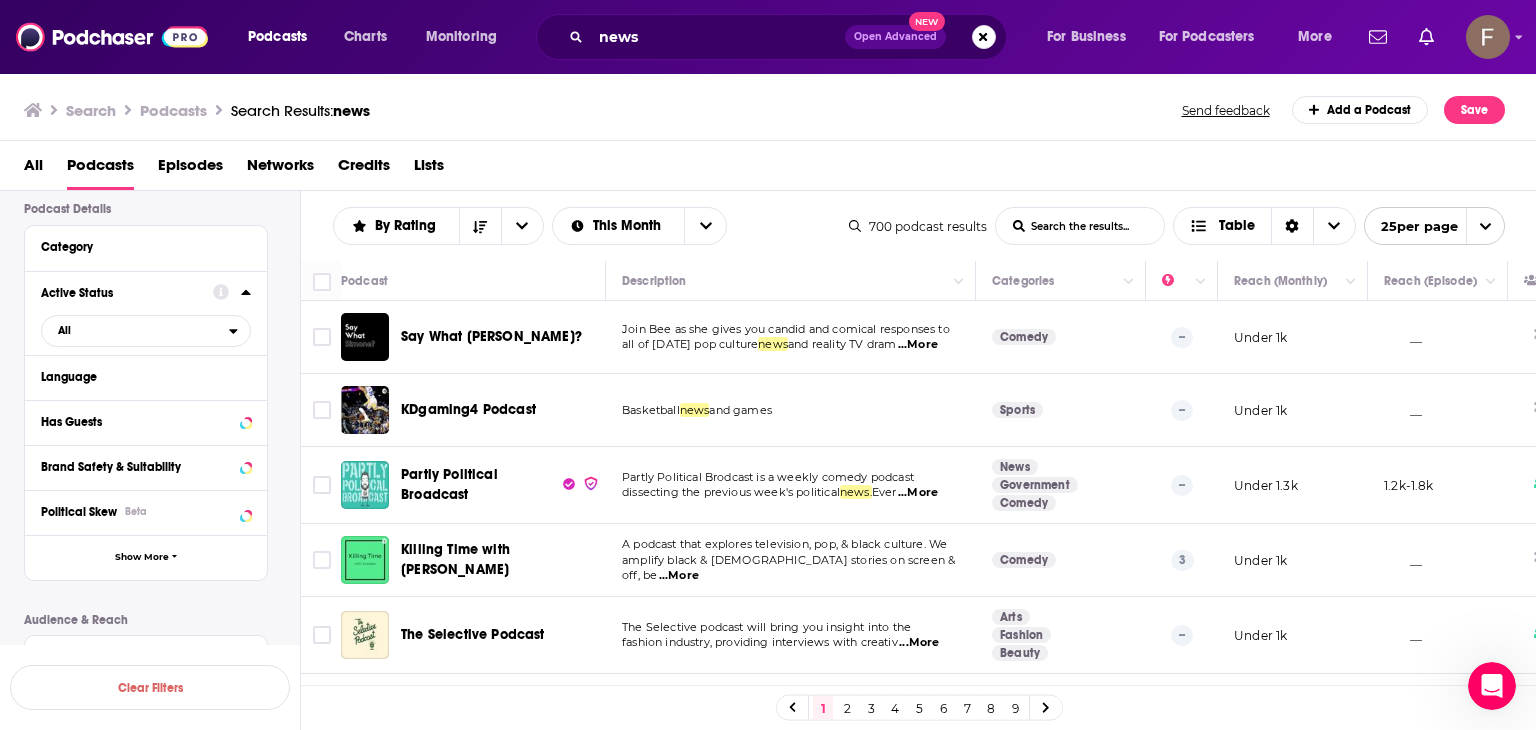 click on "All Podcasts Episodes Networks Credits Lists" at bounding box center [772, 169] 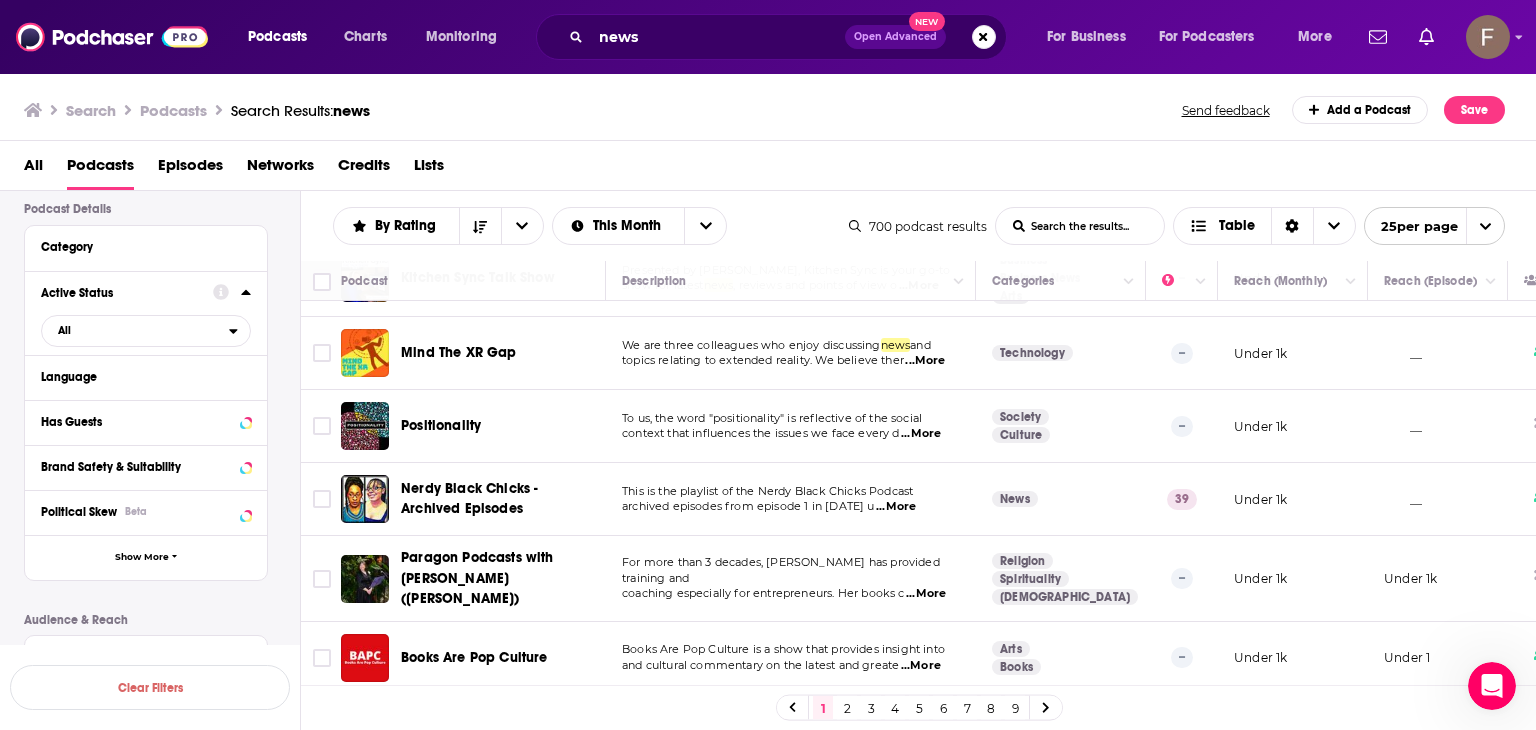scroll, scrollTop: 1240, scrollLeft: 0, axis: vertical 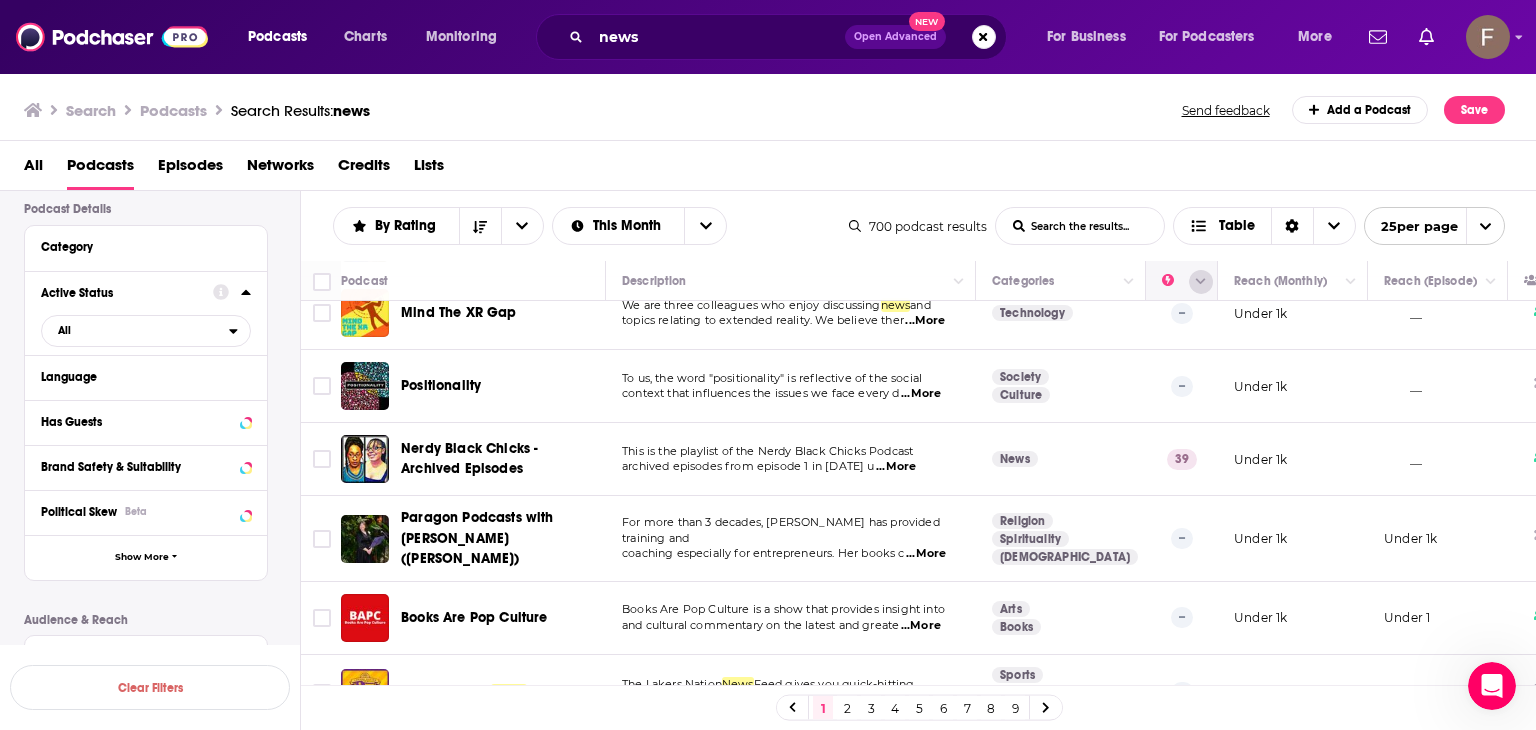 click at bounding box center (1201, 282) 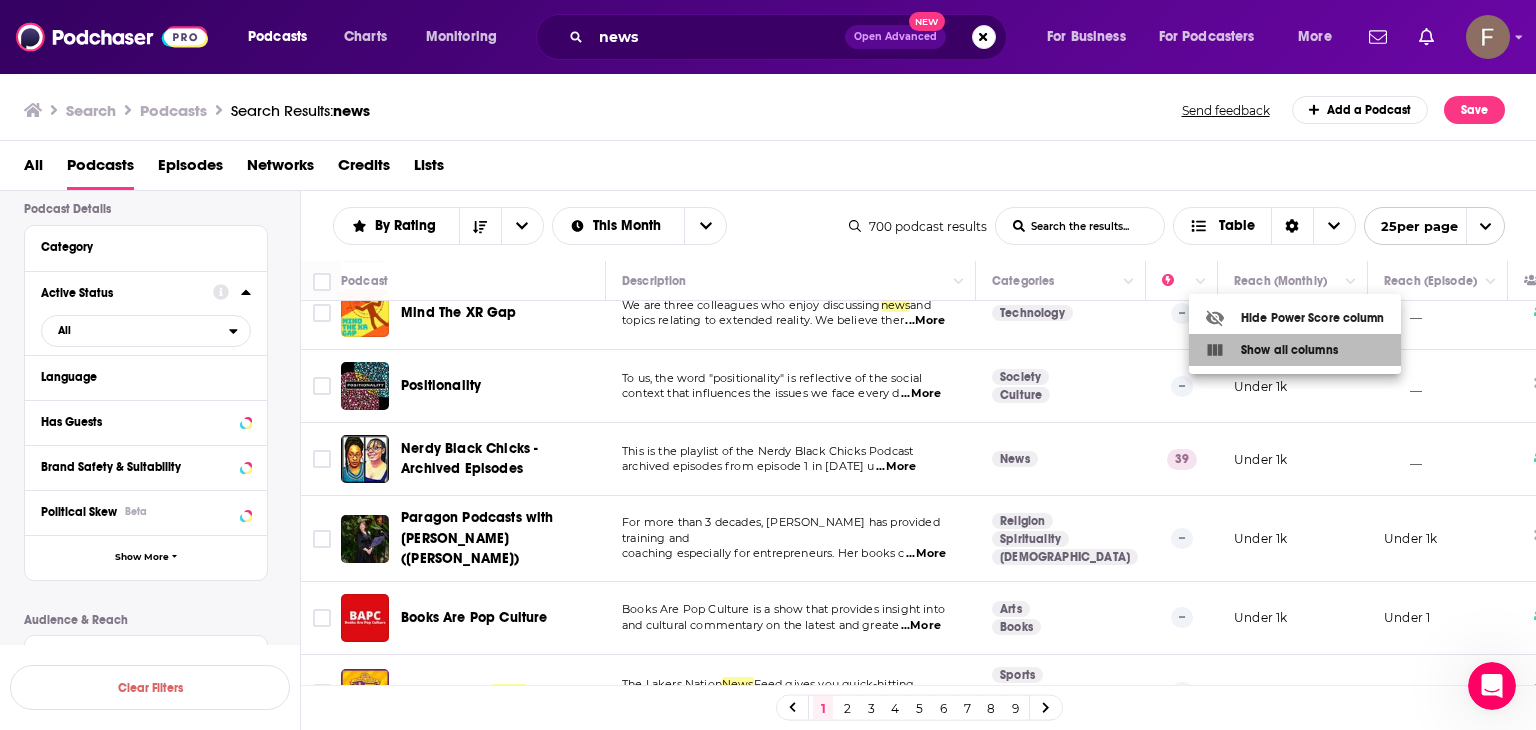click on "Show all columns" at bounding box center [1295, 350] 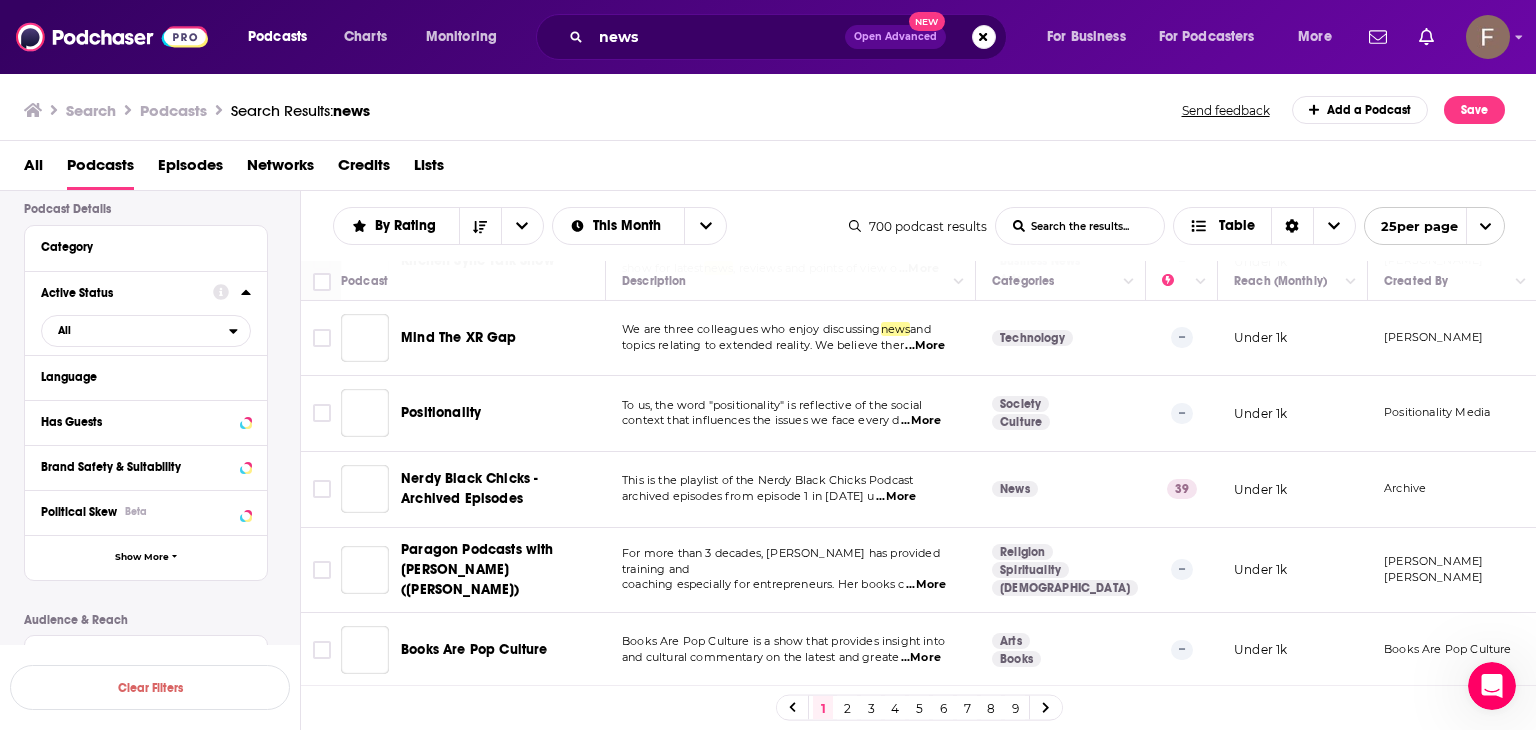 scroll, scrollTop: 1262, scrollLeft: 0, axis: vertical 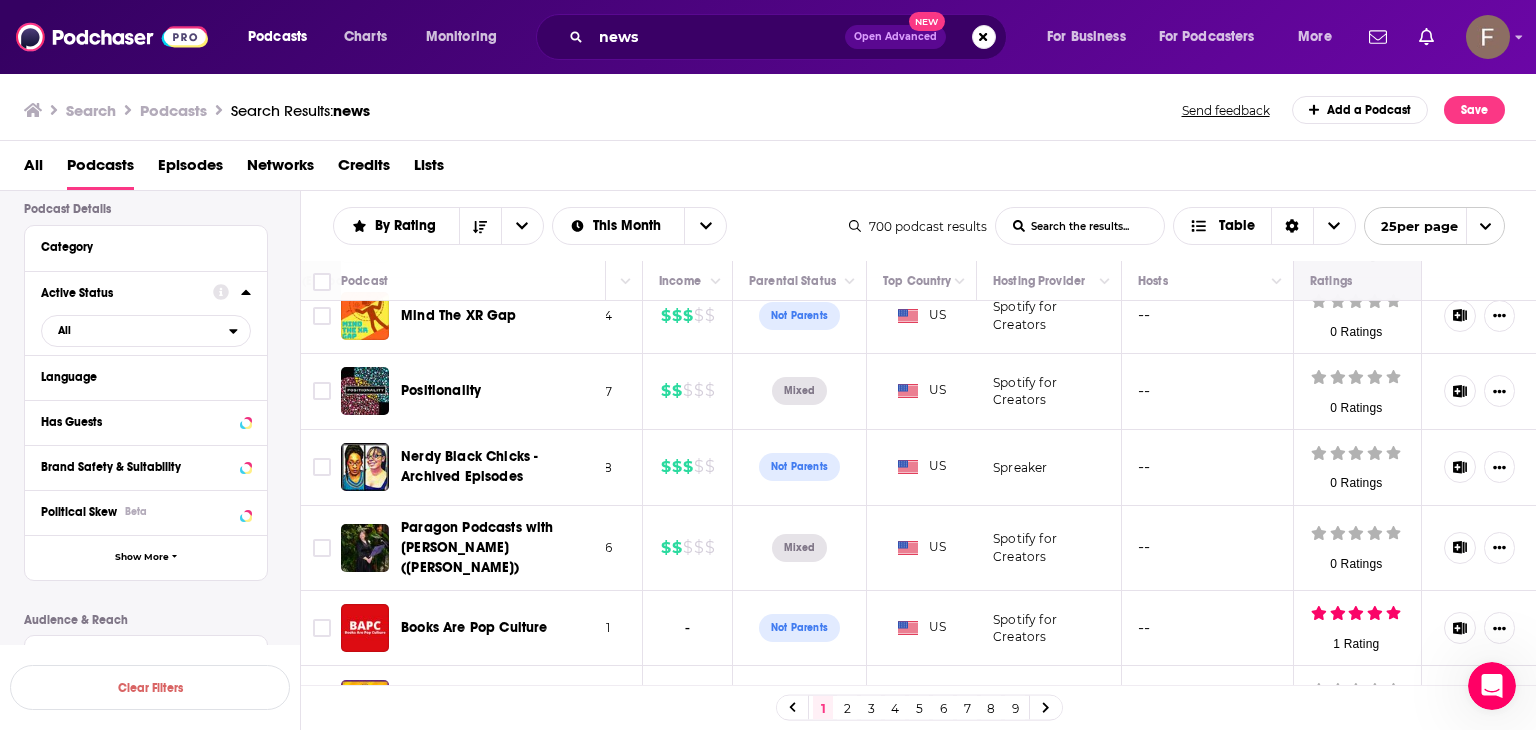 click on "Ratings" at bounding box center [1331, 281] 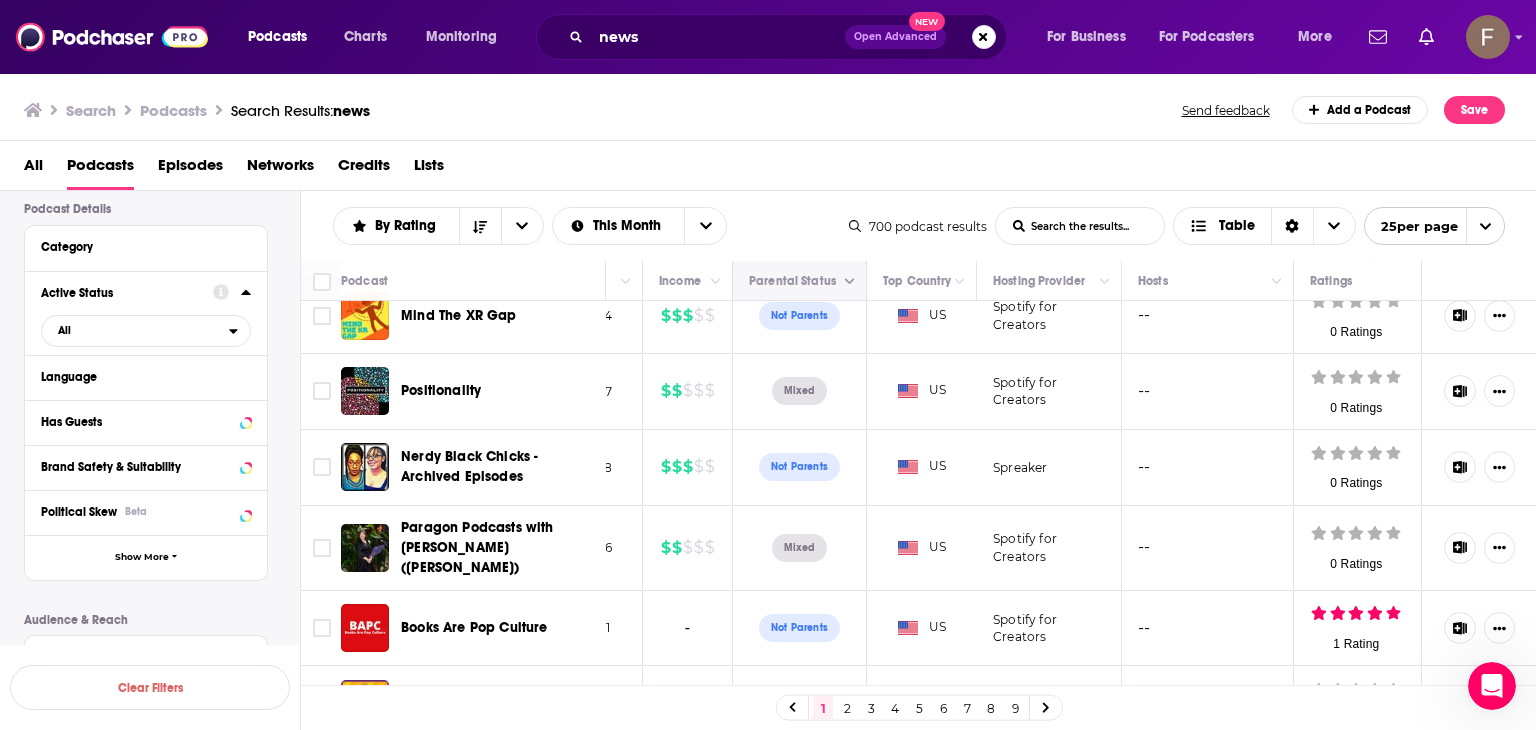 click 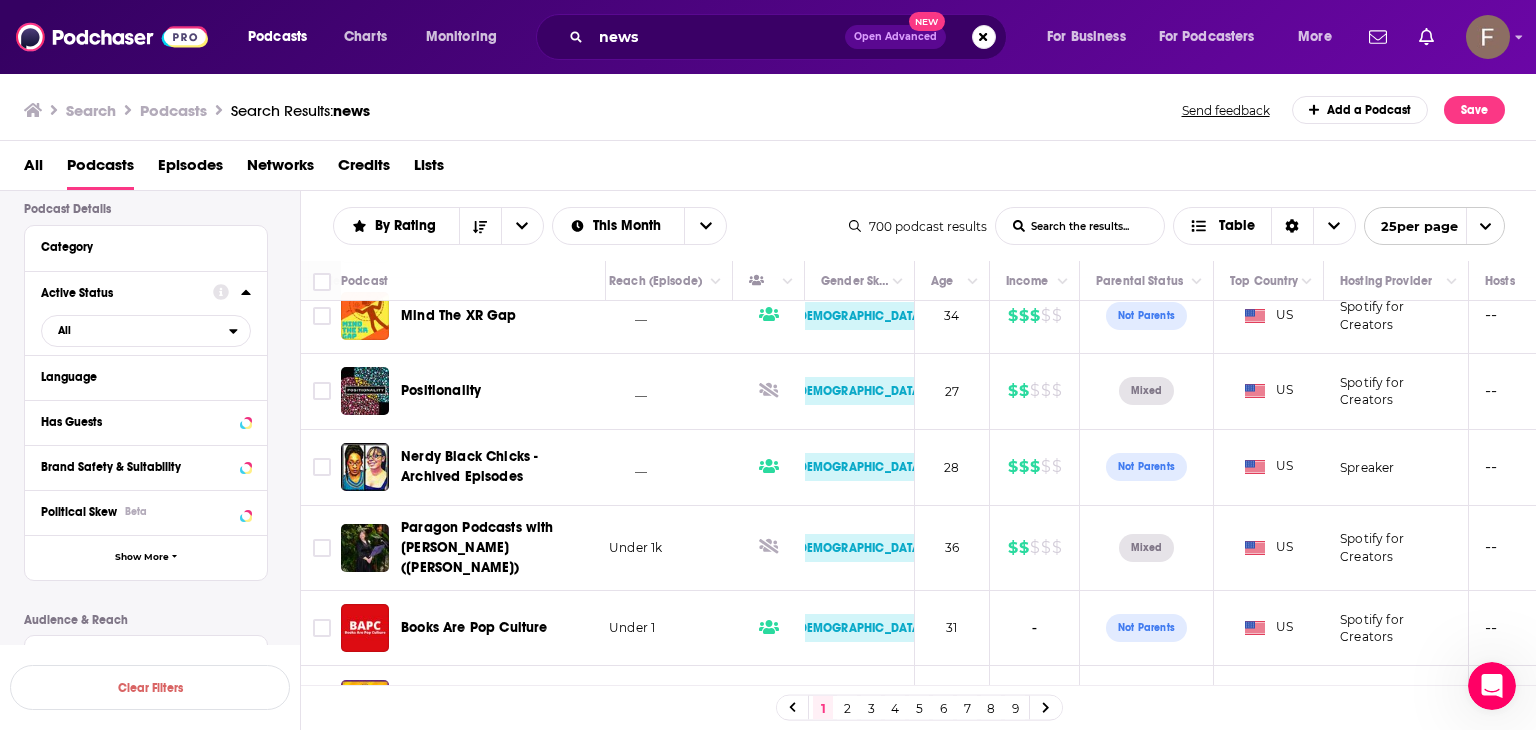 scroll, scrollTop: 1262, scrollLeft: 1405, axis: both 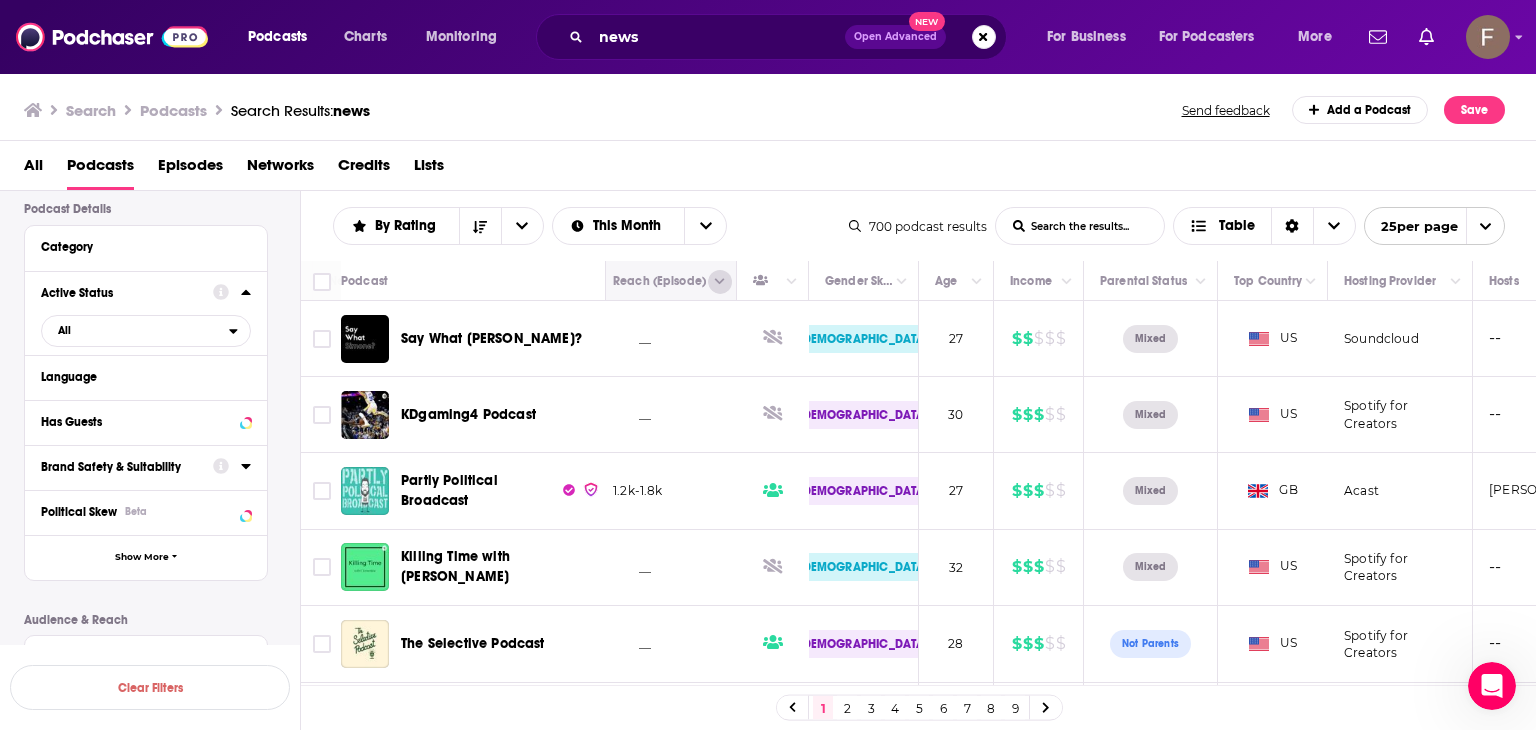 click 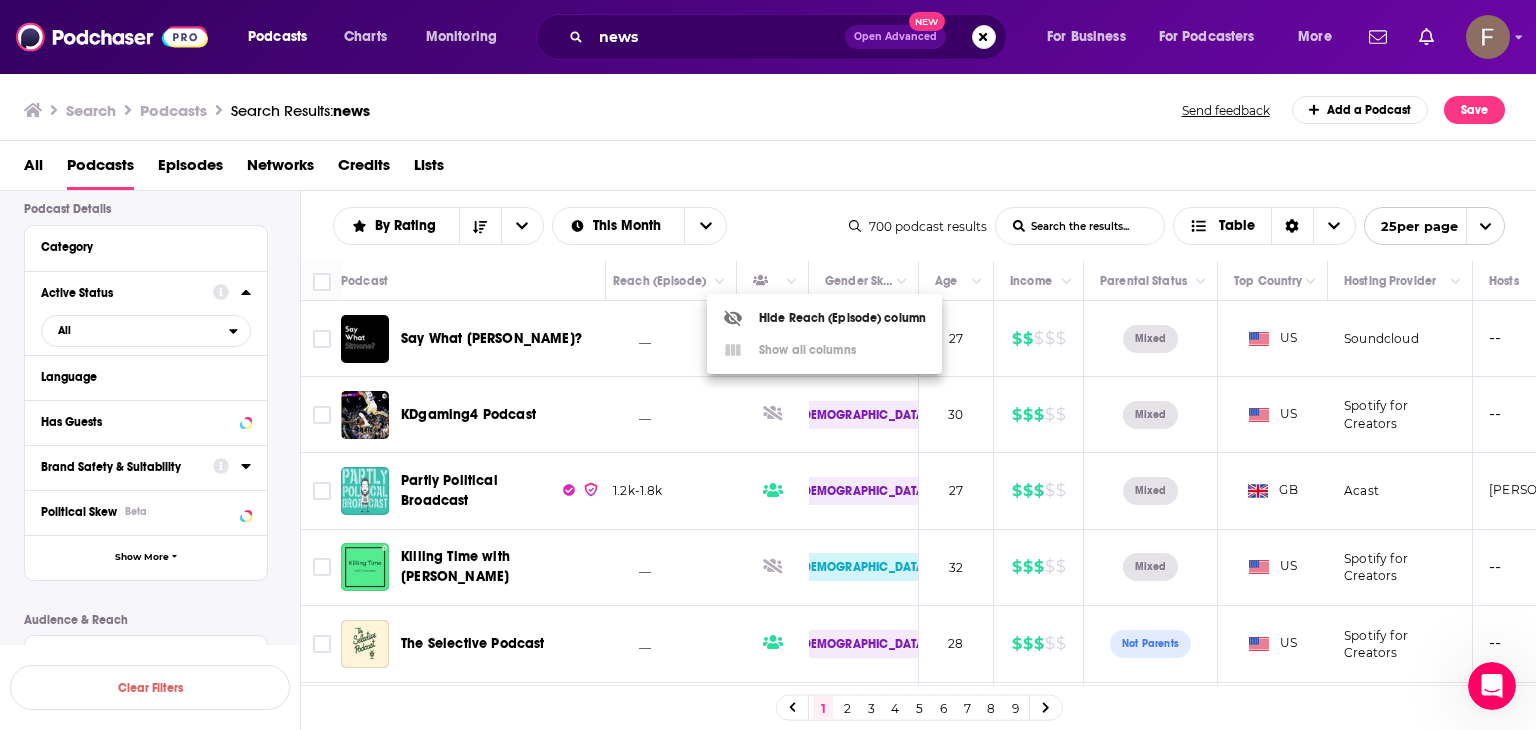 click at bounding box center (768, 365) 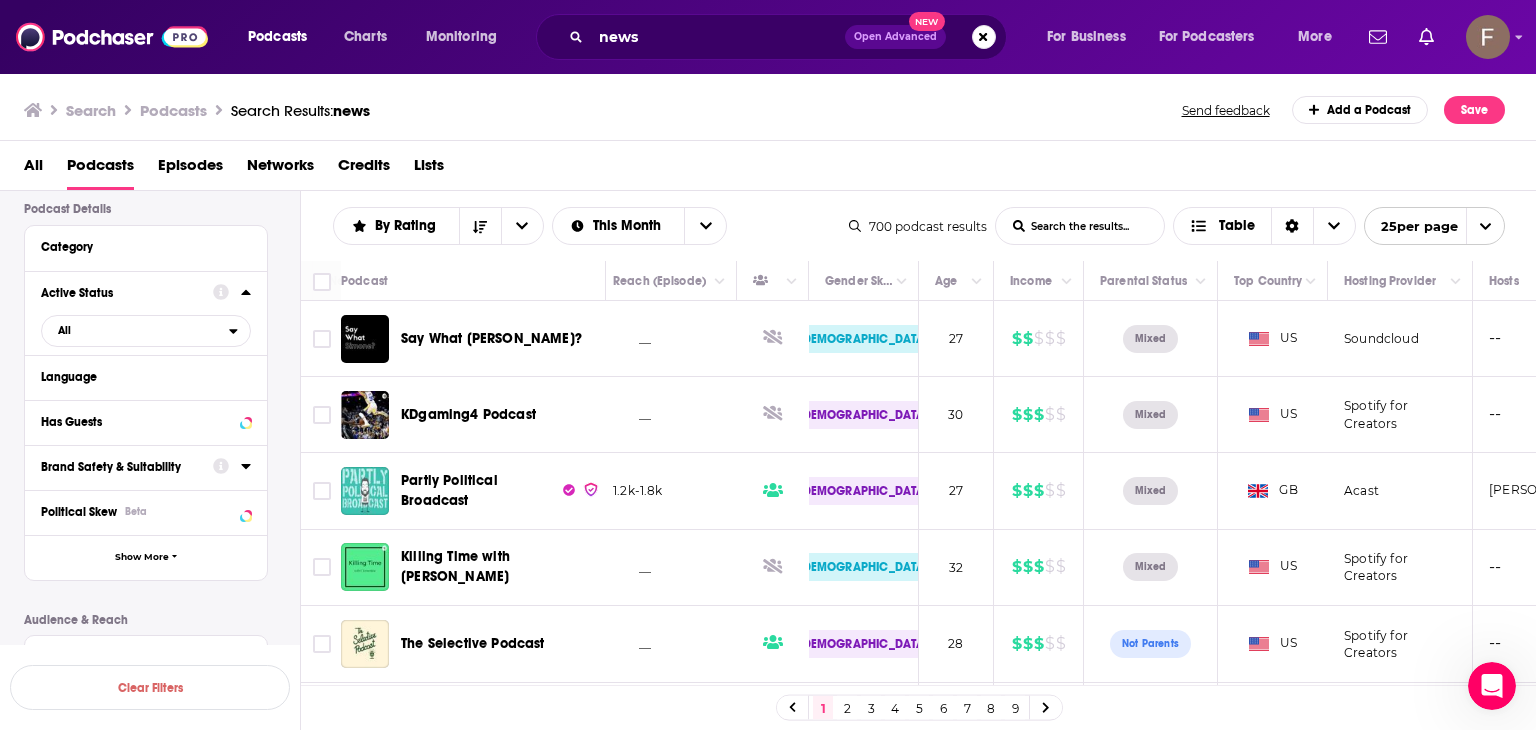 click at bounding box center (664, 281) 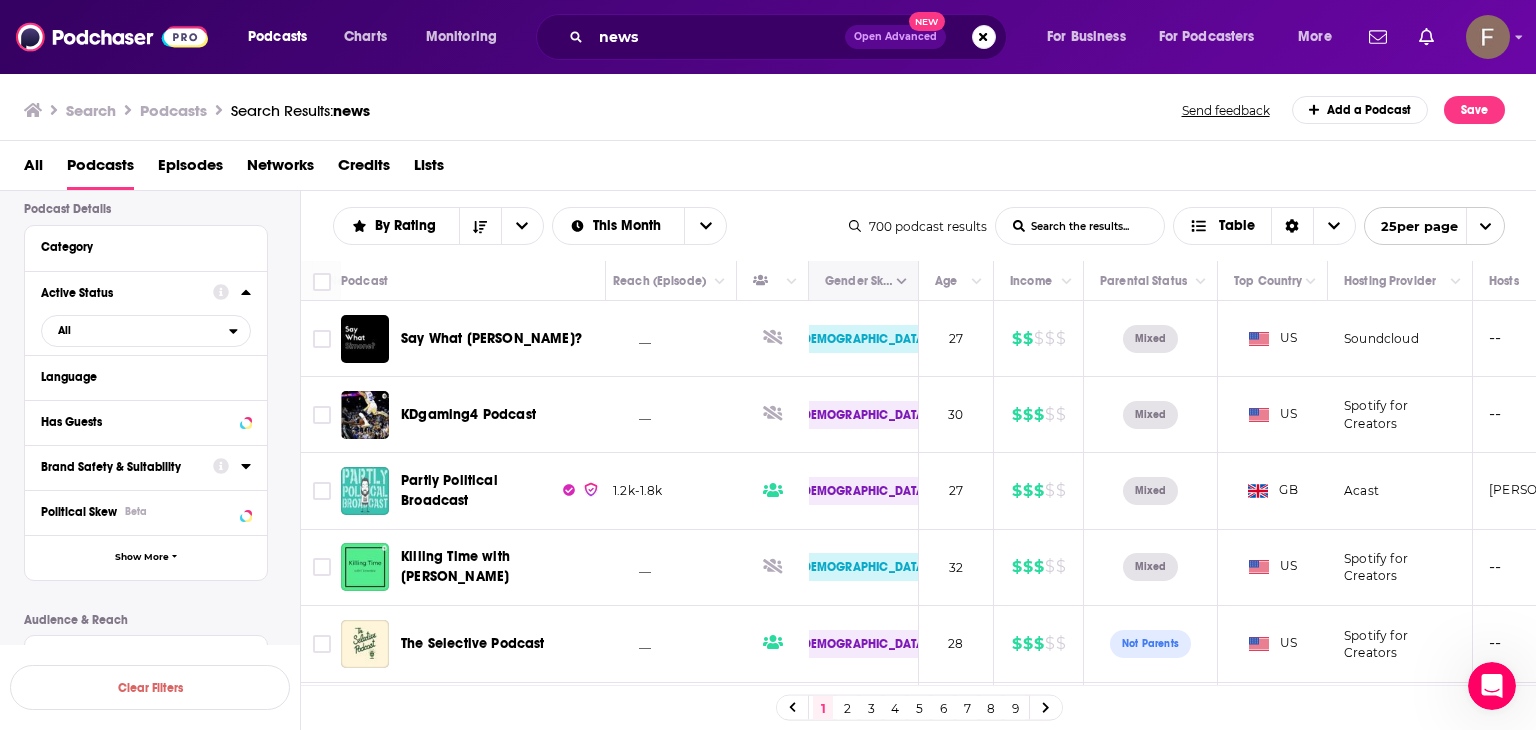 click 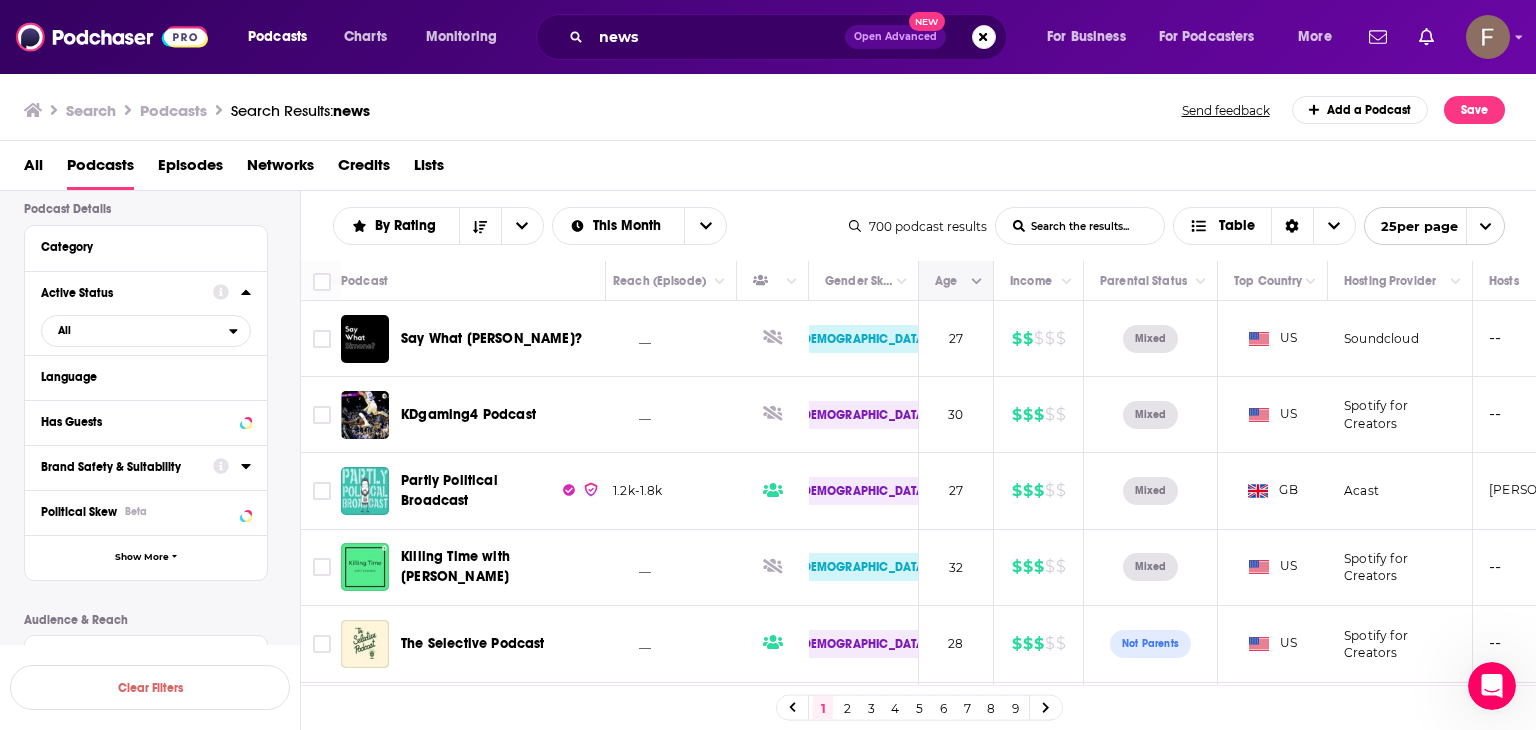click 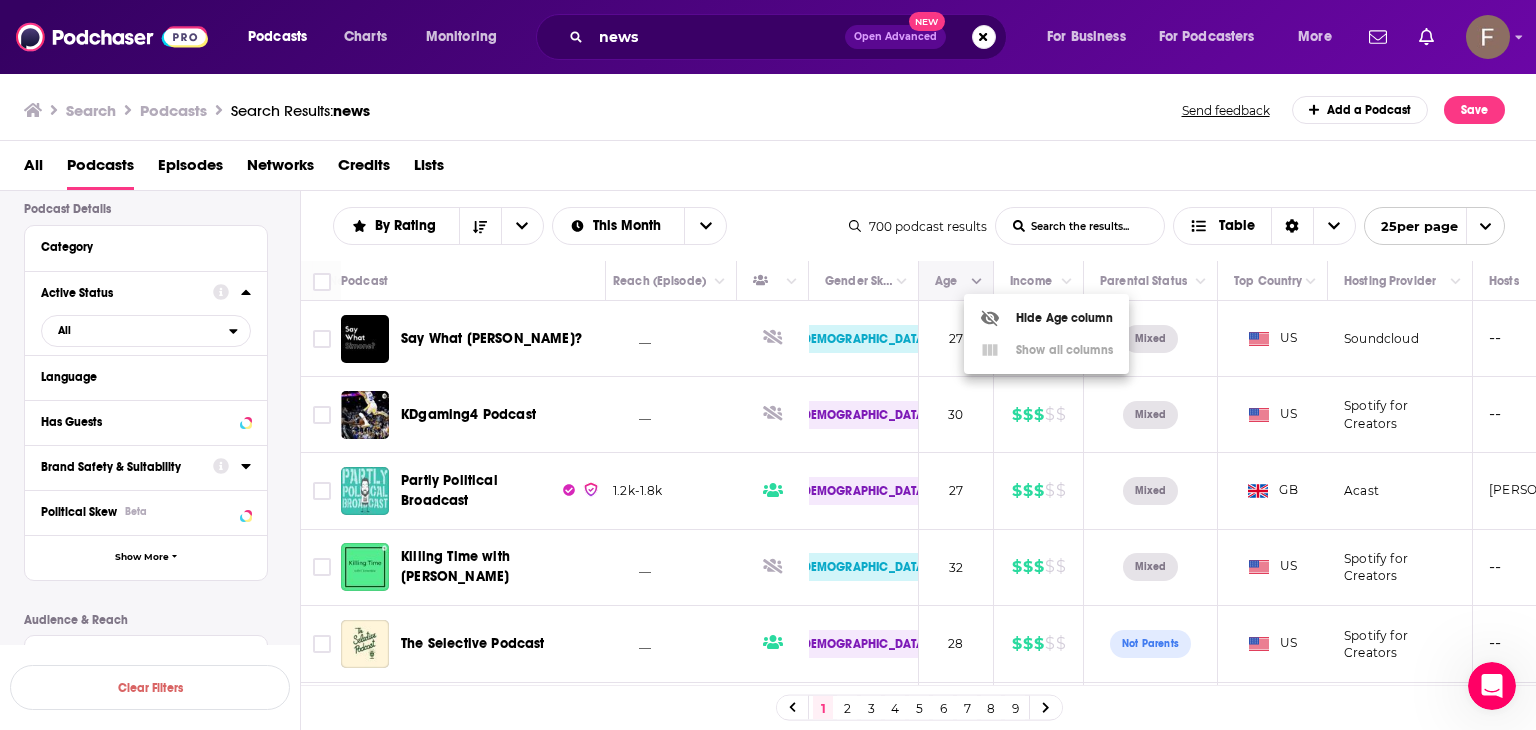 click at bounding box center [768, 365] 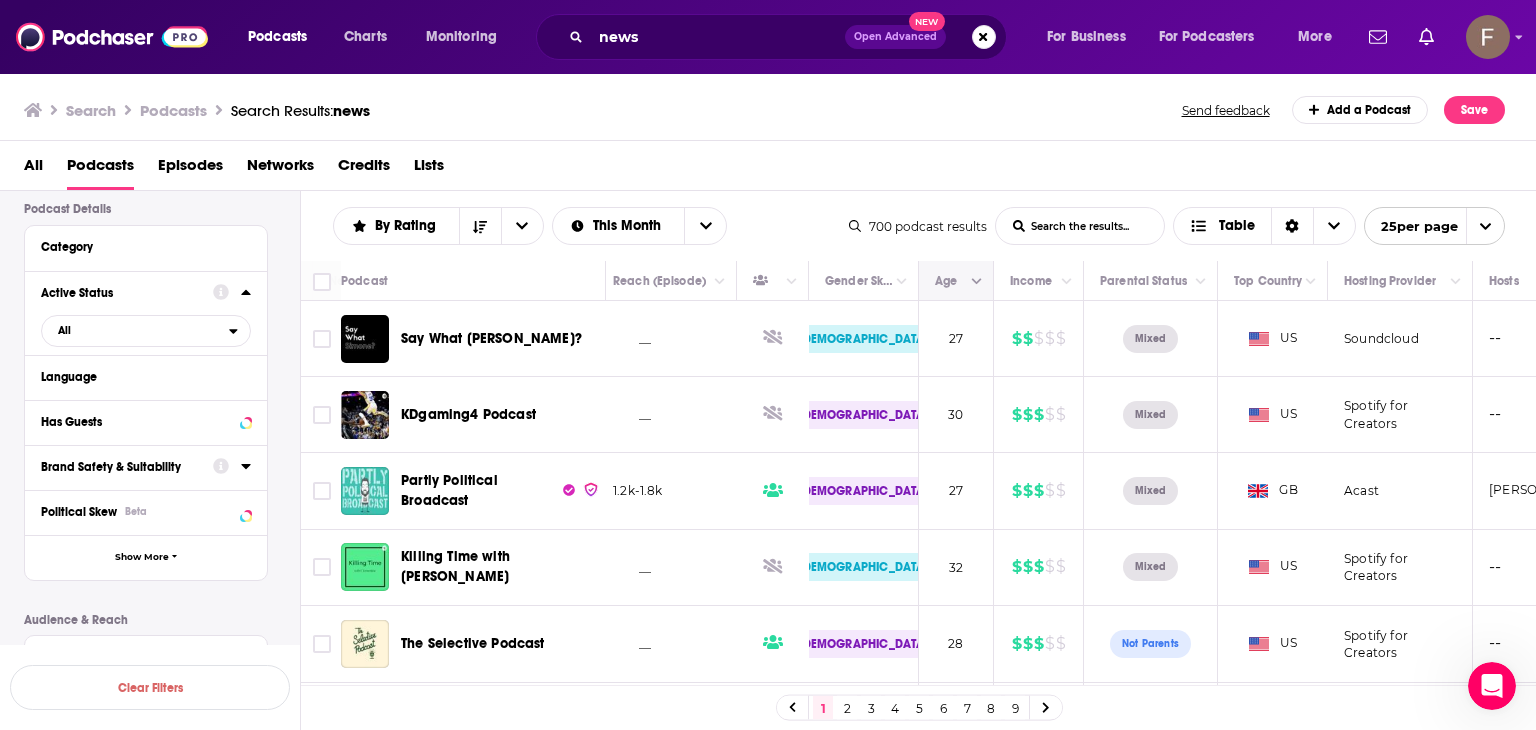 click 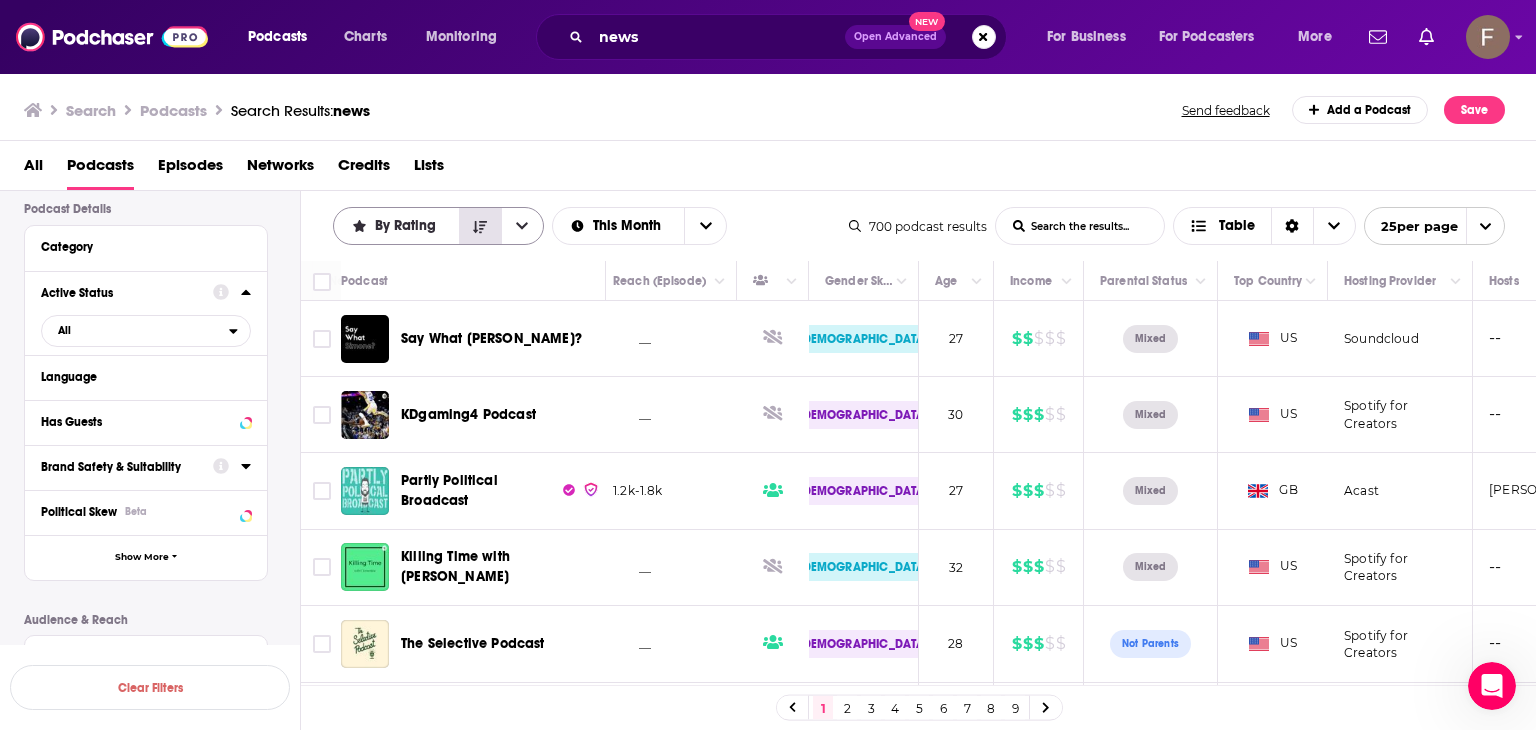 click 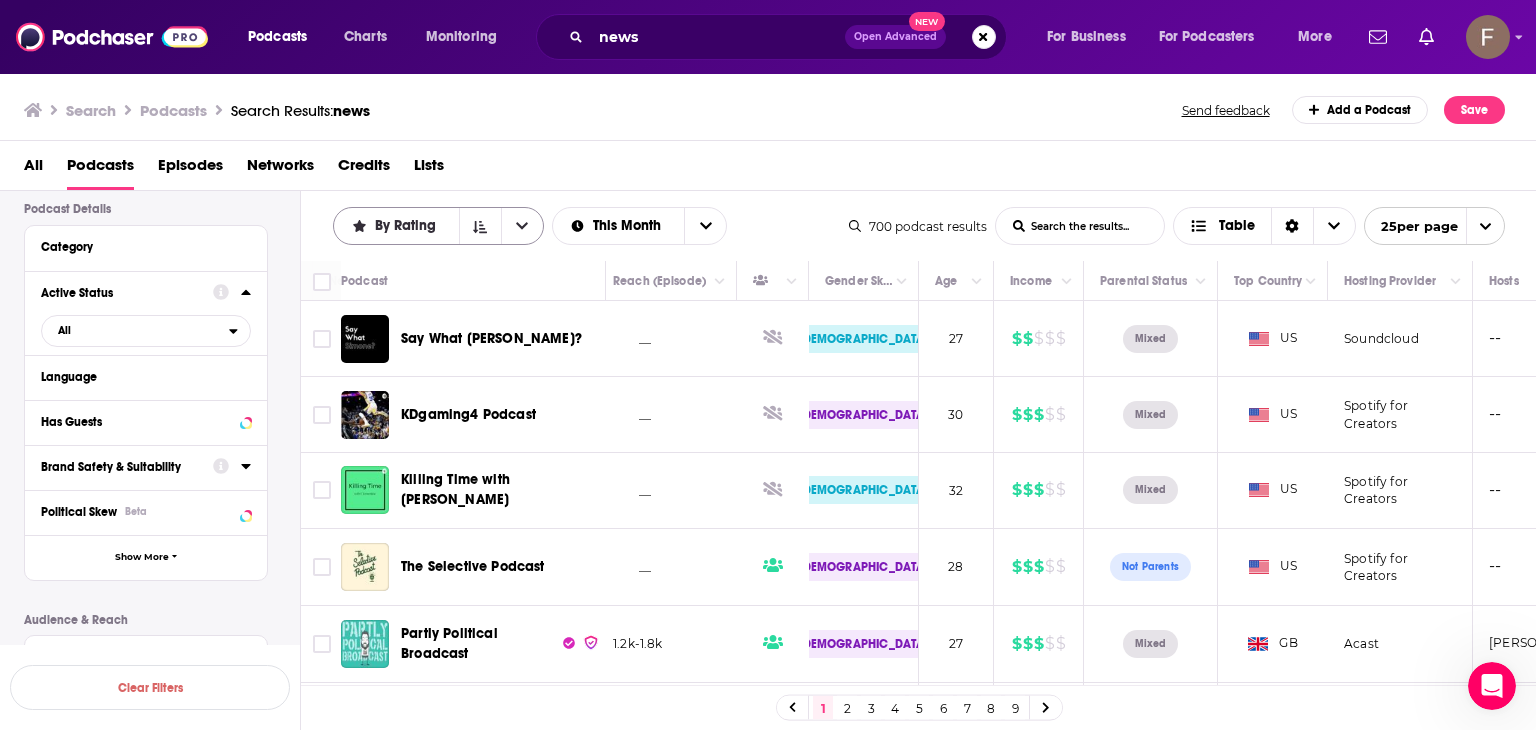 click at bounding box center (522, 226) 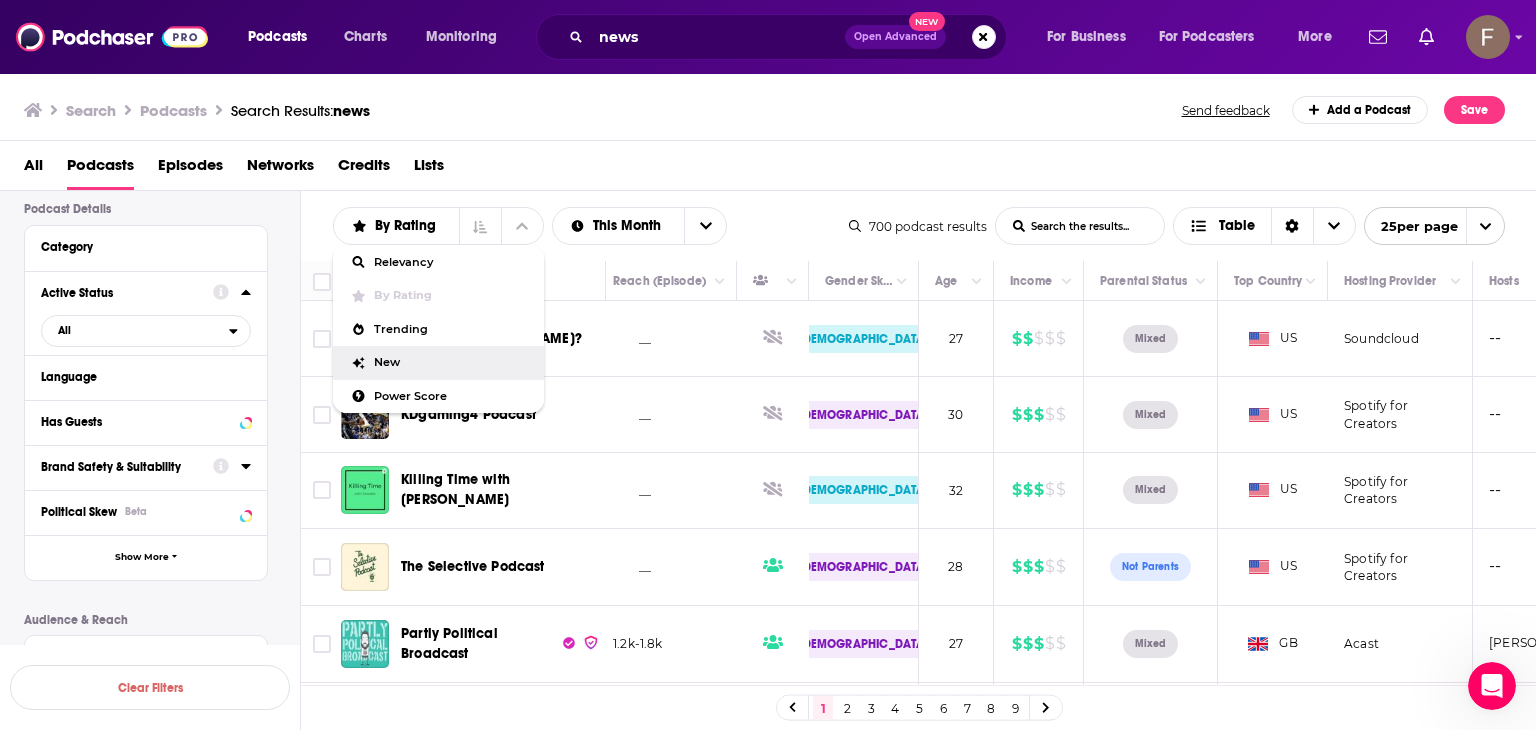 click on "New" at bounding box center (451, 362) 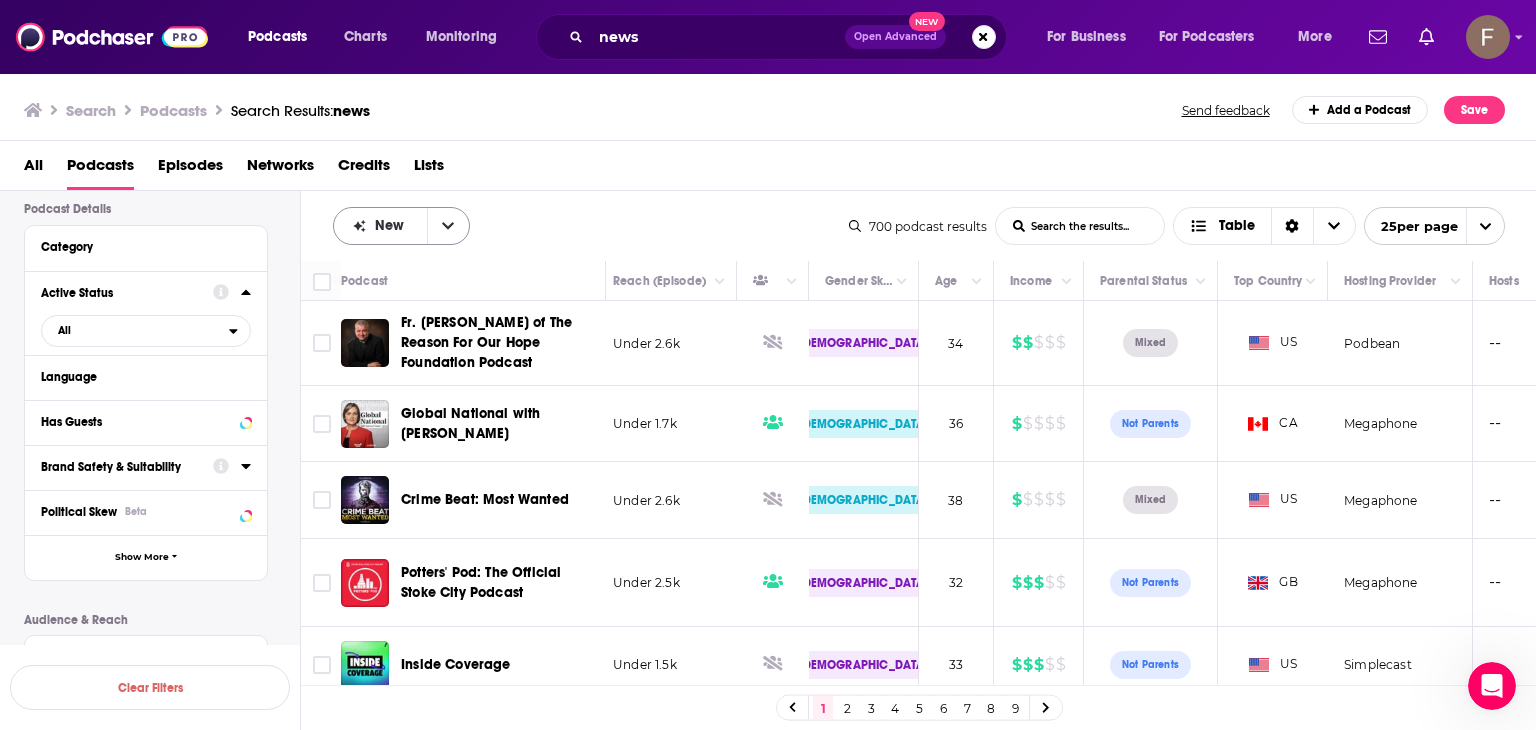 click at bounding box center [448, 226] 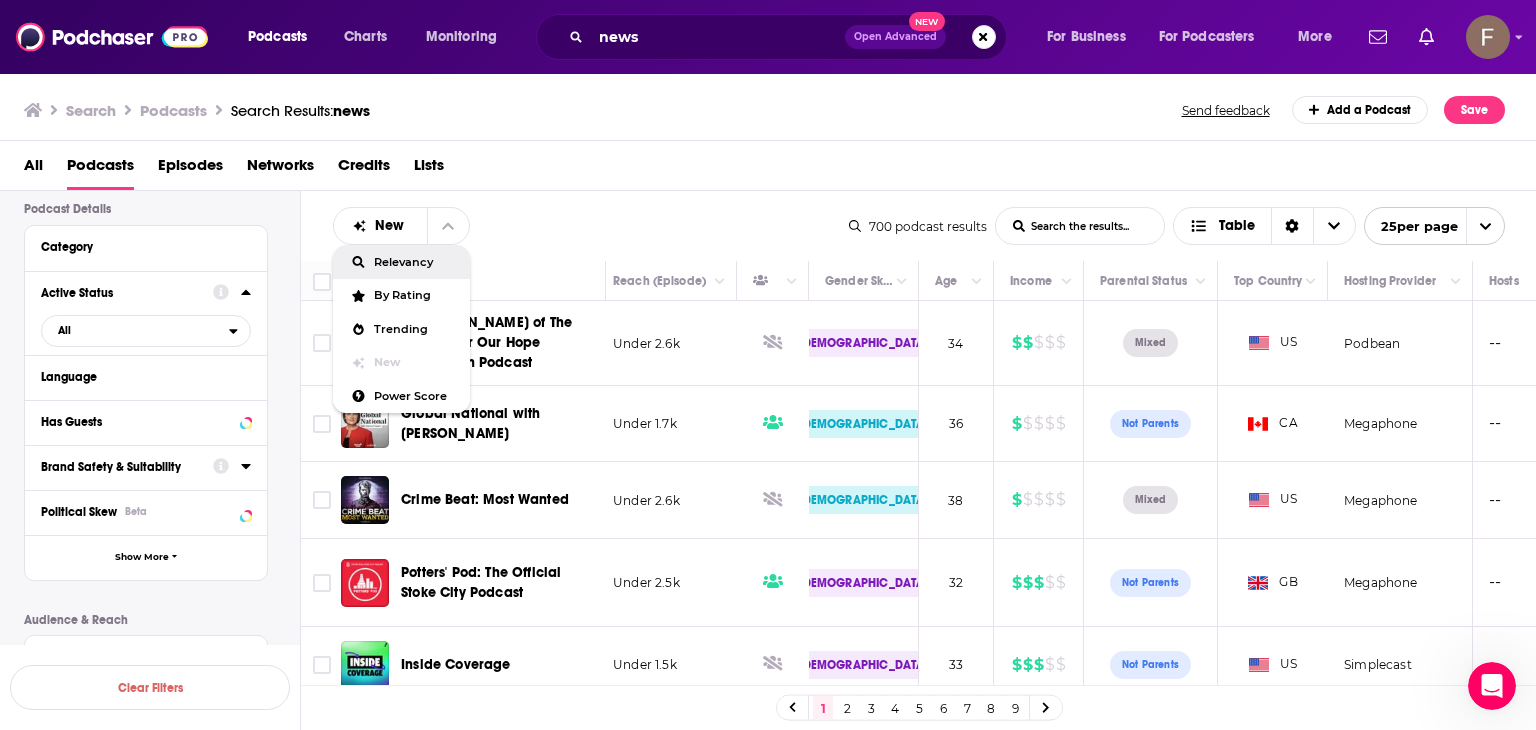 click on "Relevancy" at bounding box center [414, 262] 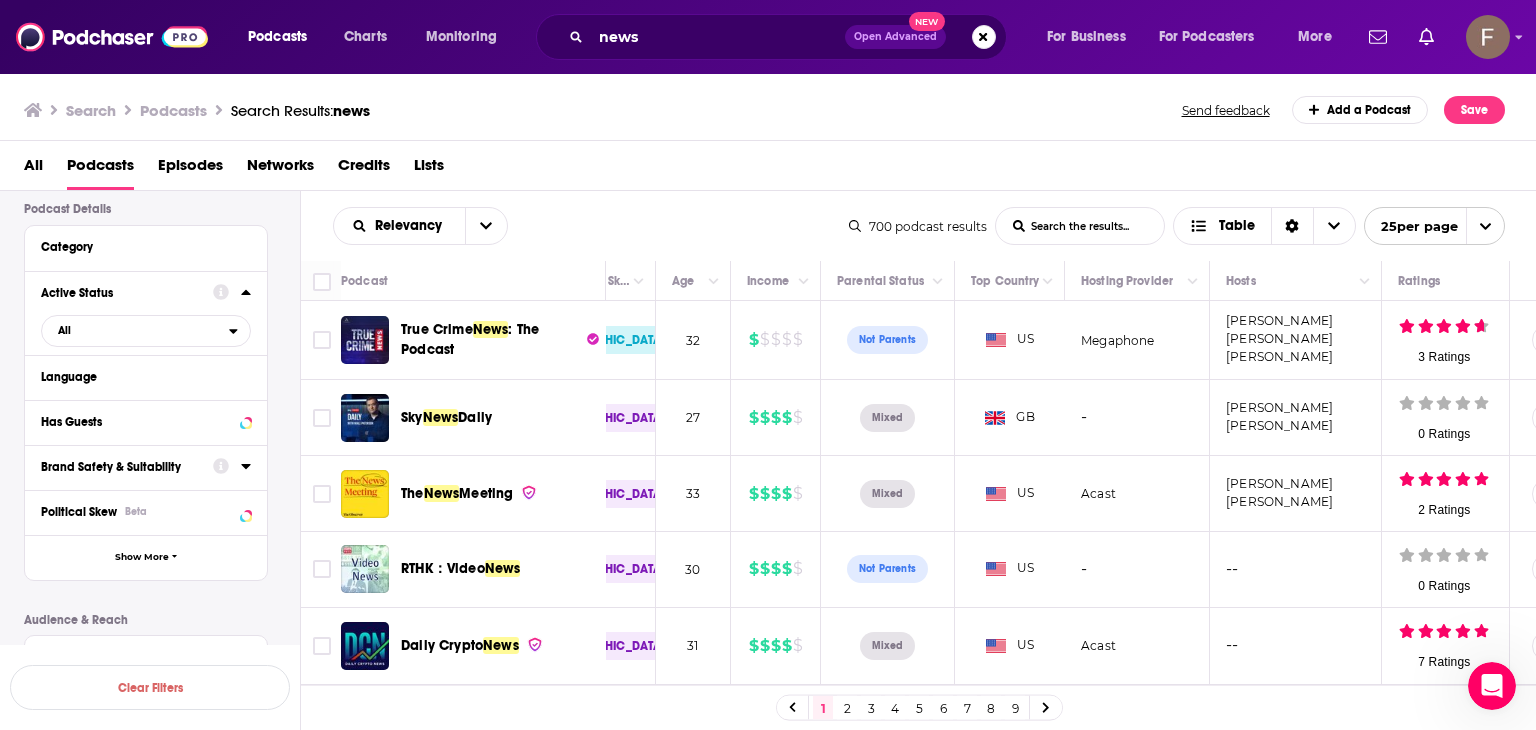 scroll, scrollTop: 0, scrollLeft: 1771, axis: horizontal 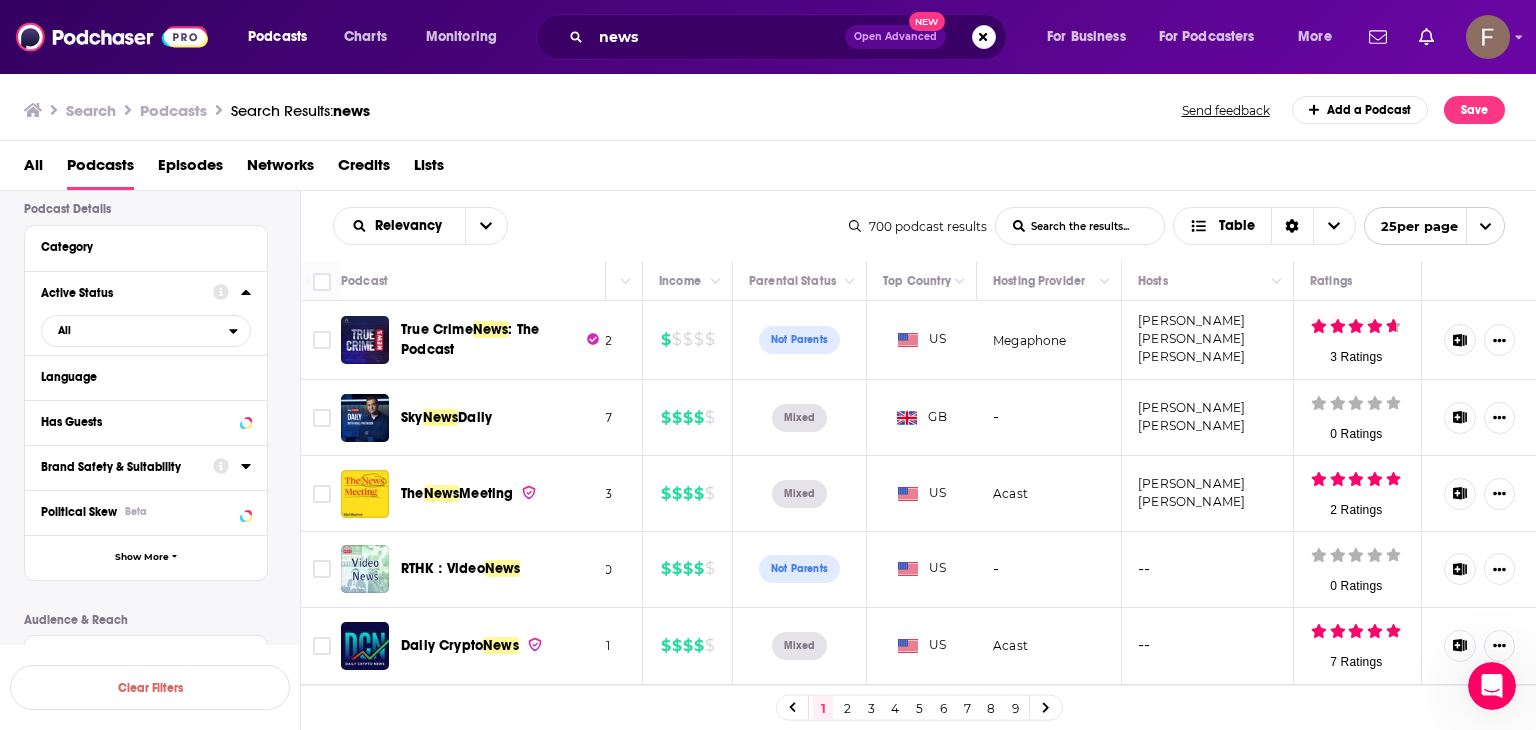 click on "Podcast Details Category Active Status All Language Has Guests Brand Safety & Suitability Political Skew Beta Show More Audience & Reach Power Score™ Reach (Monthly) Reach (Episode Average) Gender Age Income Parental Status Beta Location Beta Ethnicity Black 700 [DEMOGRAPHIC_DATA] 12 Hispanic White 594 Jobs Beta Interests Beta Verified Partner YouTube Subscriber Count Show Less" at bounding box center (162, 787) 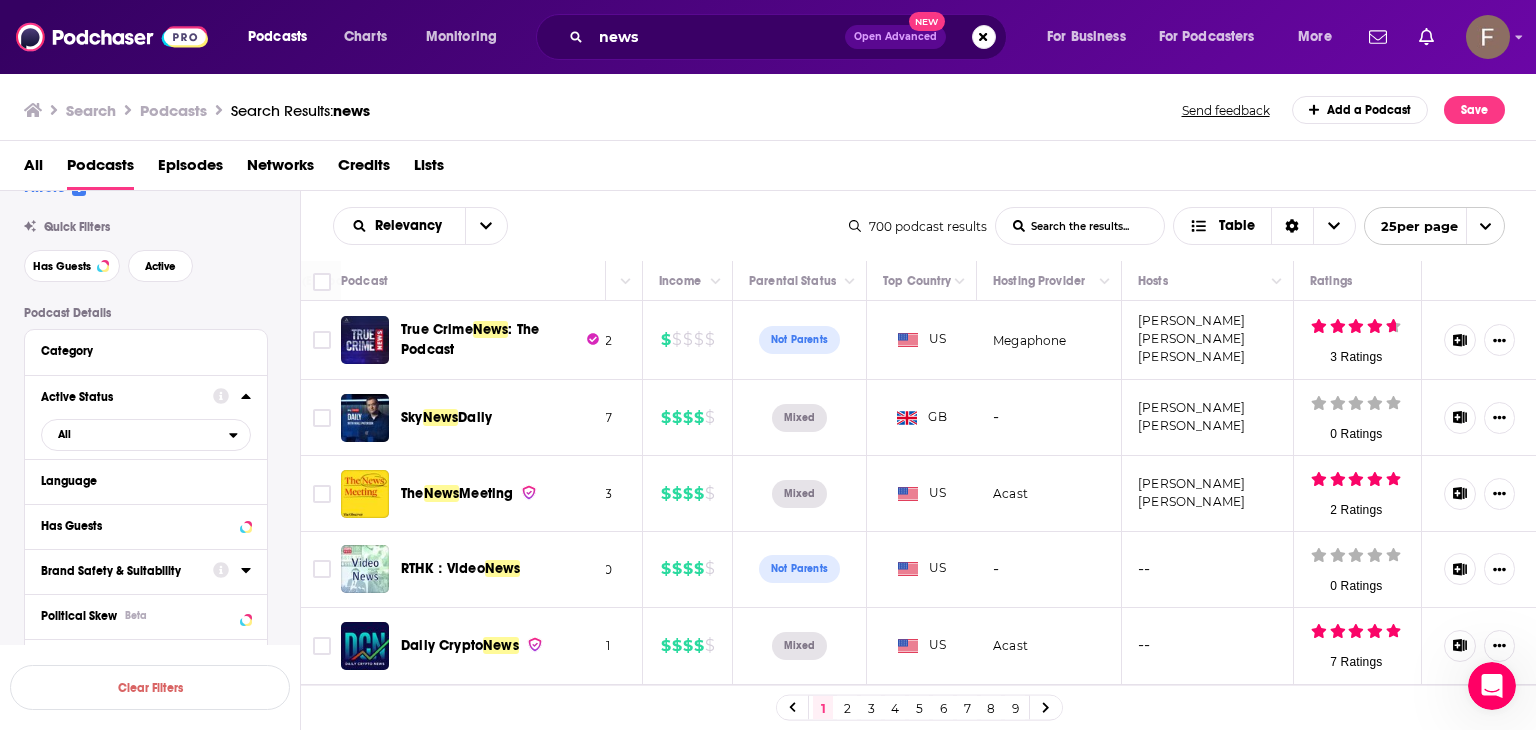 scroll, scrollTop: 0, scrollLeft: 0, axis: both 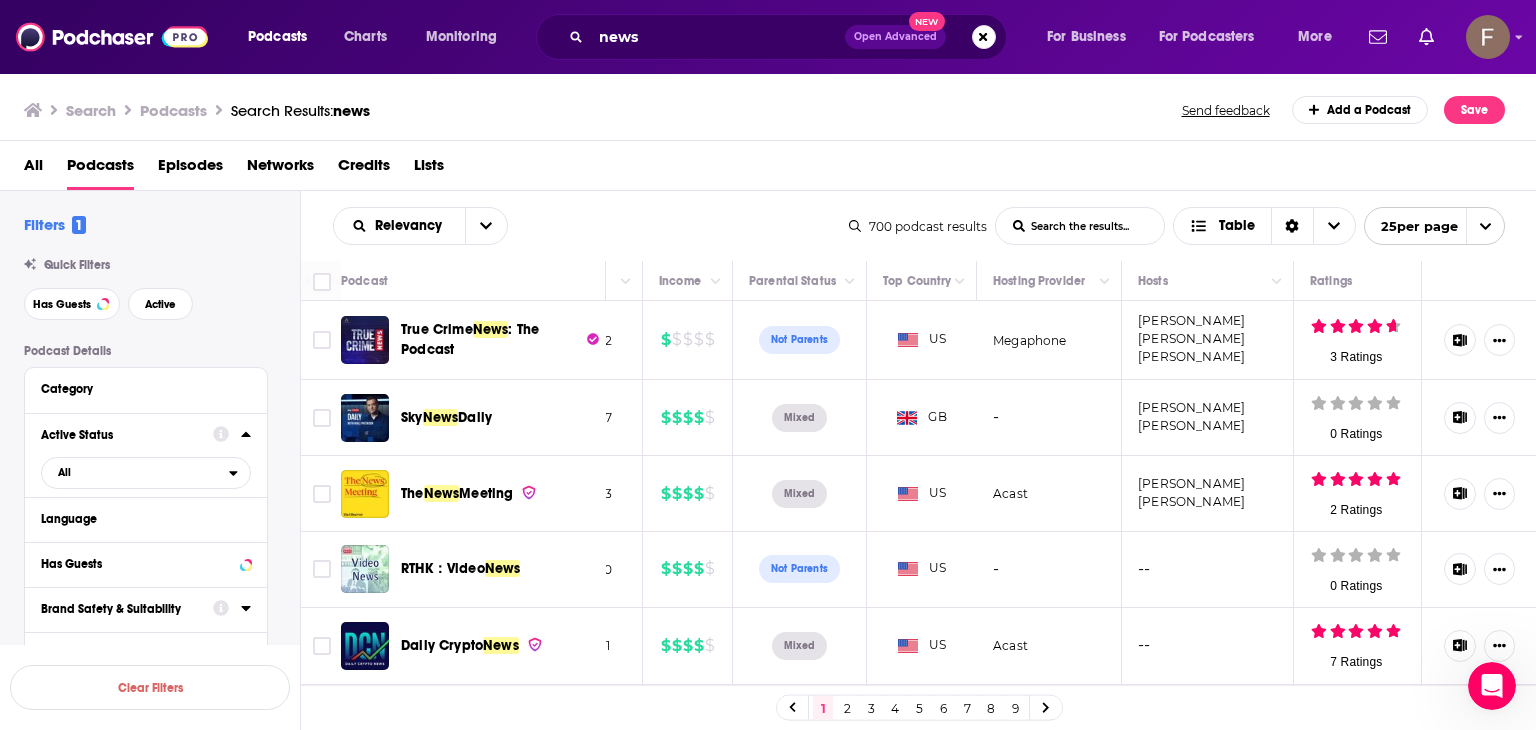 click on "Podcast Details Category Active Status All Language Has Guests Brand Safety & Suitability Political Skew Beta Show More Audience & Reach Power Score™ Reach (Monthly) Reach (Episode Average) Gender Age Income Parental Status Beta Location Beta Ethnicity Black 700 [DEMOGRAPHIC_DATA] 12 Hispanic White 594 Jobs Beta Interests Beta Verified Partner YouTube Subscriber Count Show Less" at bounding box center (162, 929) 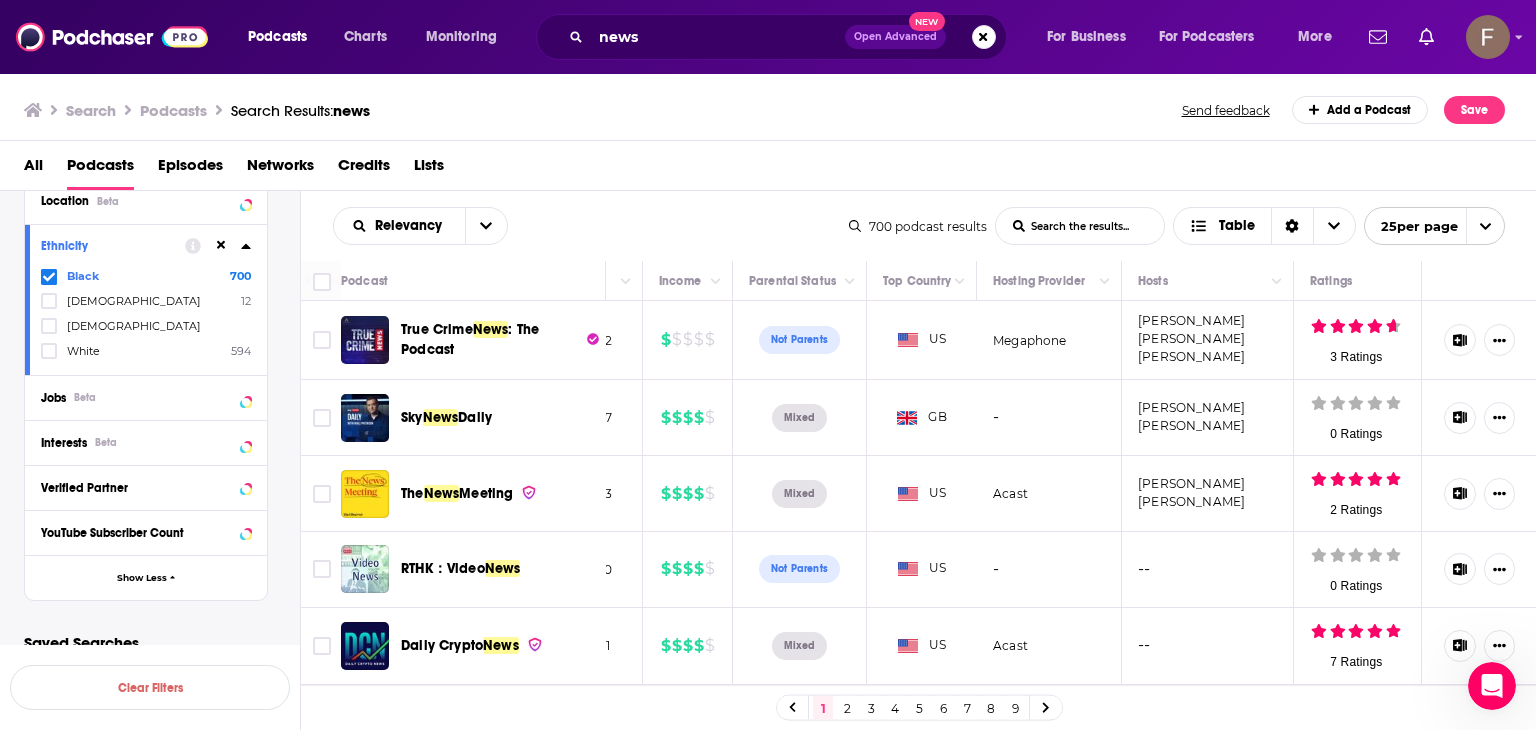 scroll, scrollTop: 941, scrollLeft: 0, axis: vertical 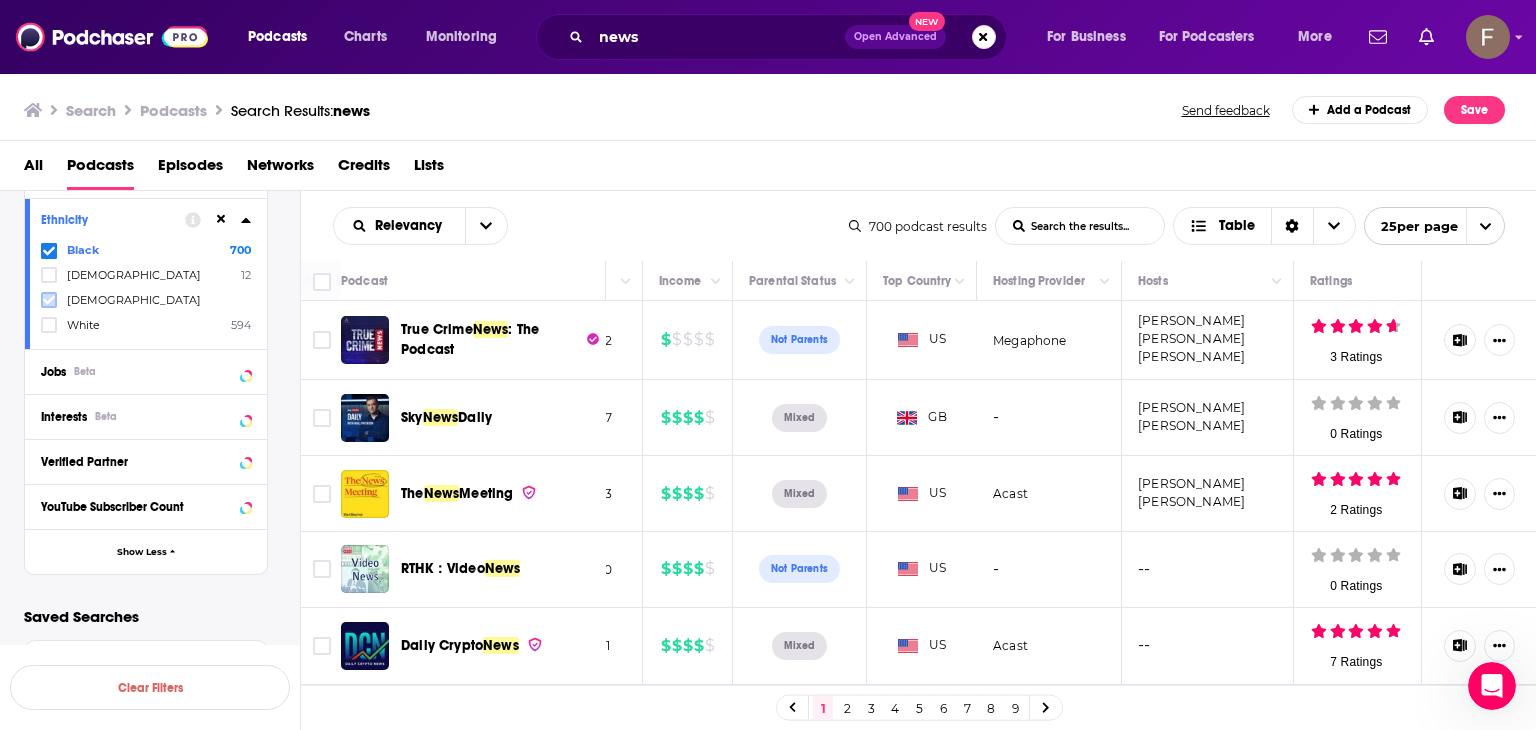 click 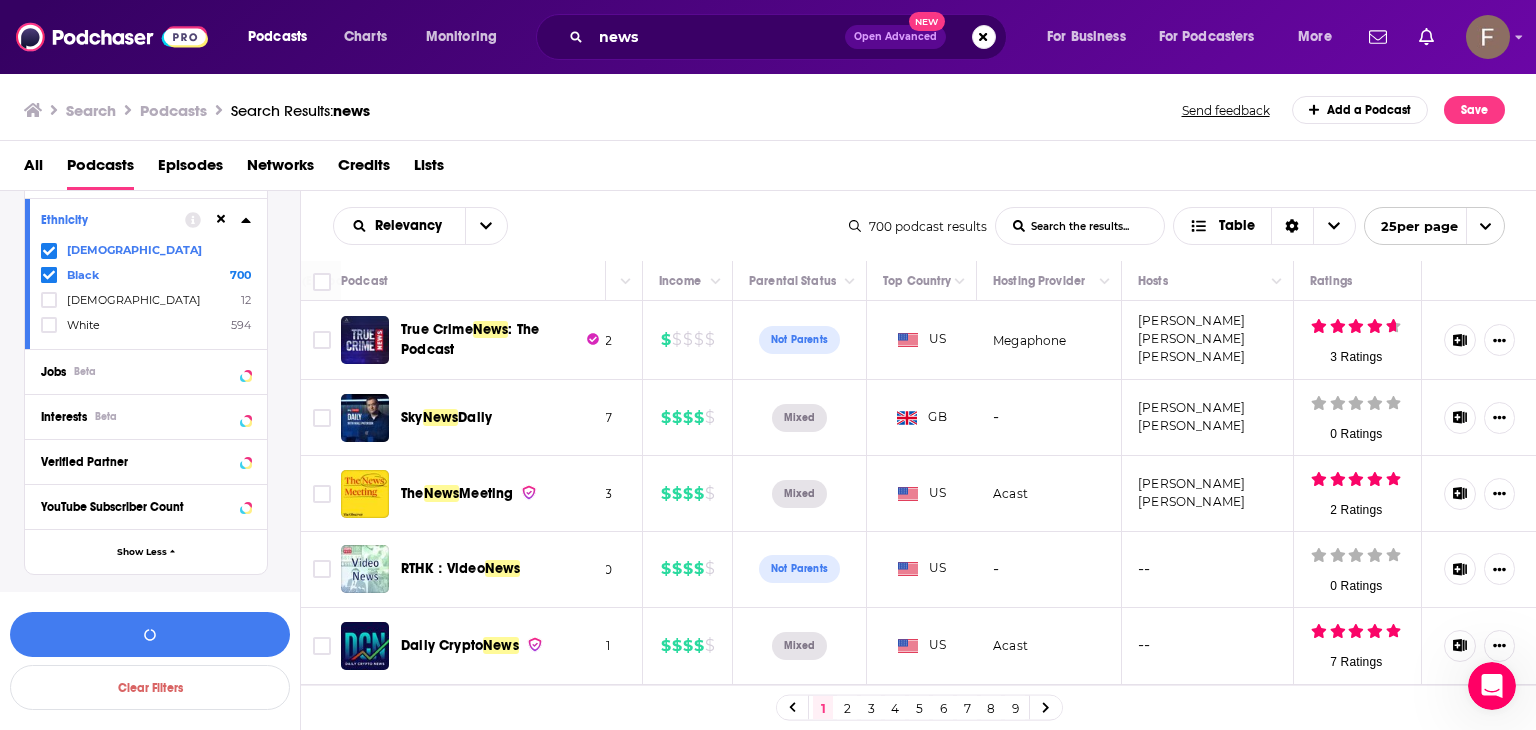 click 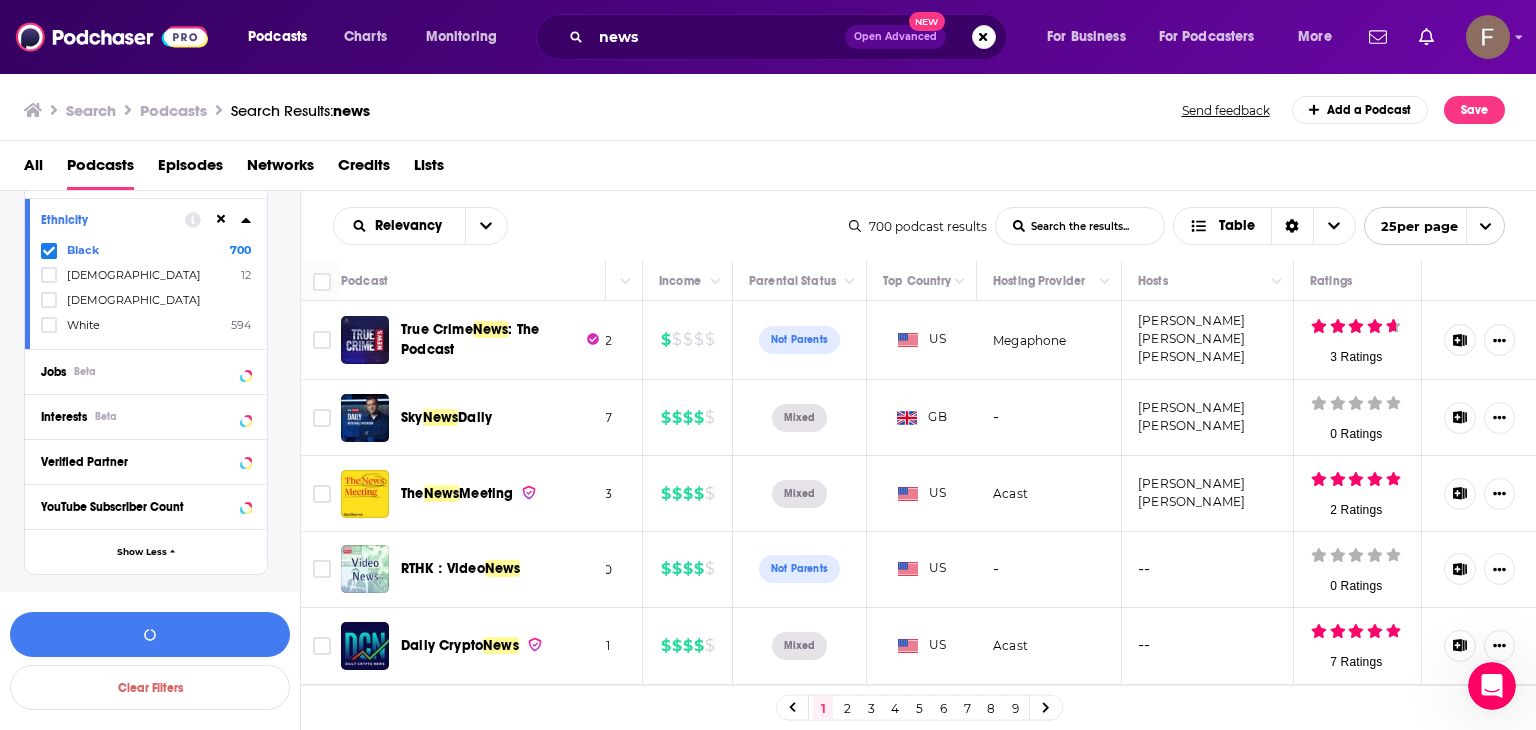 click 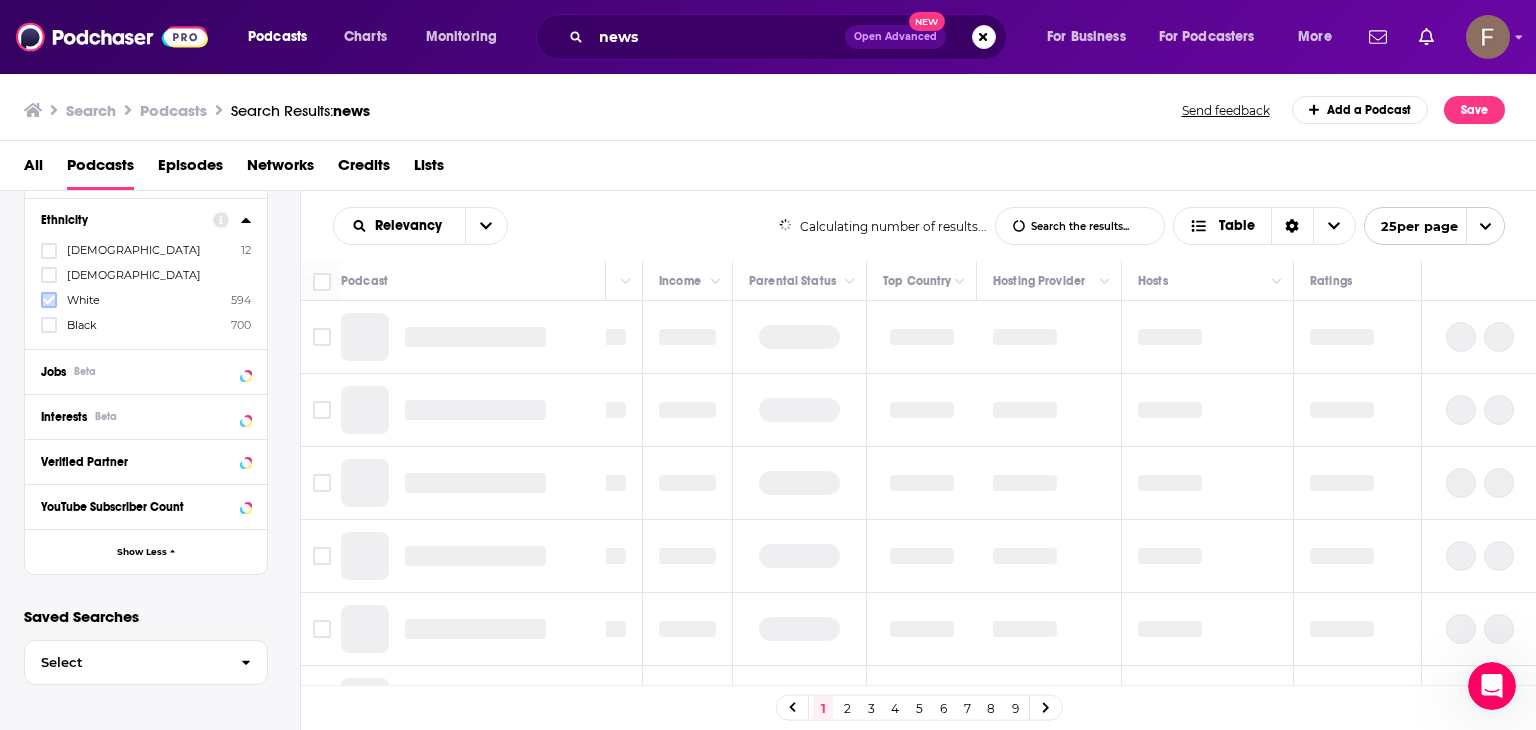 click 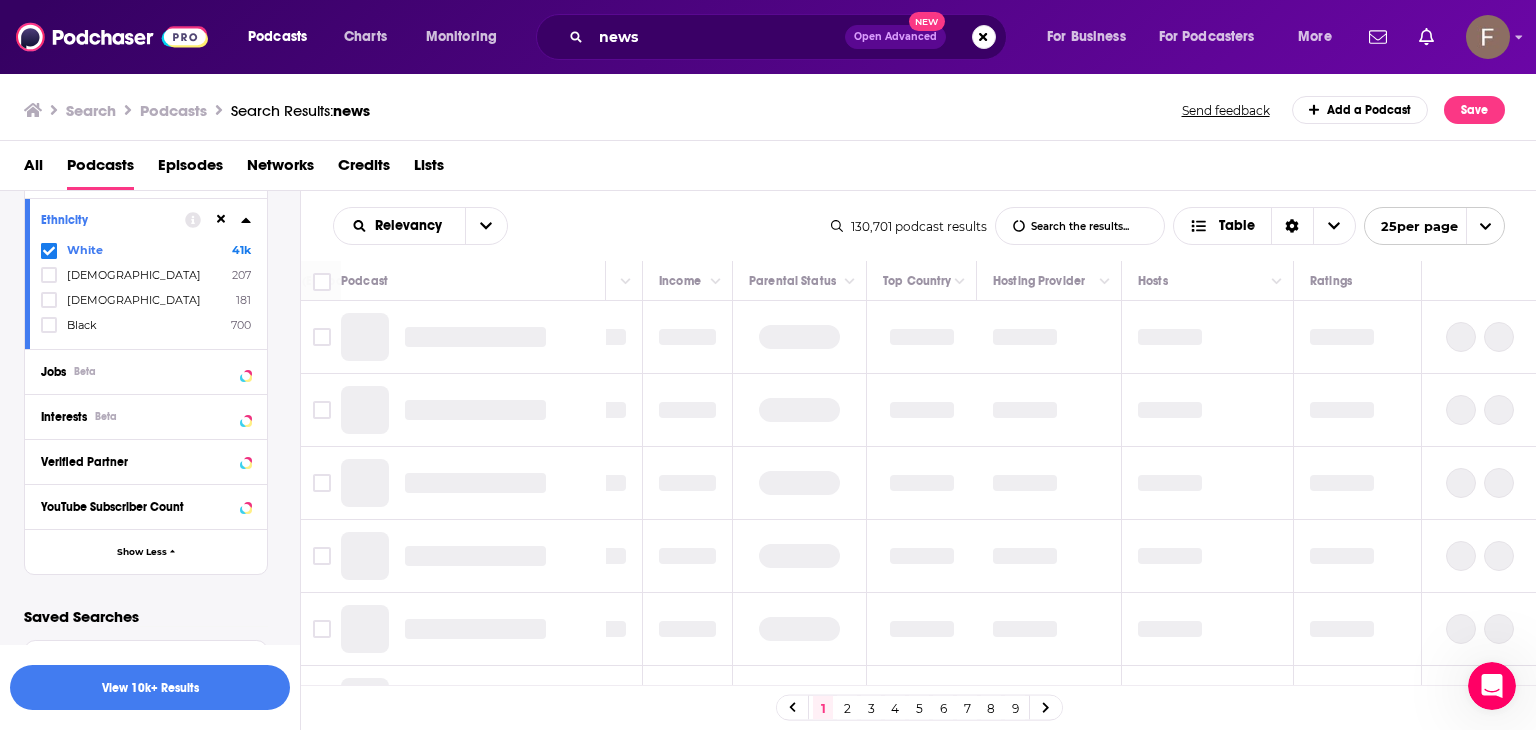 click on "Ethnicity [DEMOGRAPHIC_DATA] 41k [DEMOGRAPHIC_DATA] 207 [DEMOGRAPHIC_DATA] 181 Black 700" at bounding box center (146, 273) 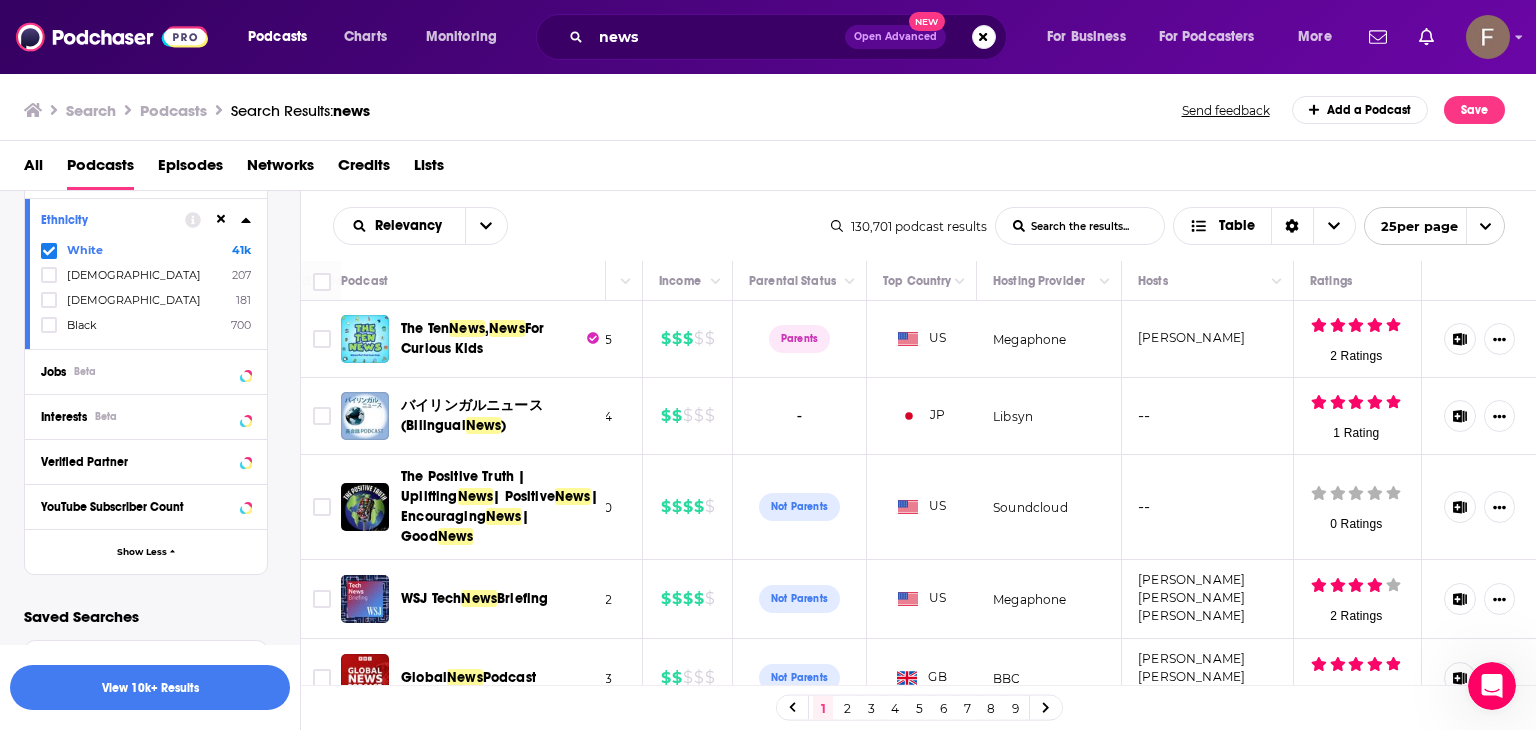 click 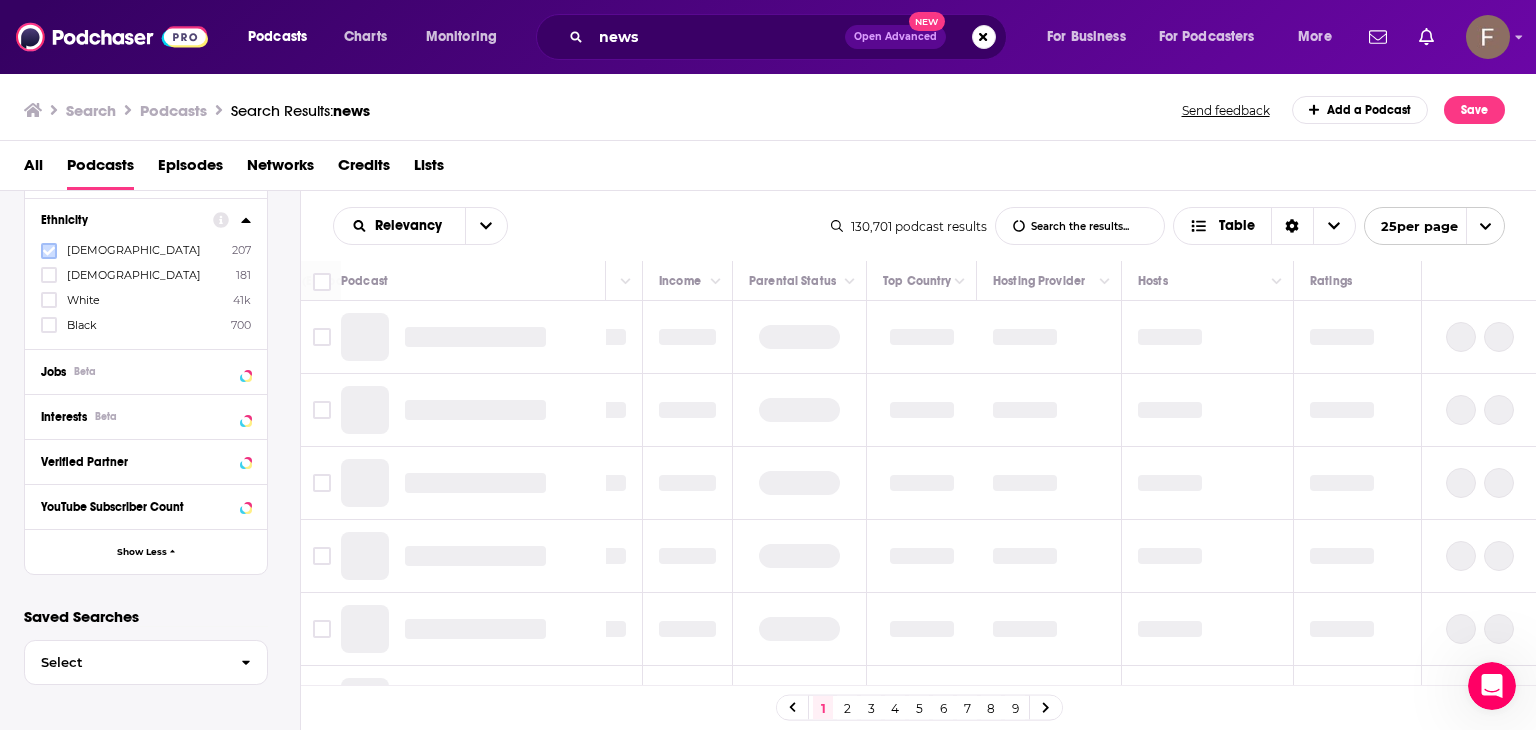 click 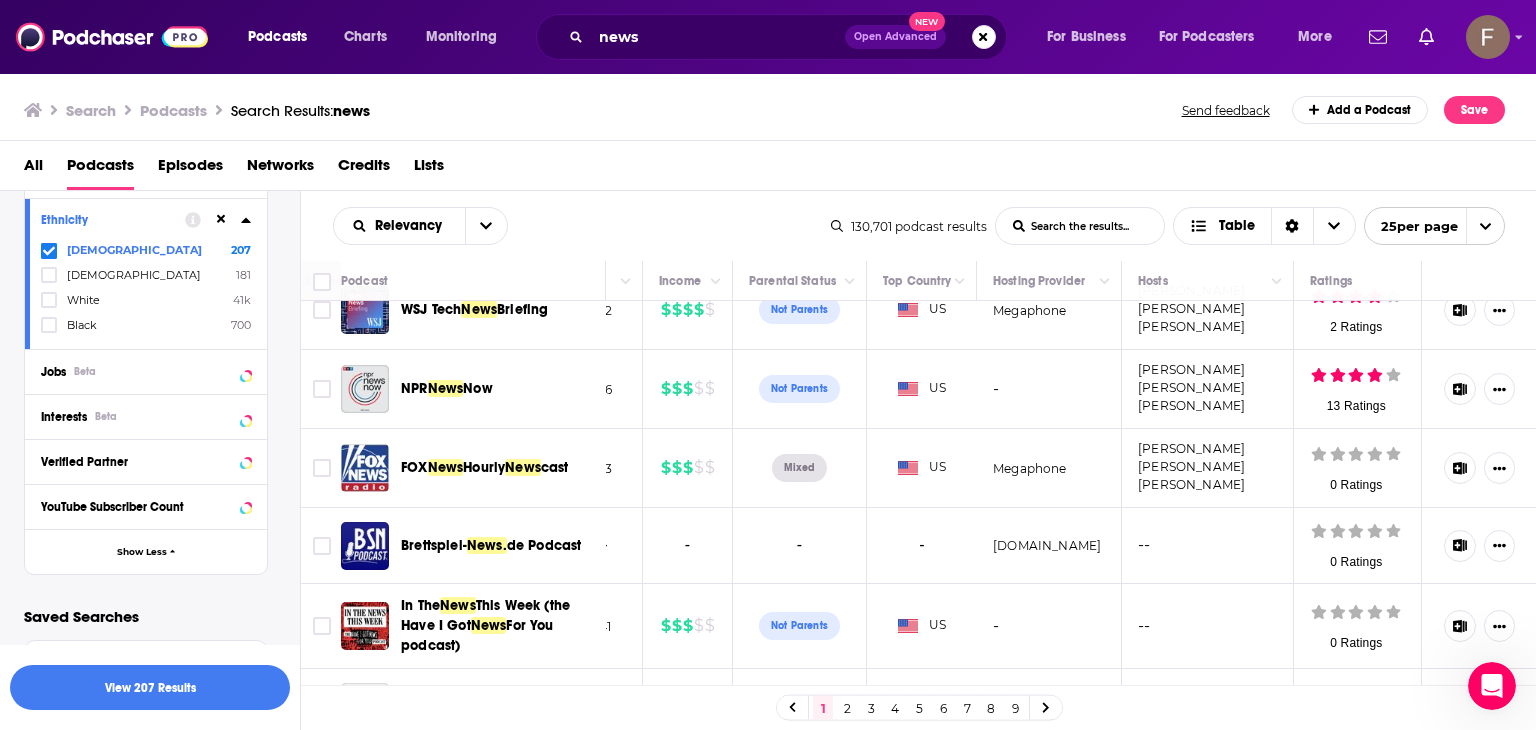 scroll, scrollTop: 0, scrollLeft: 1771, axis: horizontal 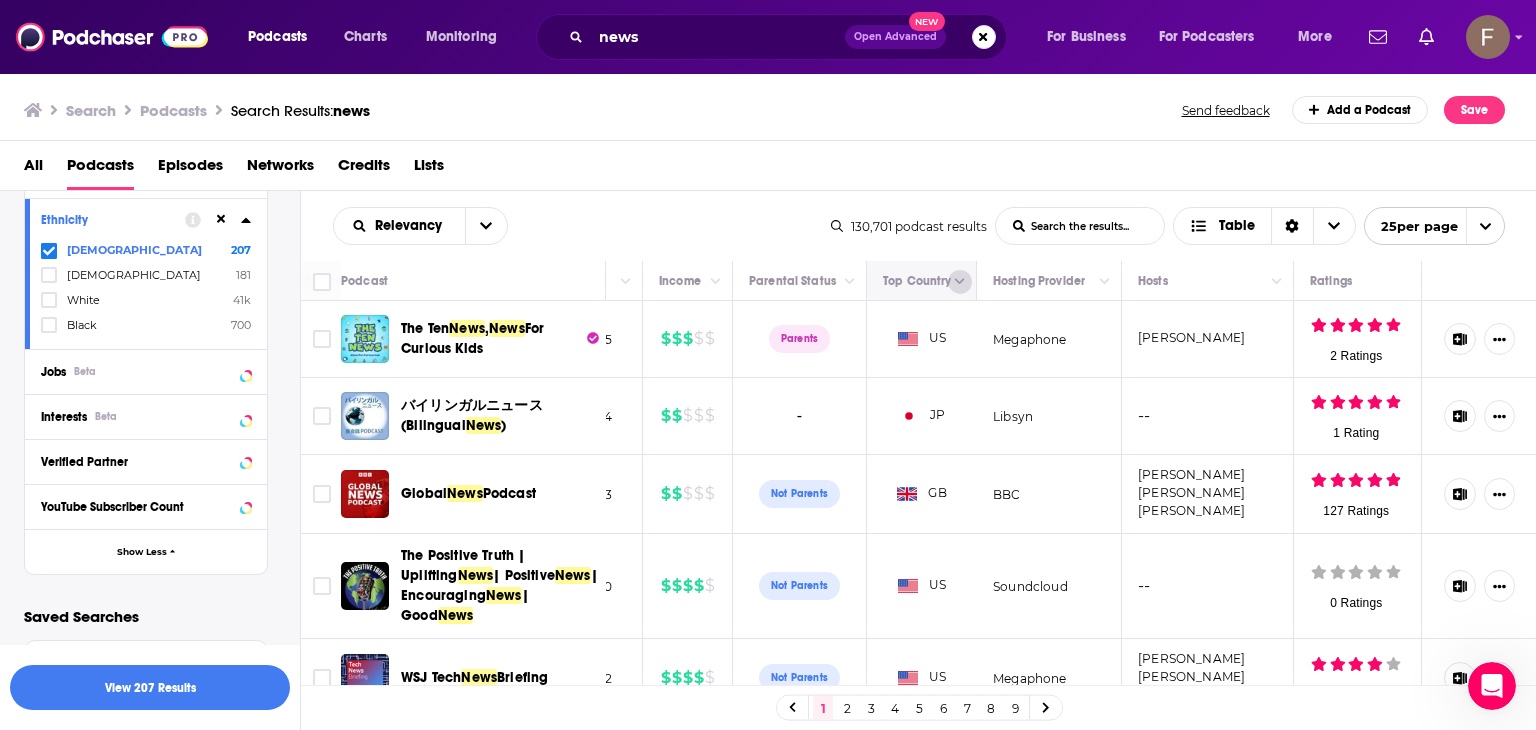 click 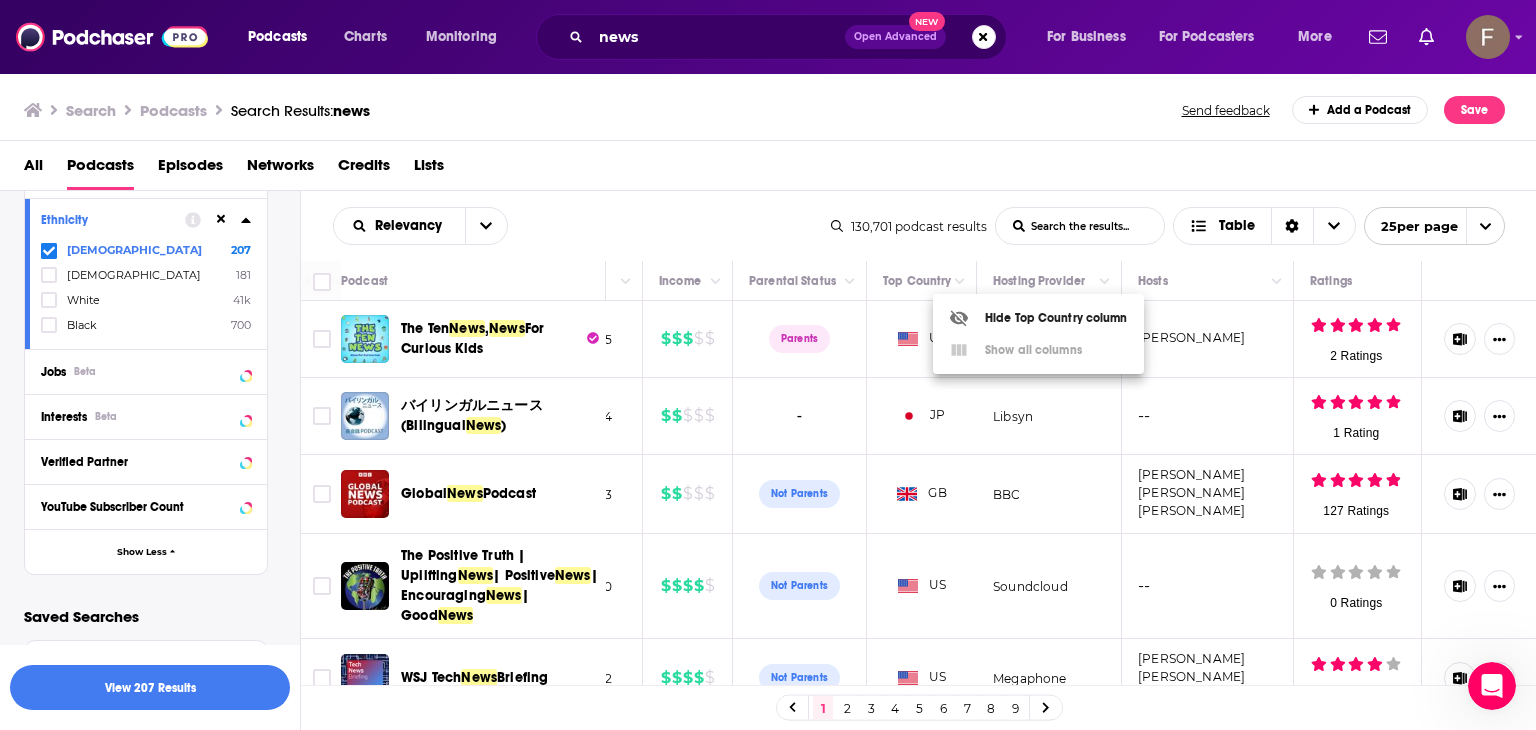 click at bounding box center [768, 365] 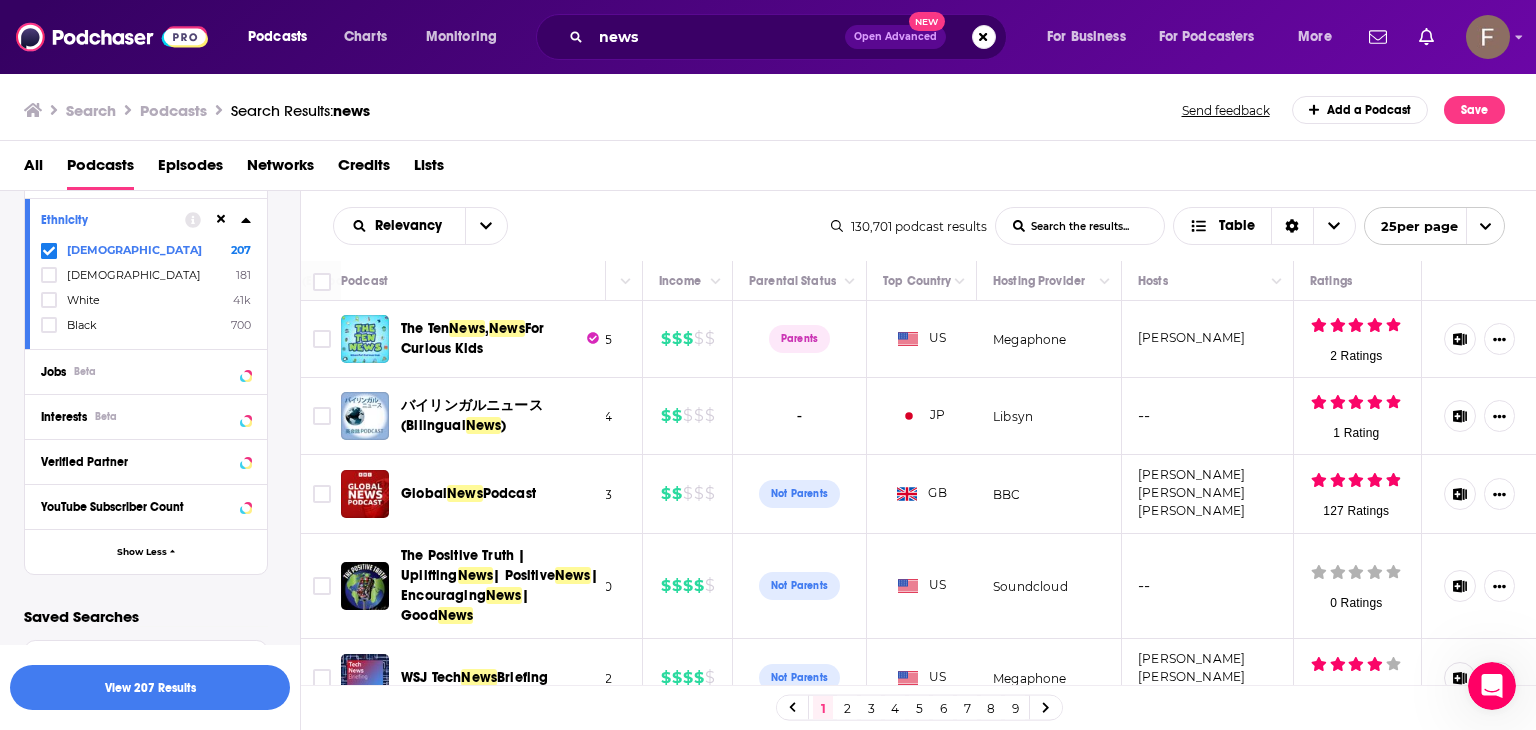 type 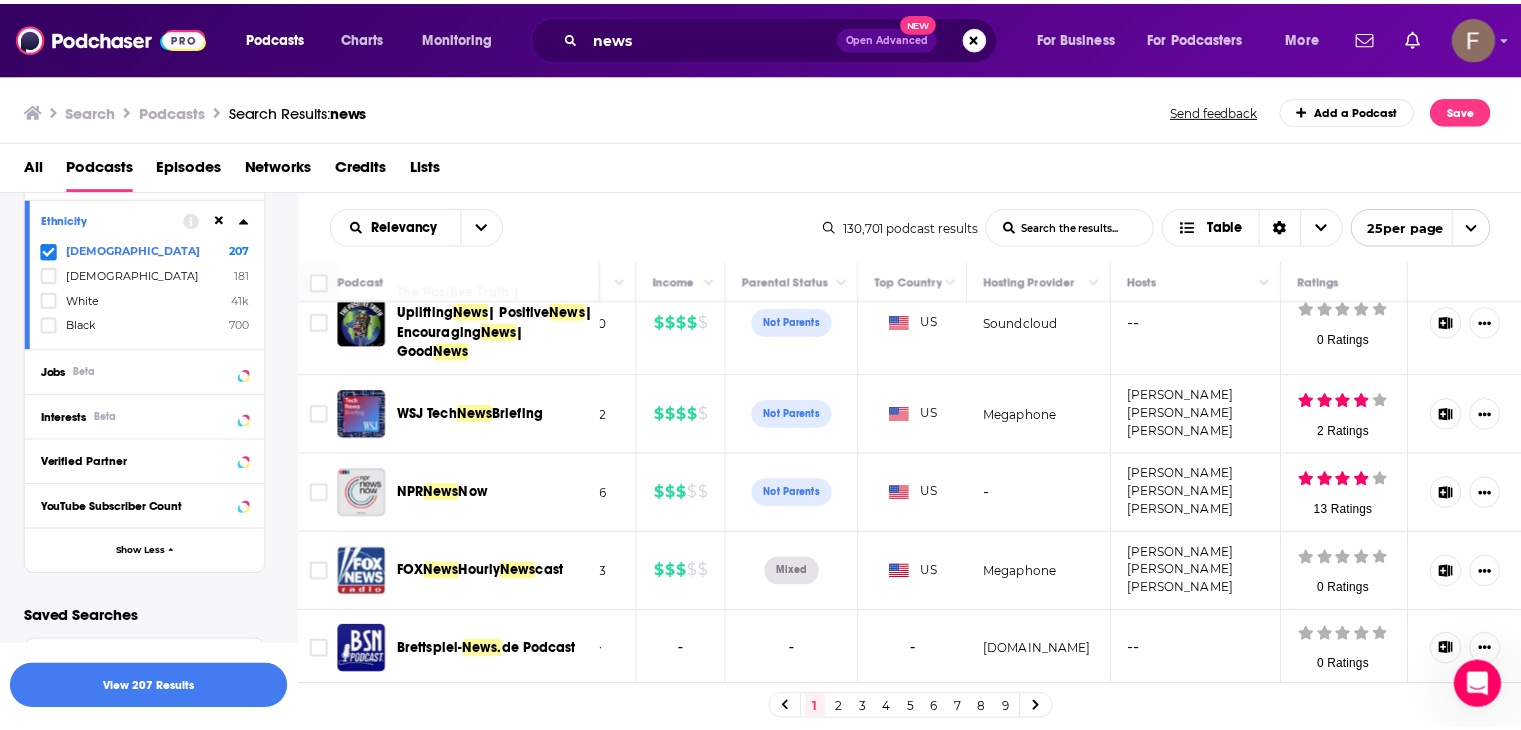 scroll, scrollTop: 200, scrollLeft: 1771, axis: both 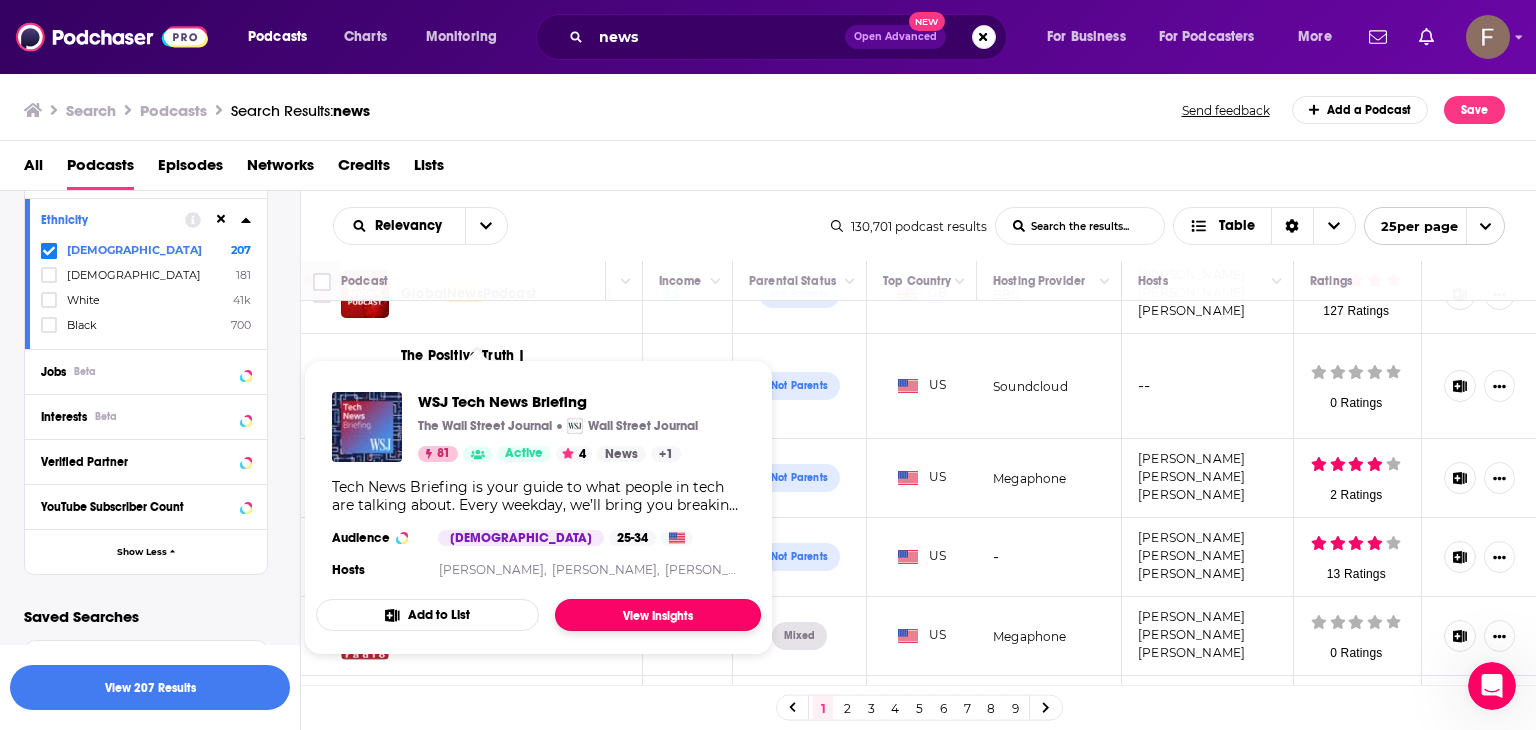 click on "View Insights" at bounding box center (658, 615) 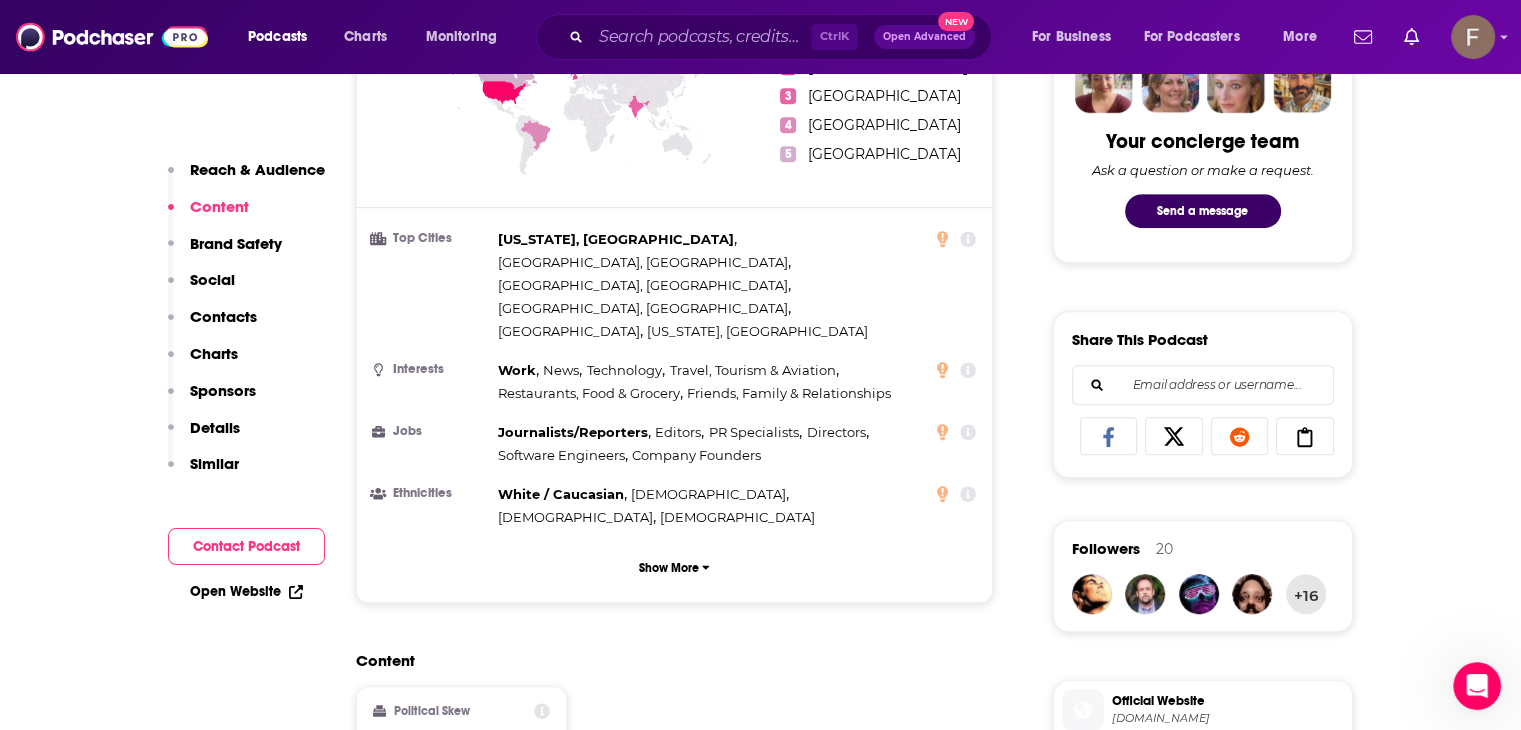 scroll, scrollTop: 989, scrollLeft: 0, axis: vertical 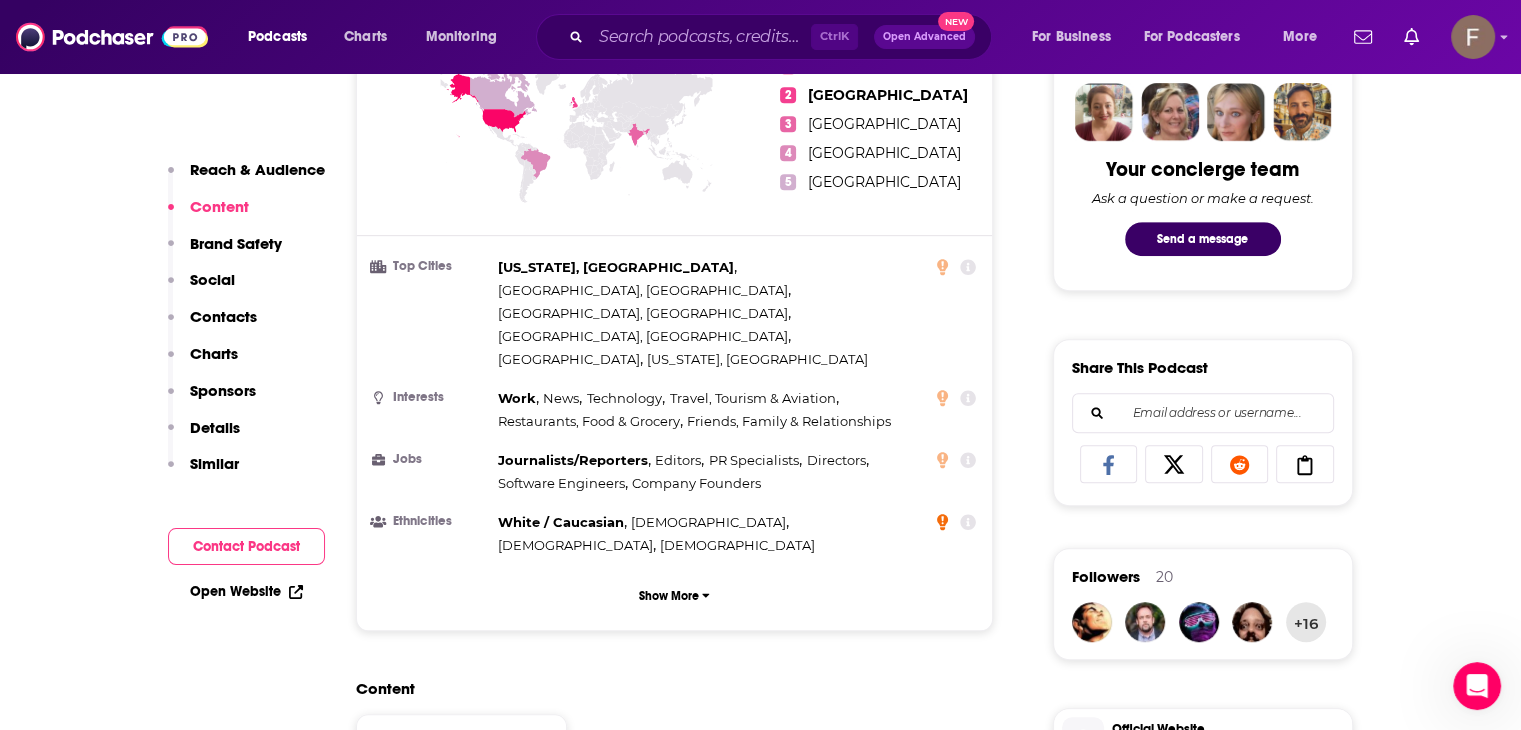 click 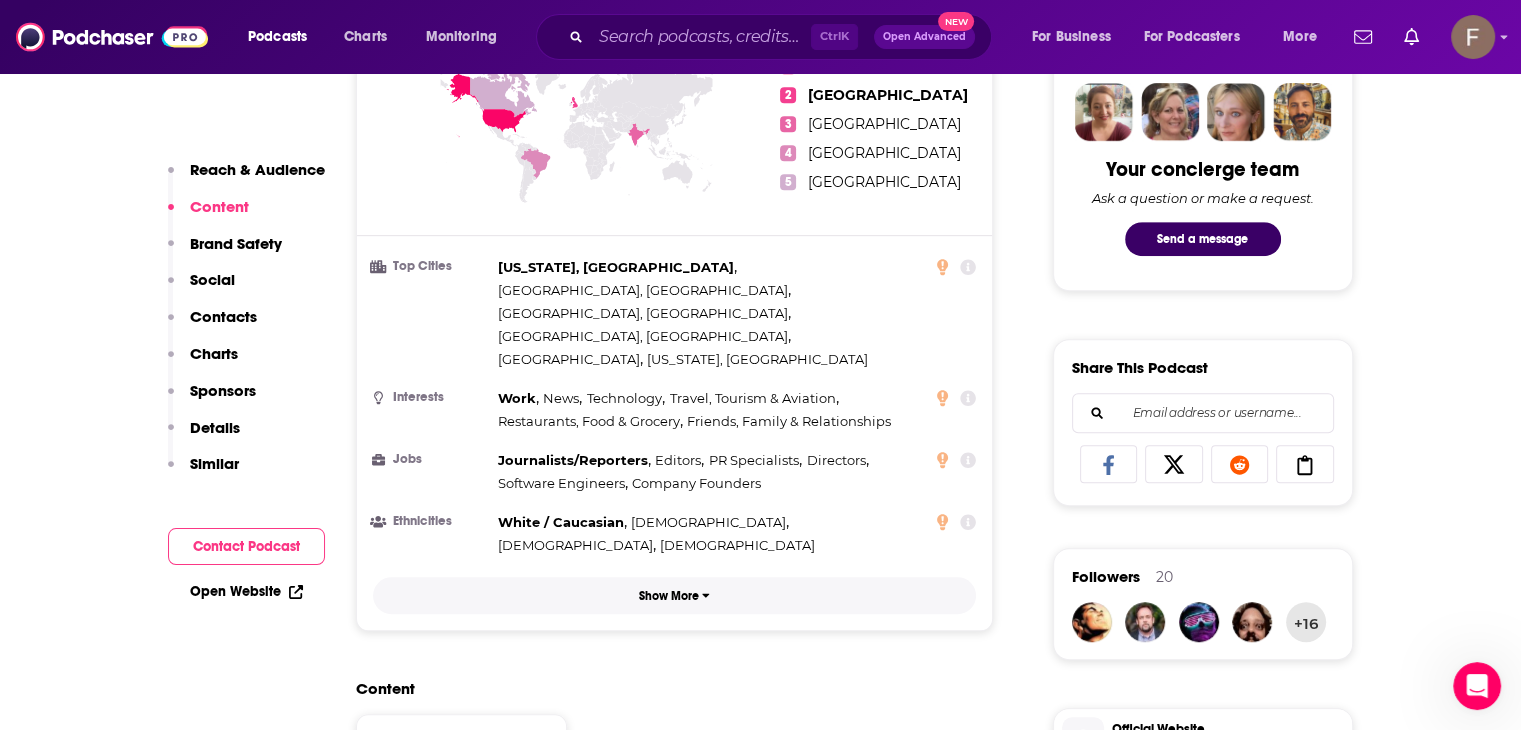 click on "Show More" at bounding box center (675, 595) 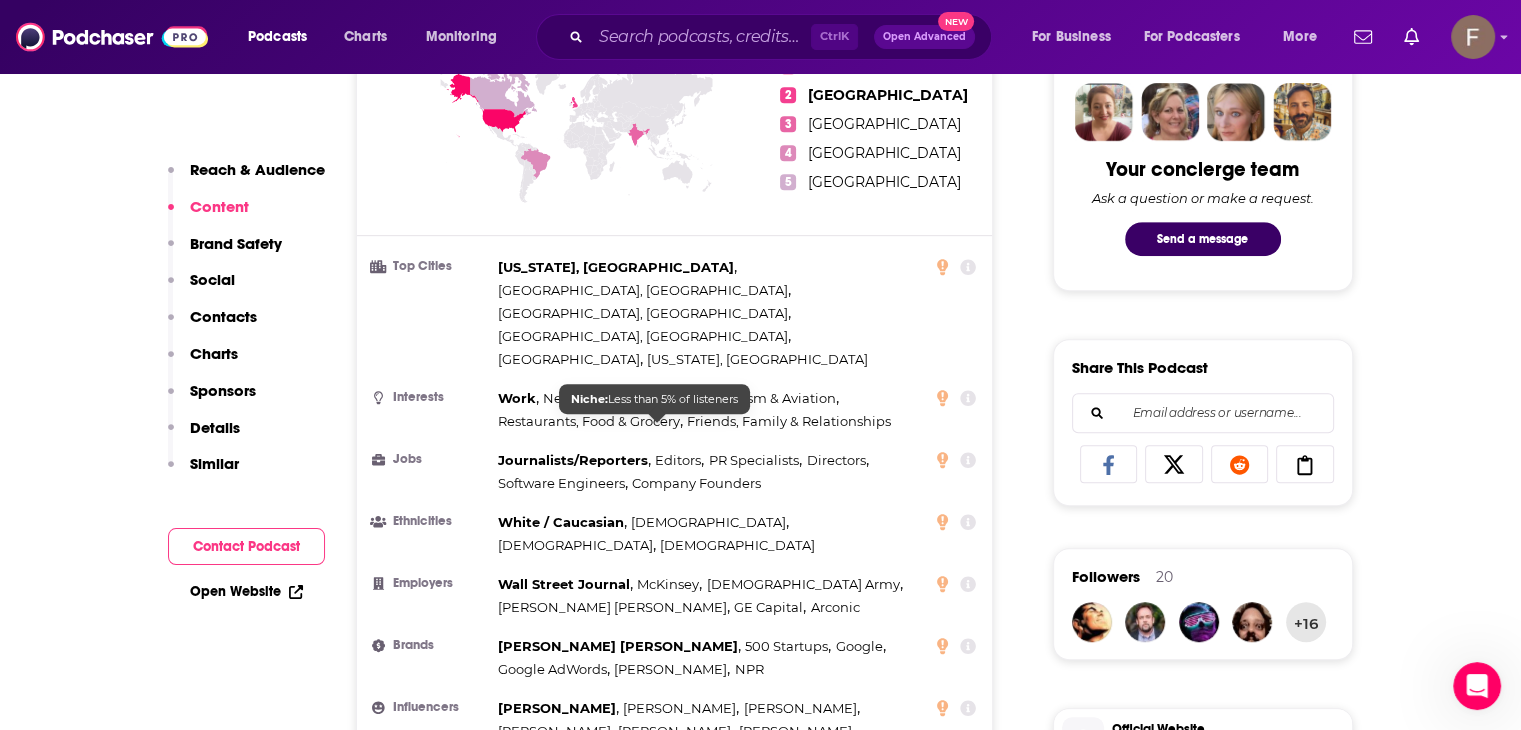 click on "[DEMOGRAPHIC_DATA]" at bounding box center [708, 522] 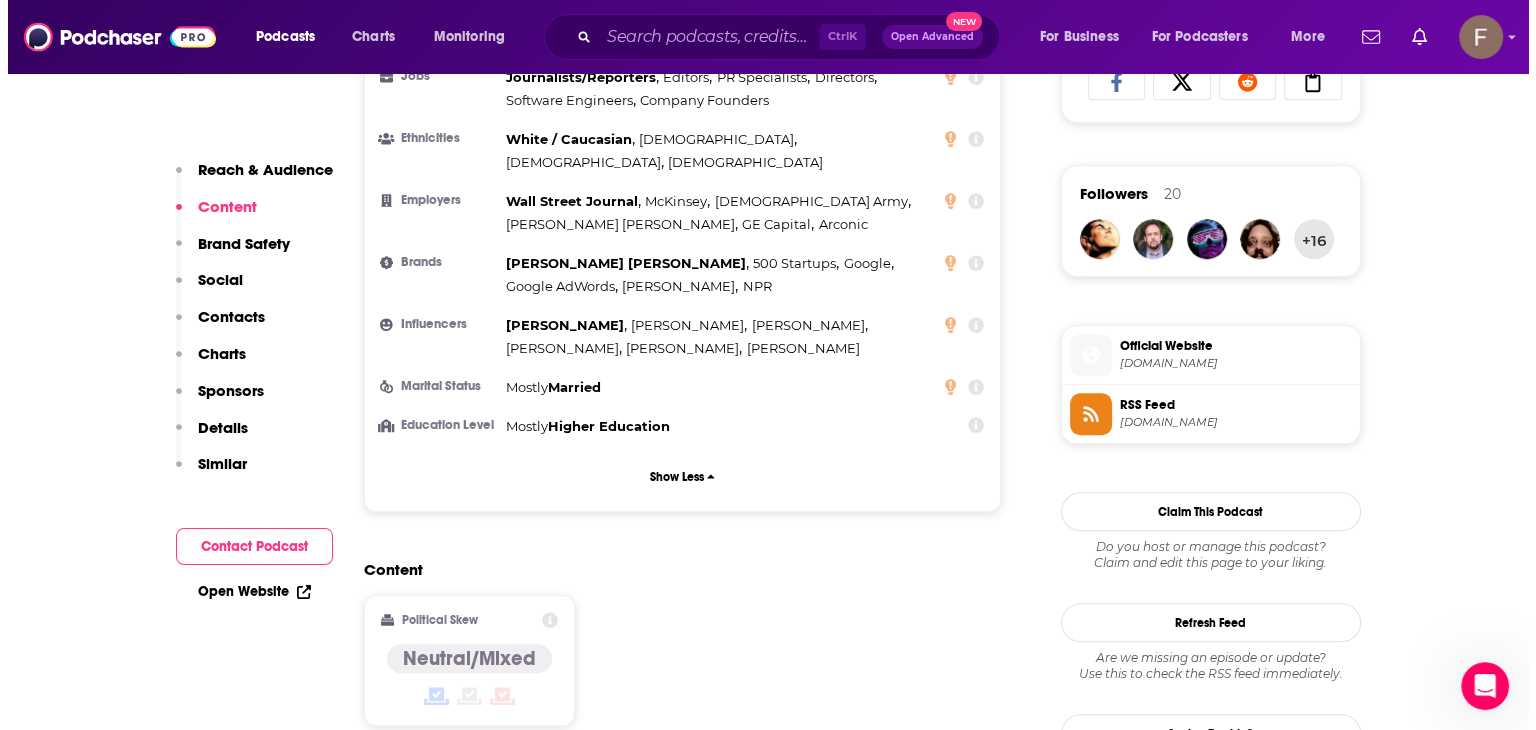 scroll, scrollTop: 0, scrollLeft: 0, axis: both 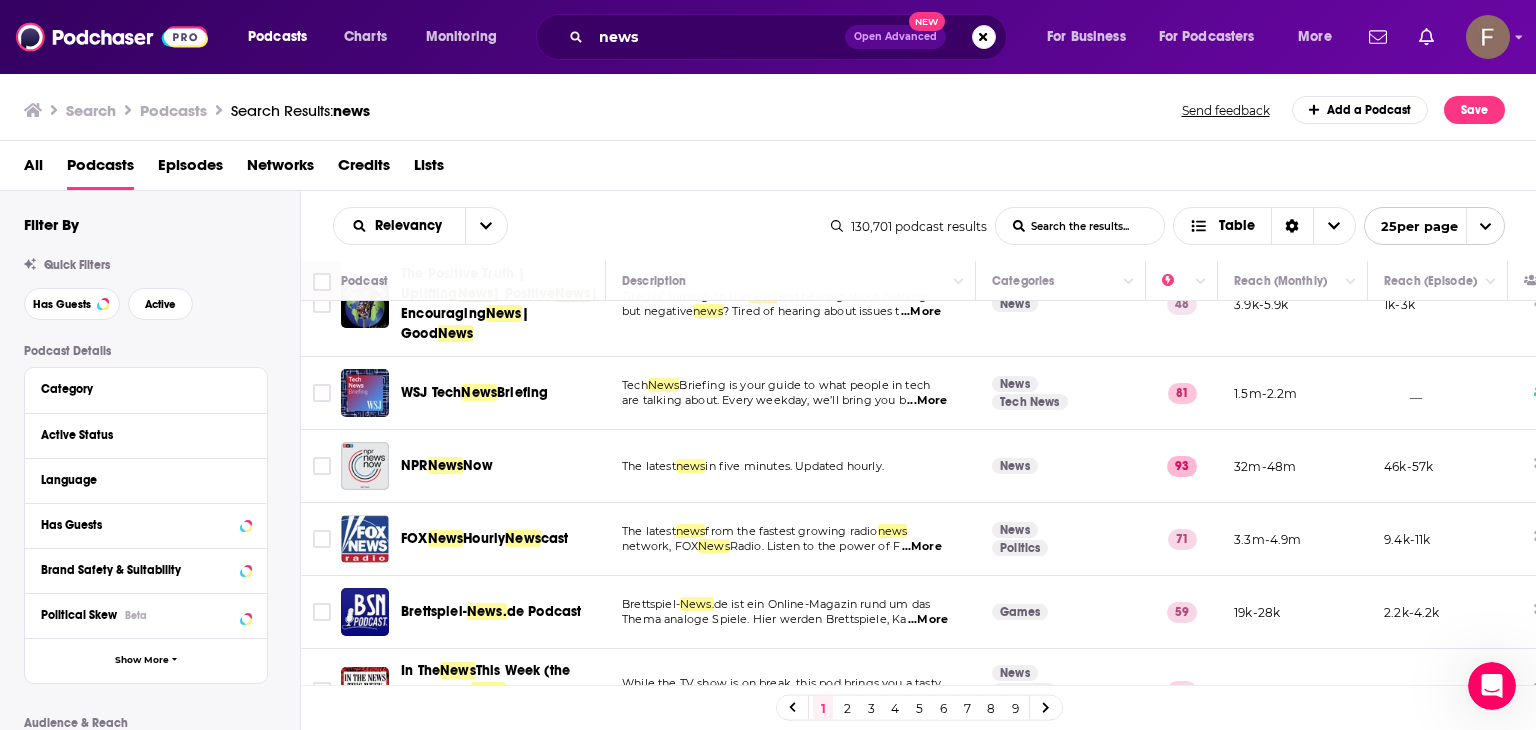 click on "in five minutes. Updated hourly." at bounding box center [794, 466] 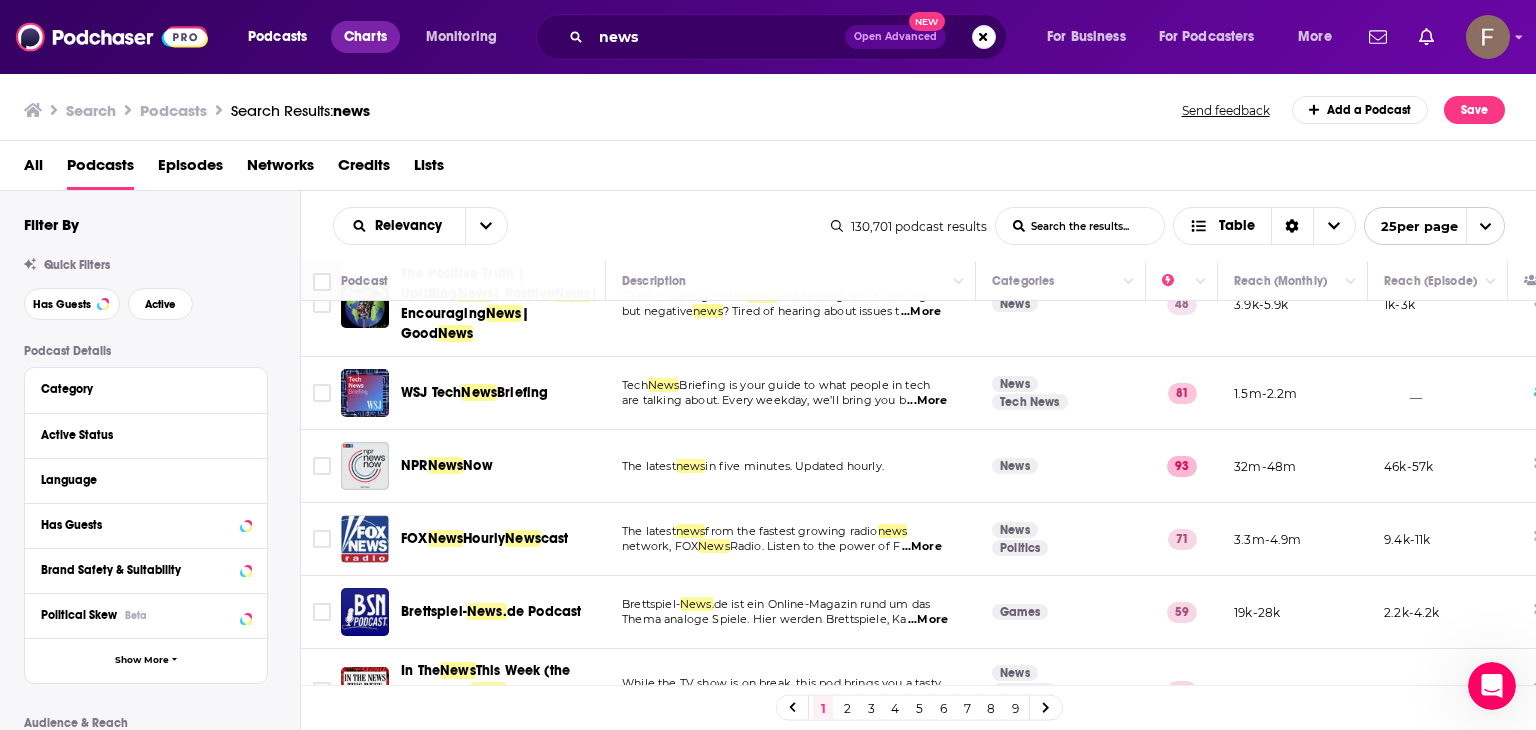 click on "Charts" at bounding box center [365, 37] 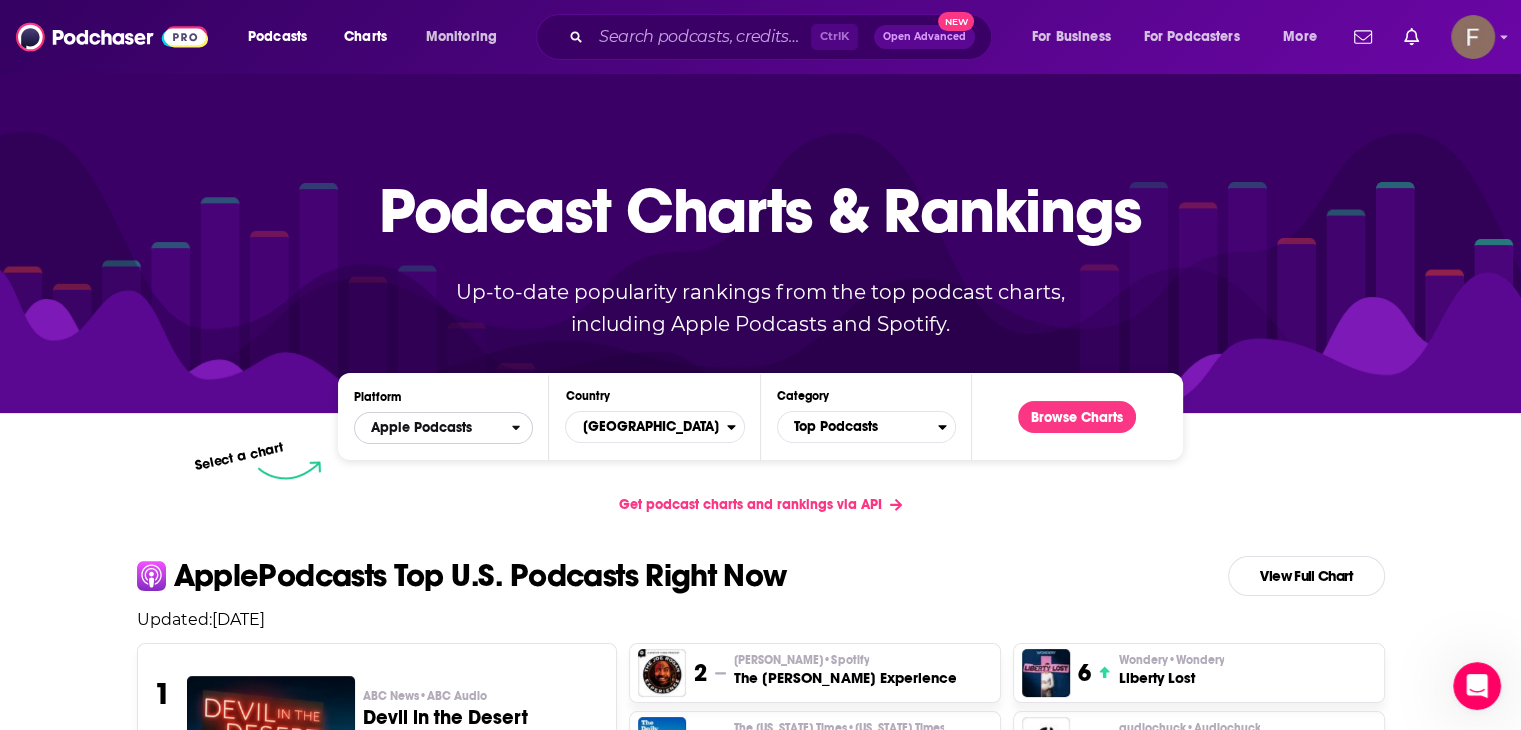 click 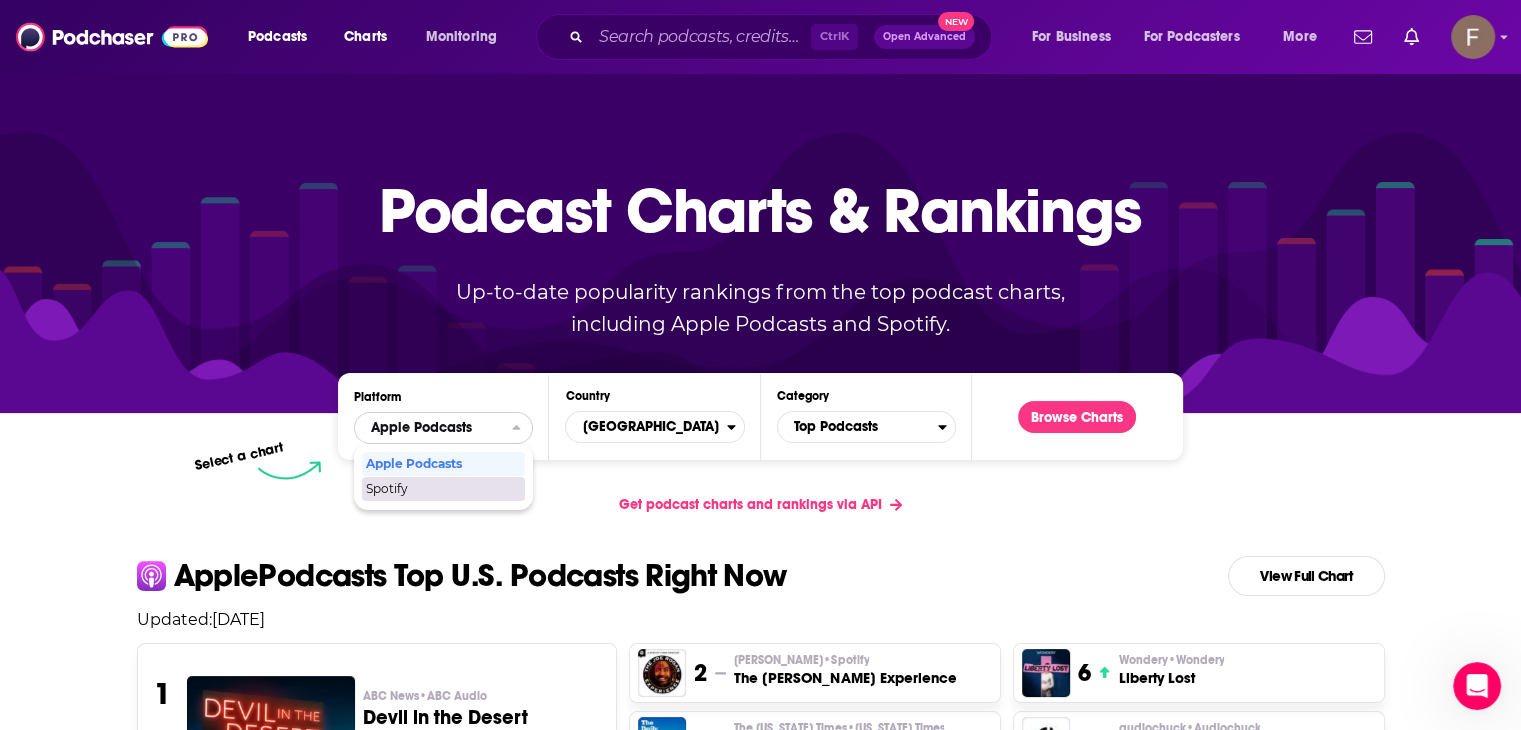 click on "Spotify" at bounding box center [442, 489] 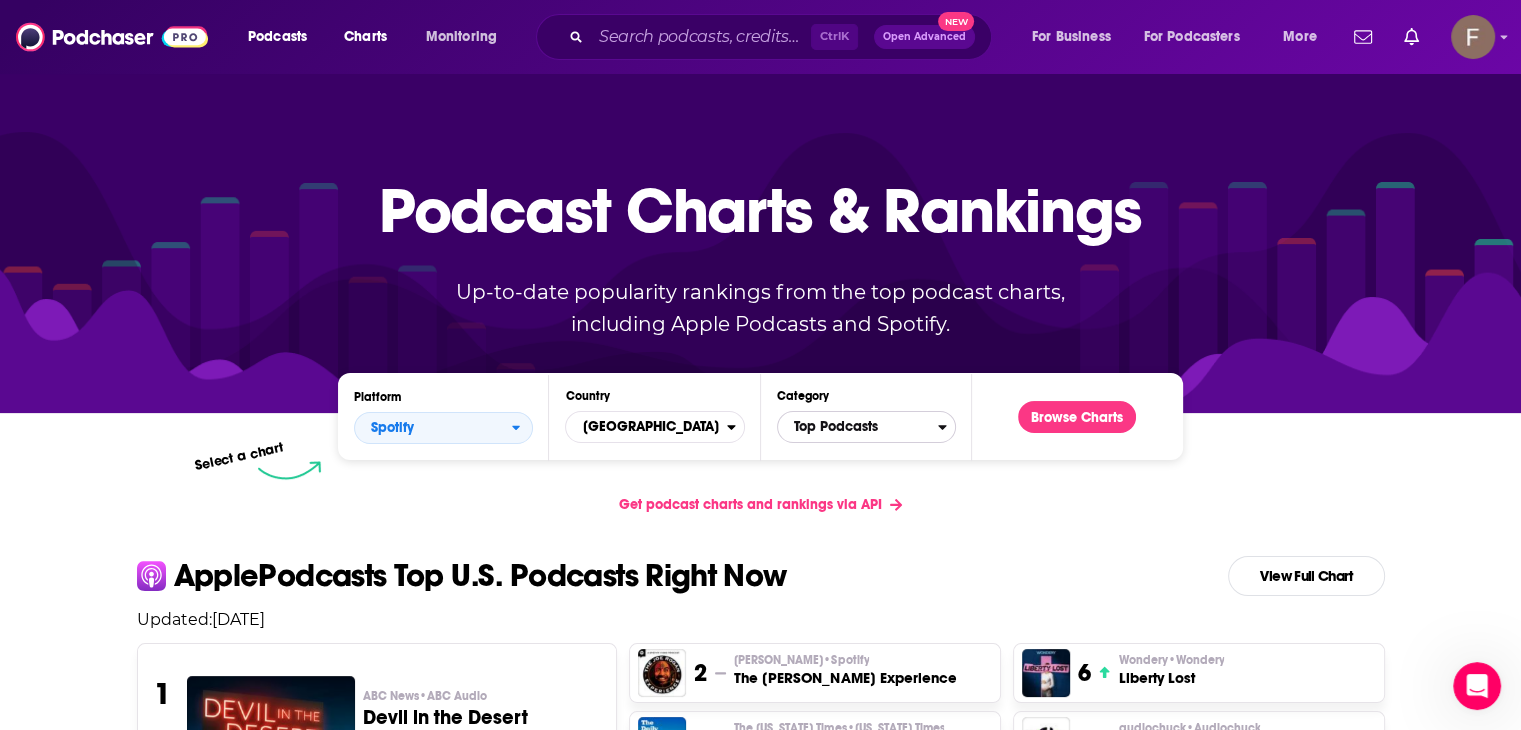 click on "Top Podcasts" at bounding box center [858, 427] 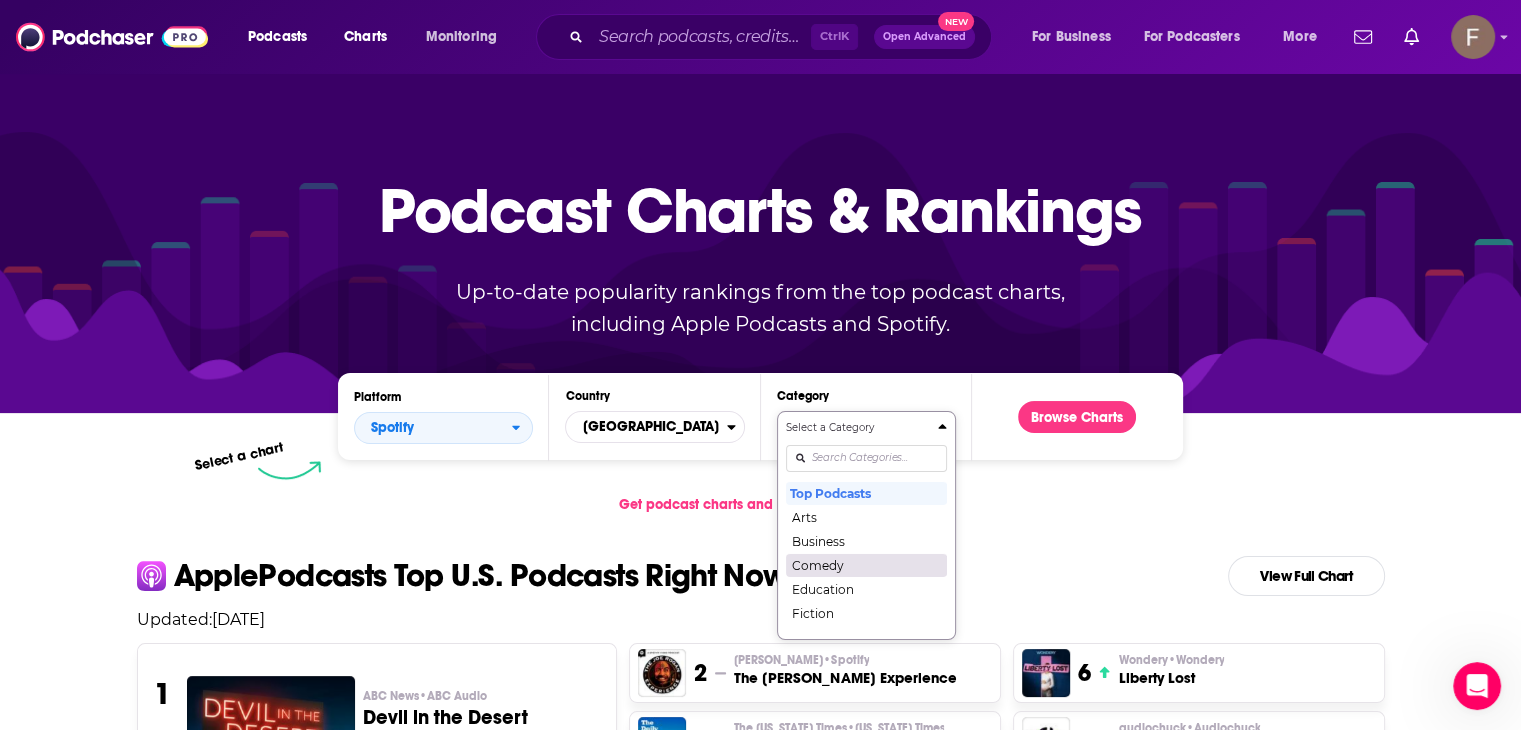 click on "Comedy" at bounding box center (866, 565) 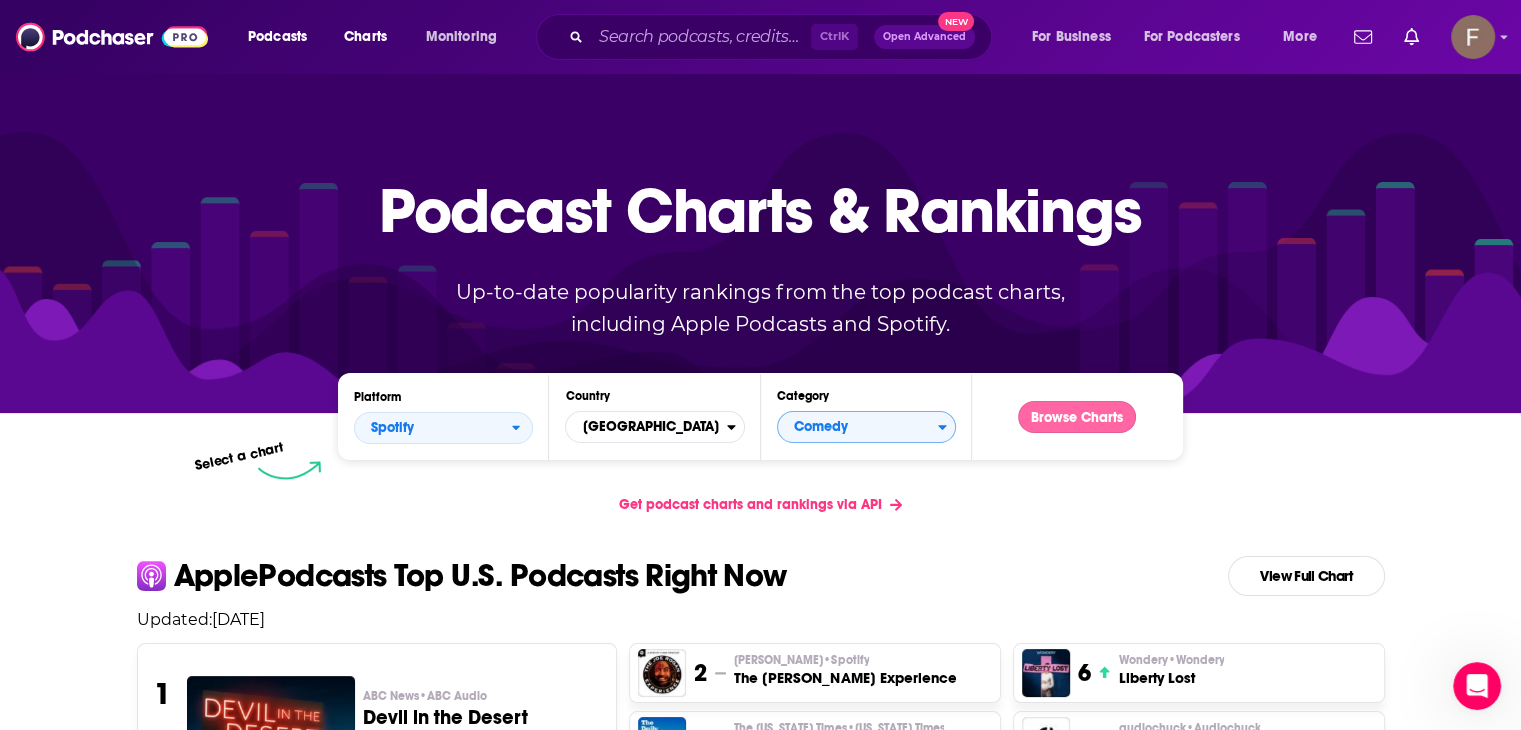 click on "Browse Charts" at bounding box center [1077, 417] 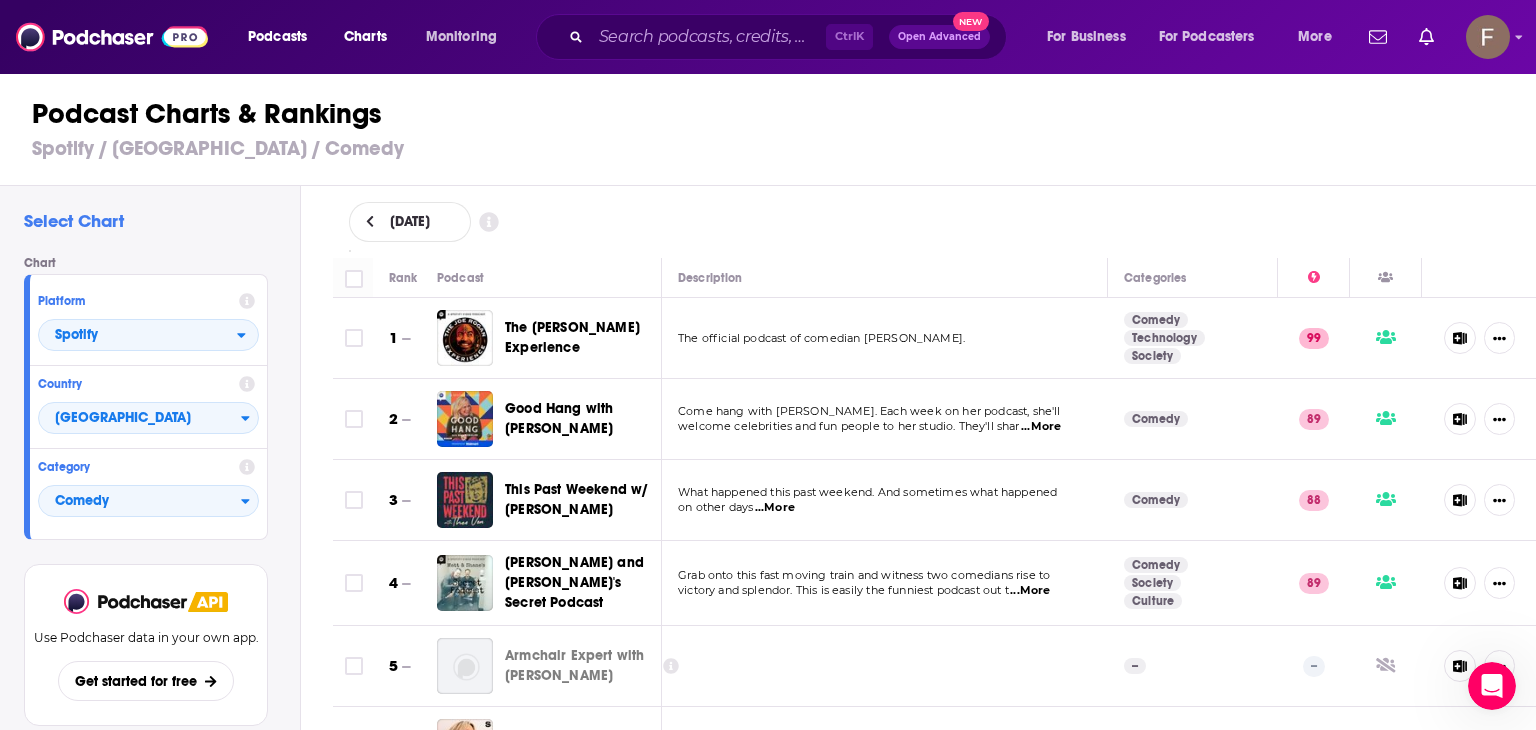 click on "...More" at bounding box center (1041, 427) 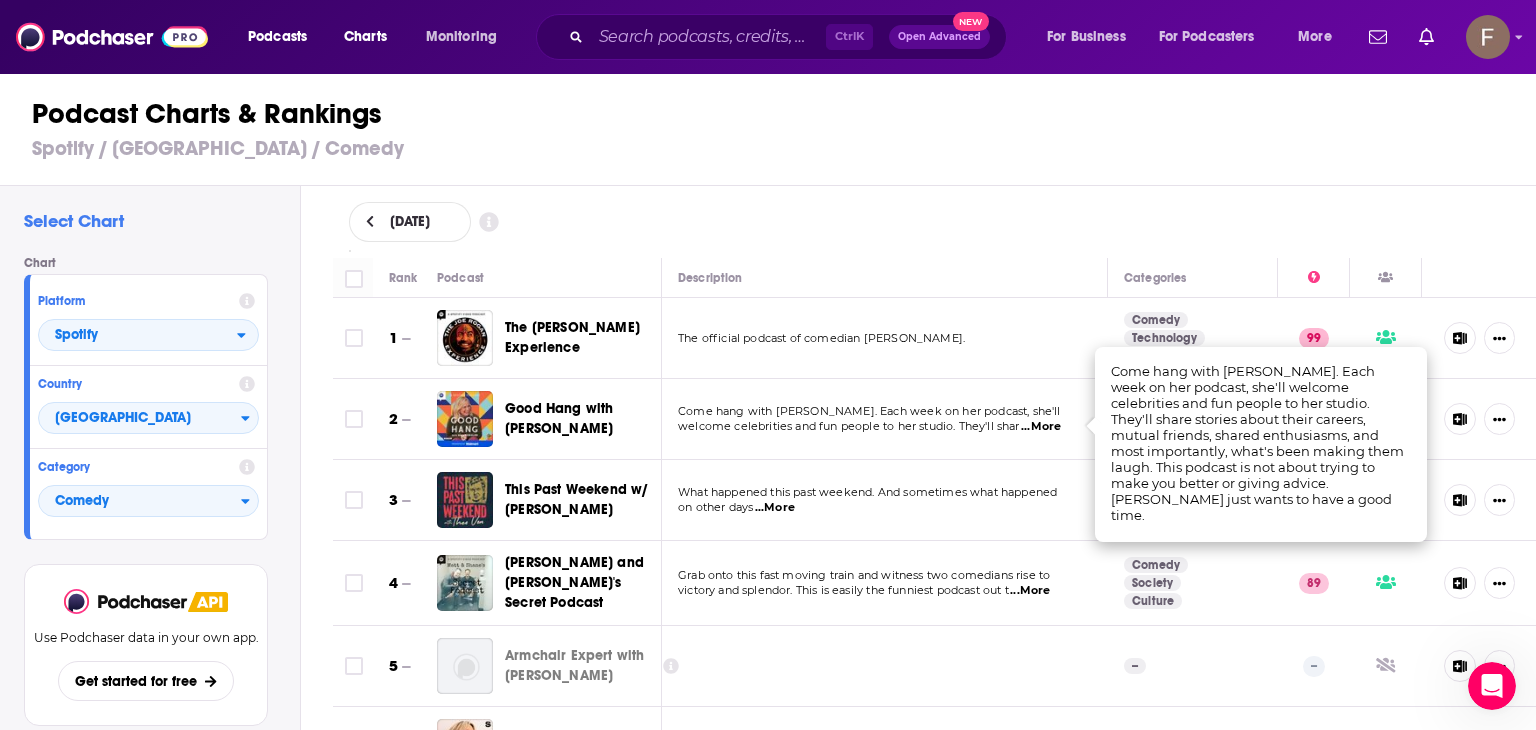 click on "Rank Podcast Description Categories 1 The [PERSON_NAME] Experience The official podcast of comedian [PERSON_NAME]. Comedy Technology Society 99 2 Good Hang with [PERSON_NAME] Come hang with [PERSON_NAME]. Each week on her podcast, she'll welcome celebrities and fun people to her studio. They'll shar  ...More Comedy 89 3 This Past Weekend w/ [PERSON_NAME] What happened this past weekend. And sometimes what happened on other days  ...More Comedy 88 4 [PERSON_NAME] and [PERSON_NAME]'s Secret Podcast Grab onto this fast moving train and witness two comedians rise to victory and splendor. This is easily the funniest podcast out t  ...More Comedy Society Culture 89 5 Armchair Expert with [PERSON_NAME] -- -- 6 Call Her Daddy The most-listened to podcast by women, [PERSON_NAME] Call Her Daddy has been creating conversation since [DATE]. From deep  ...More Comedy 94 7 Bad Friends [PERSON_NAME] and [PERSON_NAME] present BAD FRIENDS. New episodes every [DATE]!  FOLLOW BAD FRIENDS! [URL]  ...More Comedy Personal Journals Society 91 8  ...More 9" at bounding box center [935, 495] 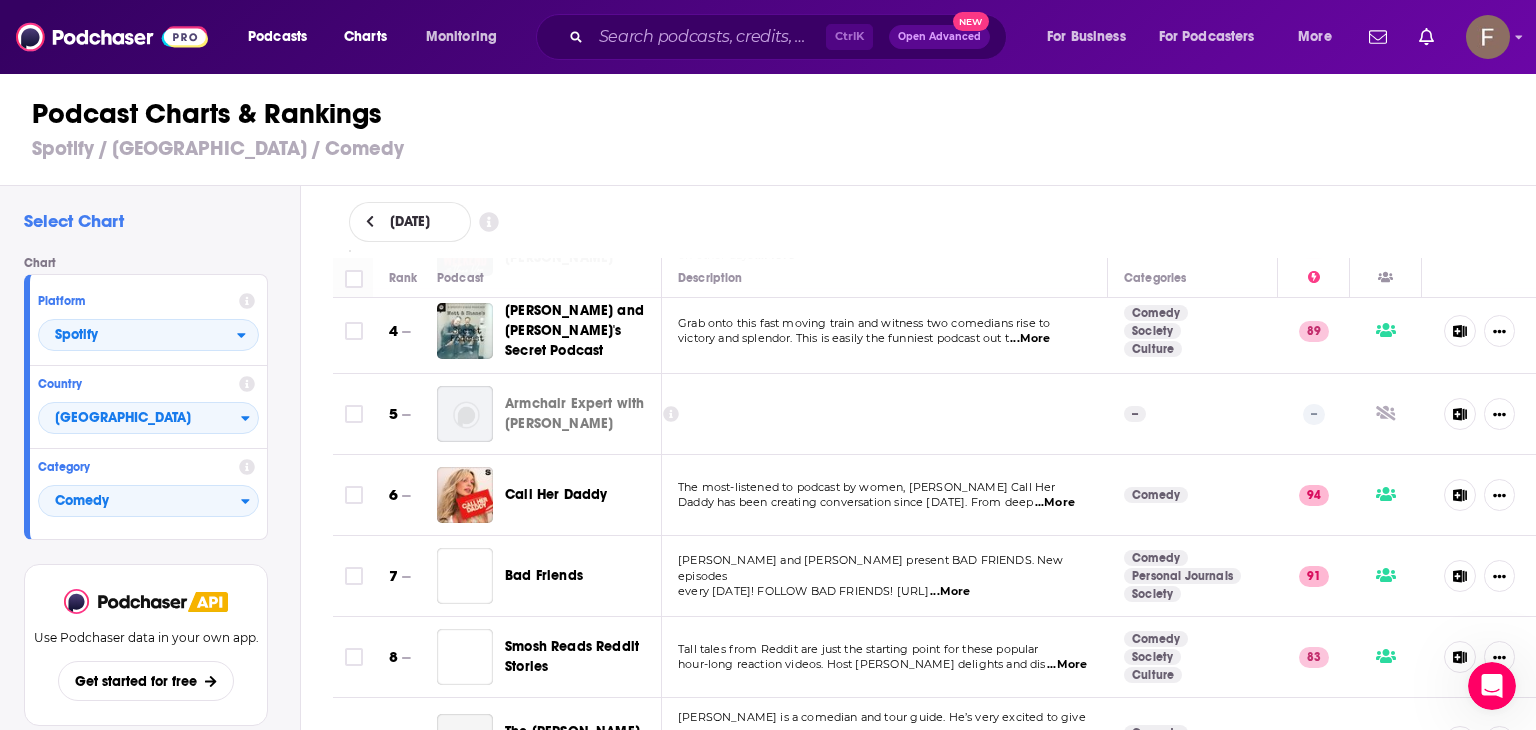 scroll, scrollTop: 275, scrollLeft: 0, axis: vertical 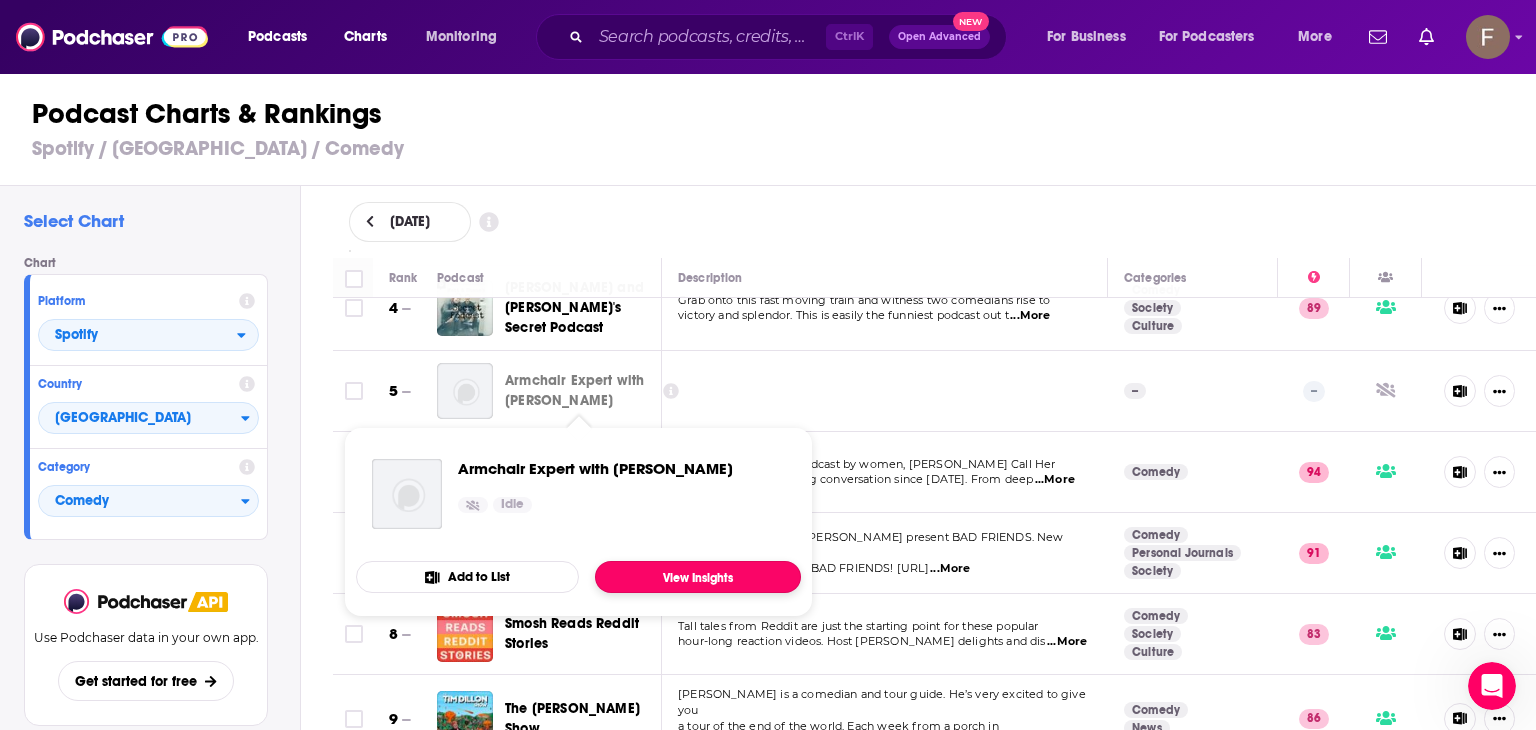 click on "View Insights" at bounding box center [698, 577] 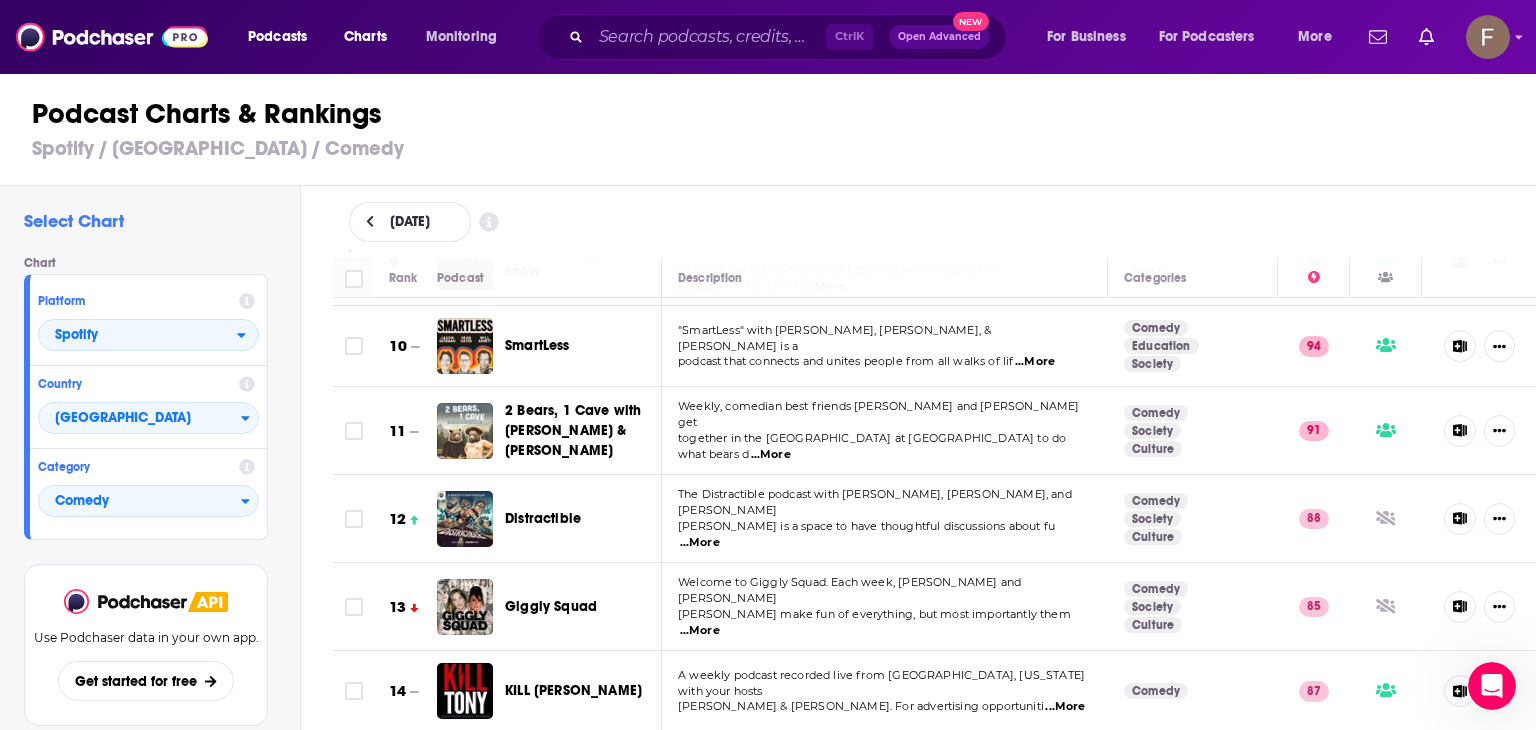 scroll, scrollTop: 0, scrollLeft: 0, axis: both 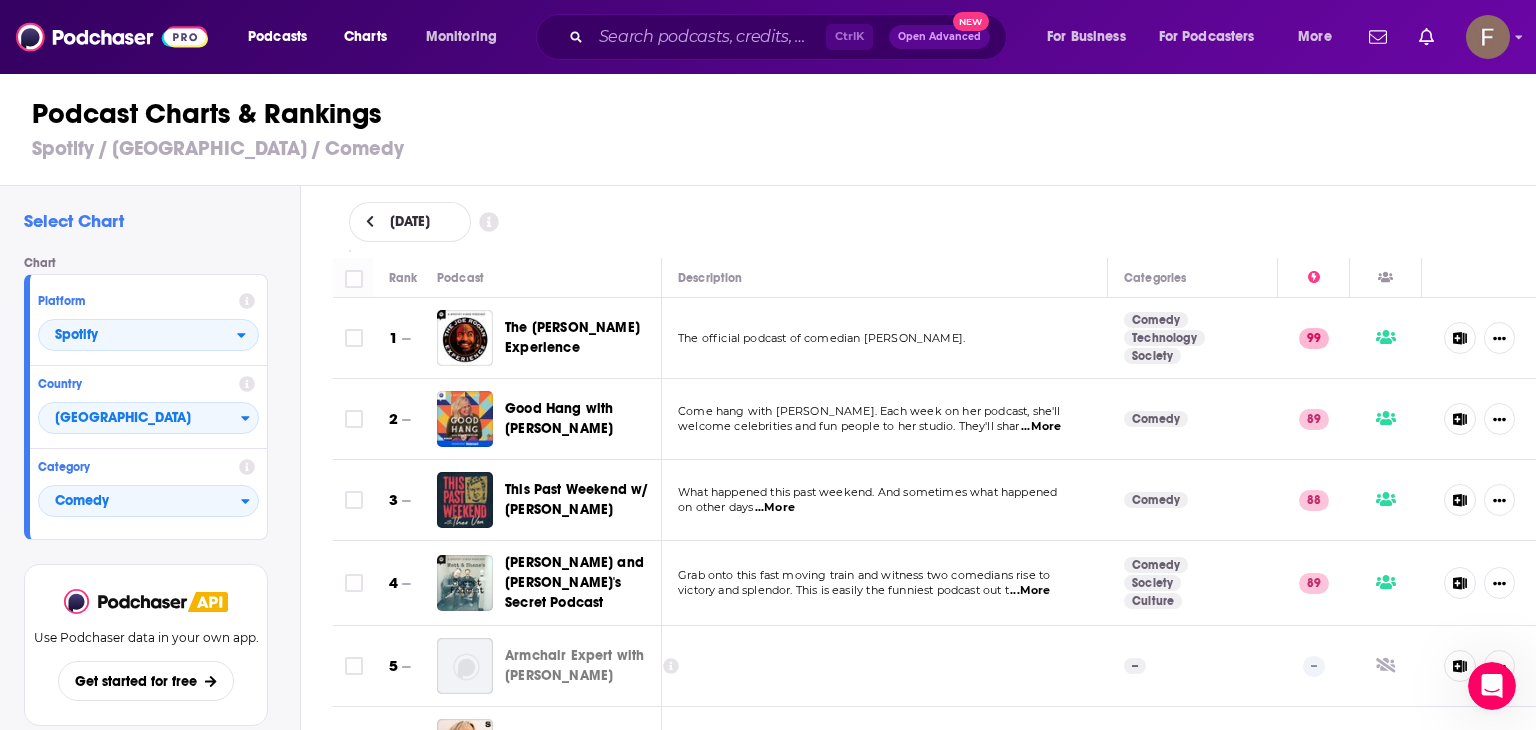 click 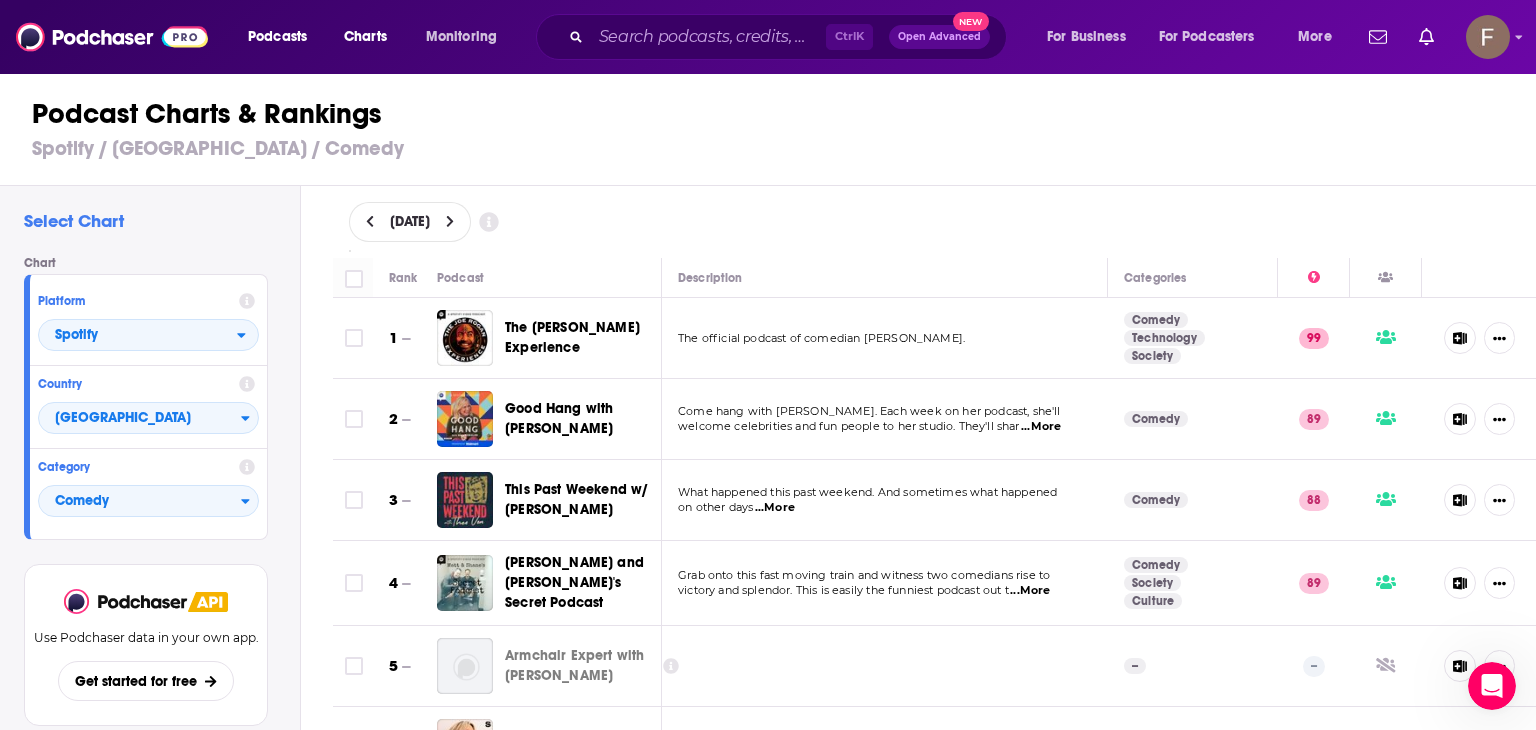 click 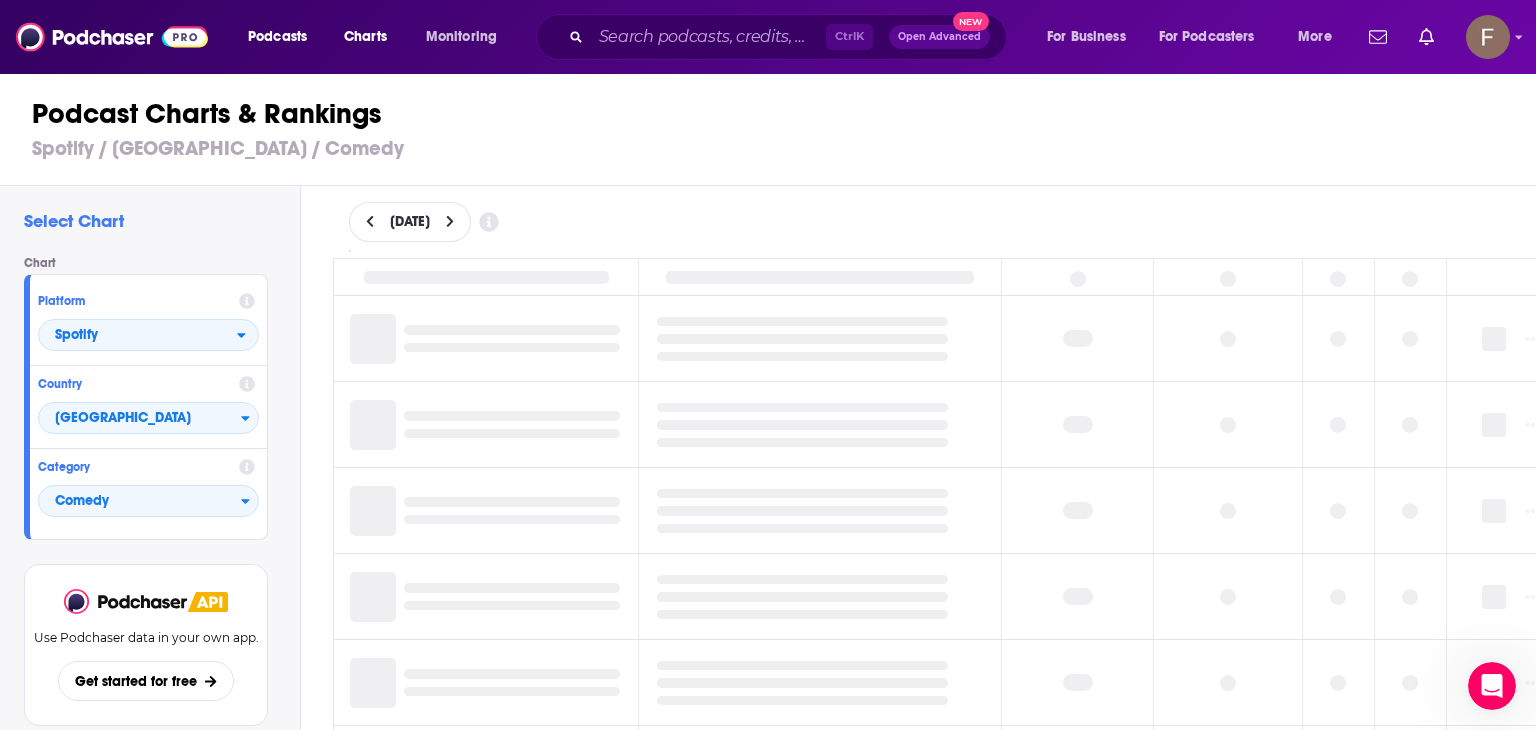 click 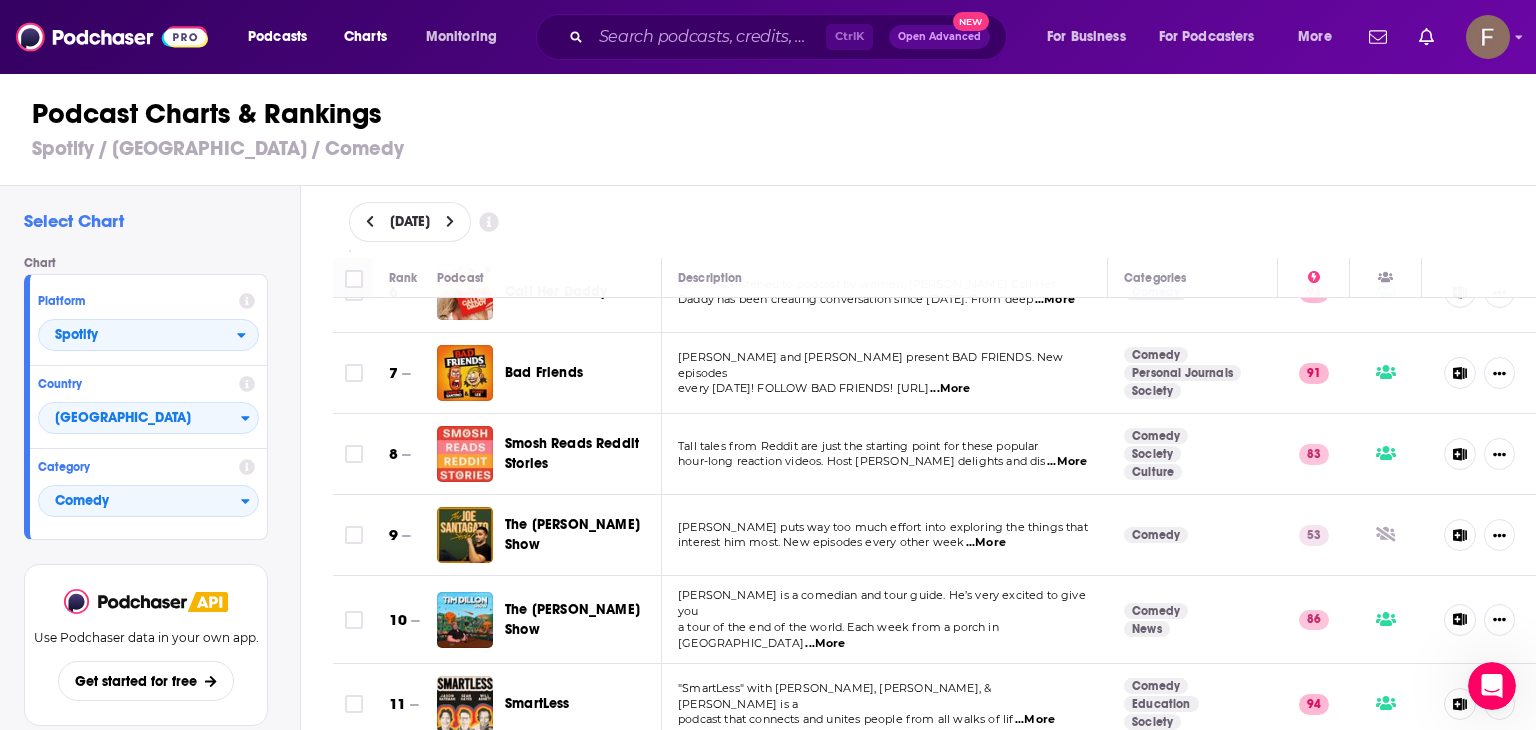 scroll, scrollTop: 477, scrollLeft: 0, axis: vertical 